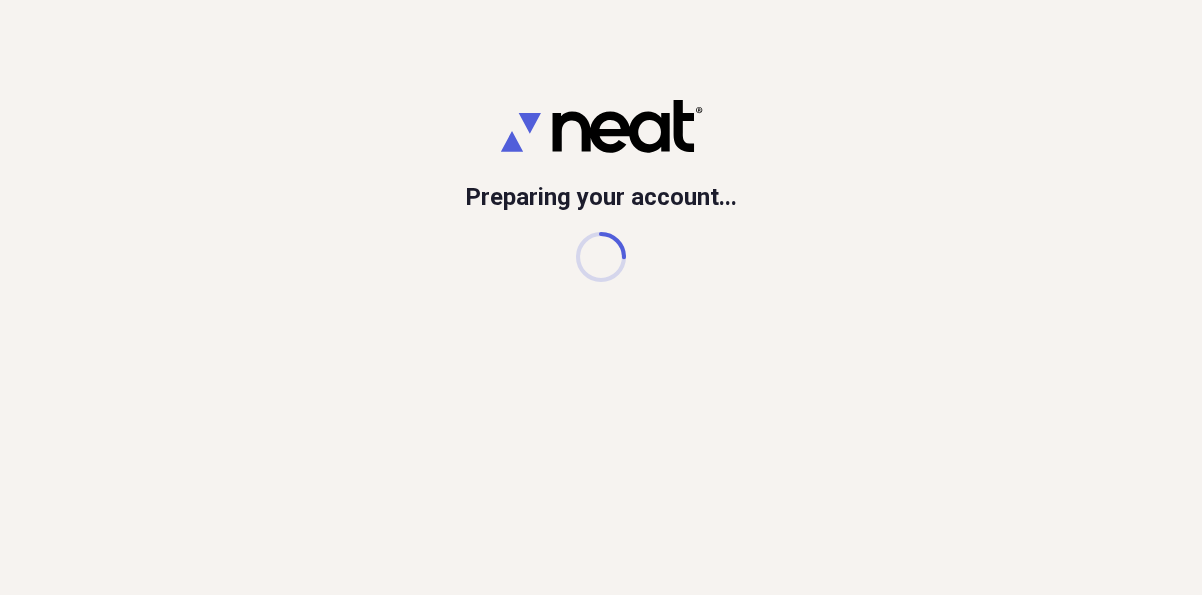 scroll, scrollTop: 0, scrollLeft: 0, axis: both 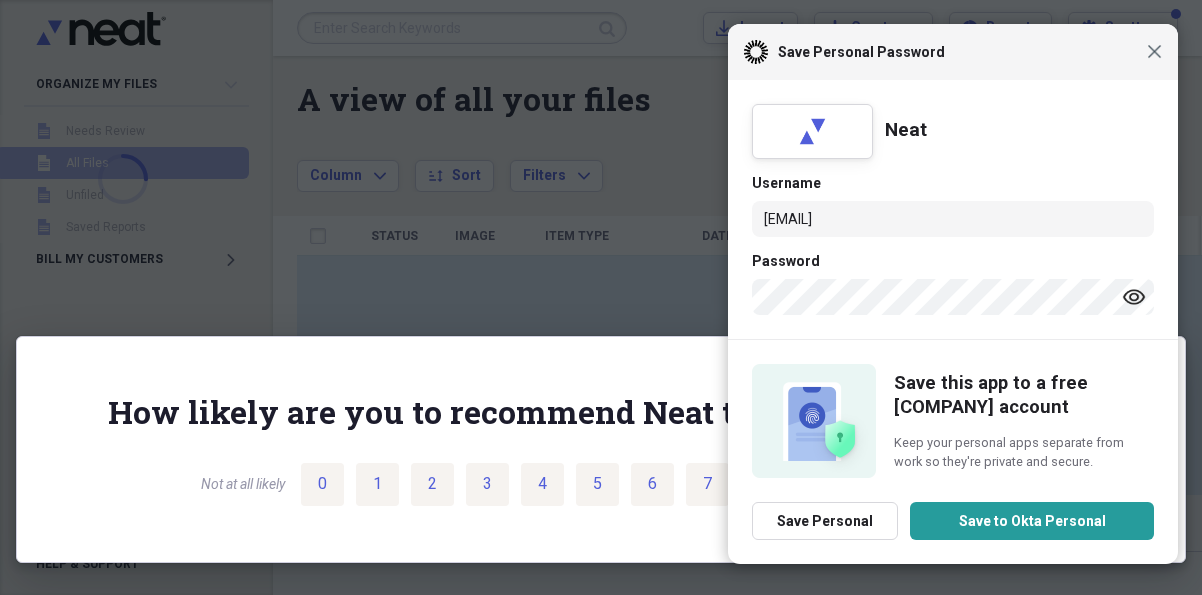 click on "Close" at bounding box center [1154, 51] 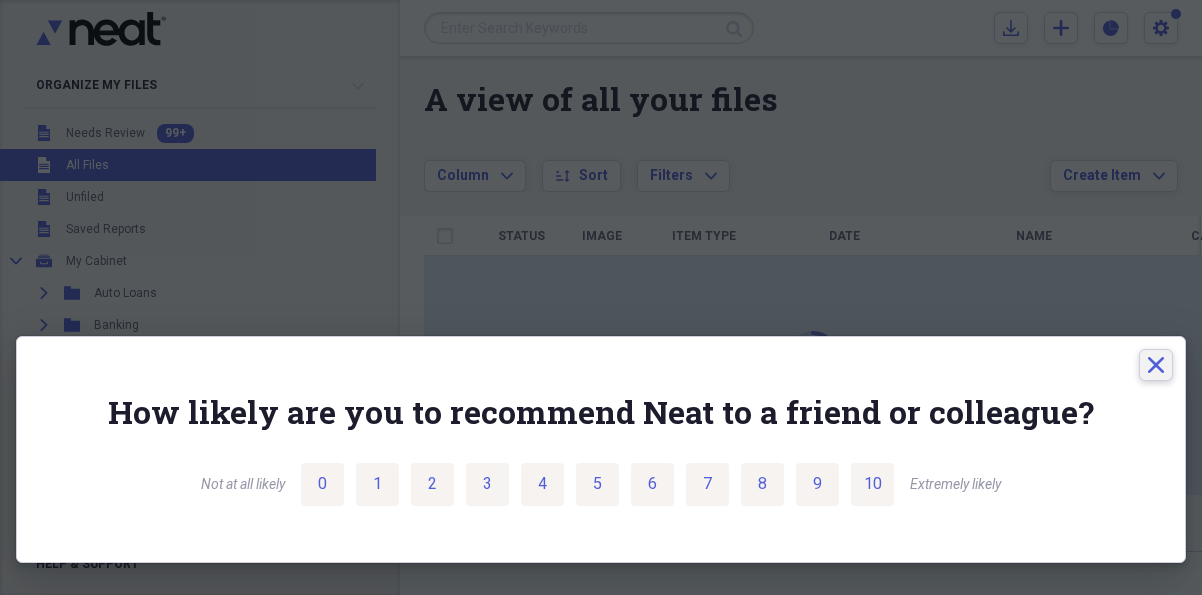click on "Close" 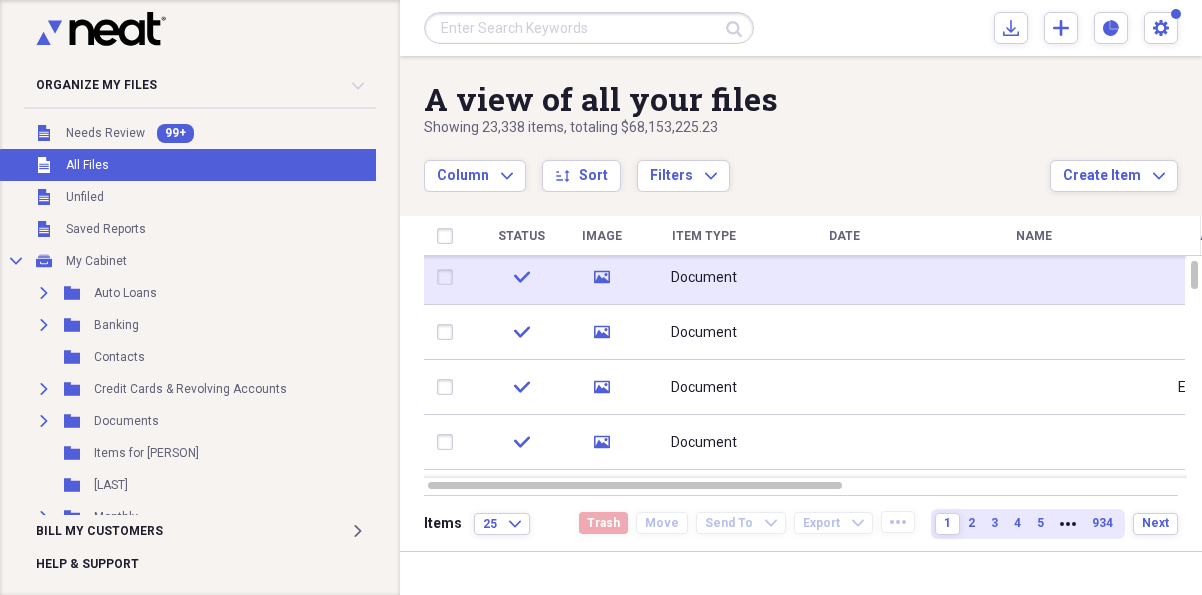 click on "Document" at bounding box center (704, 277) 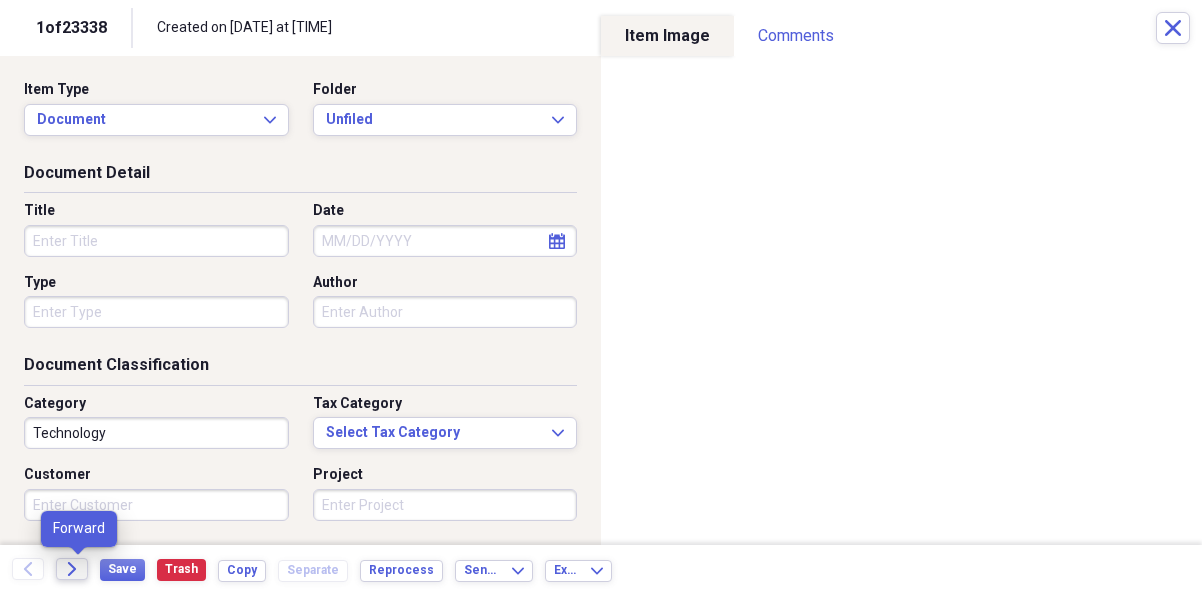 click on "Forward" 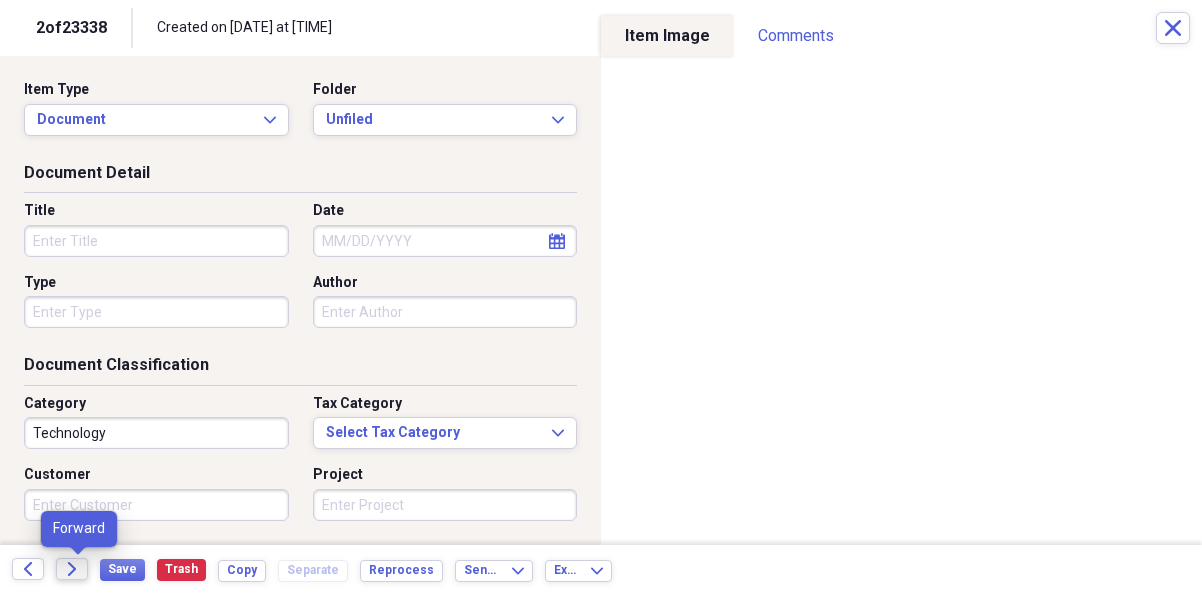 click 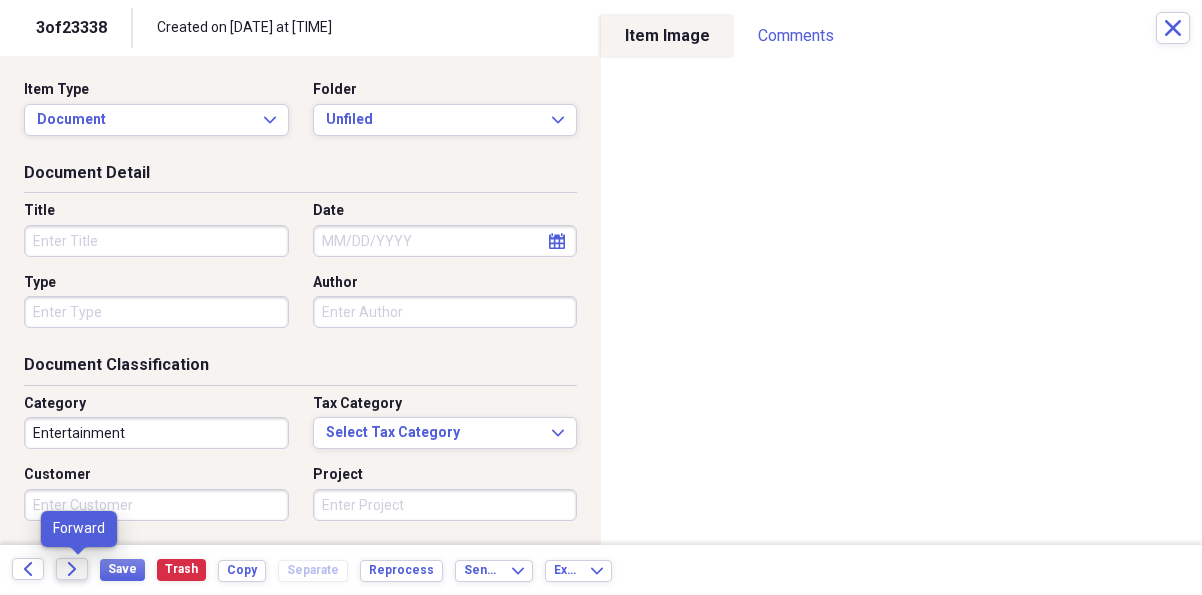 click 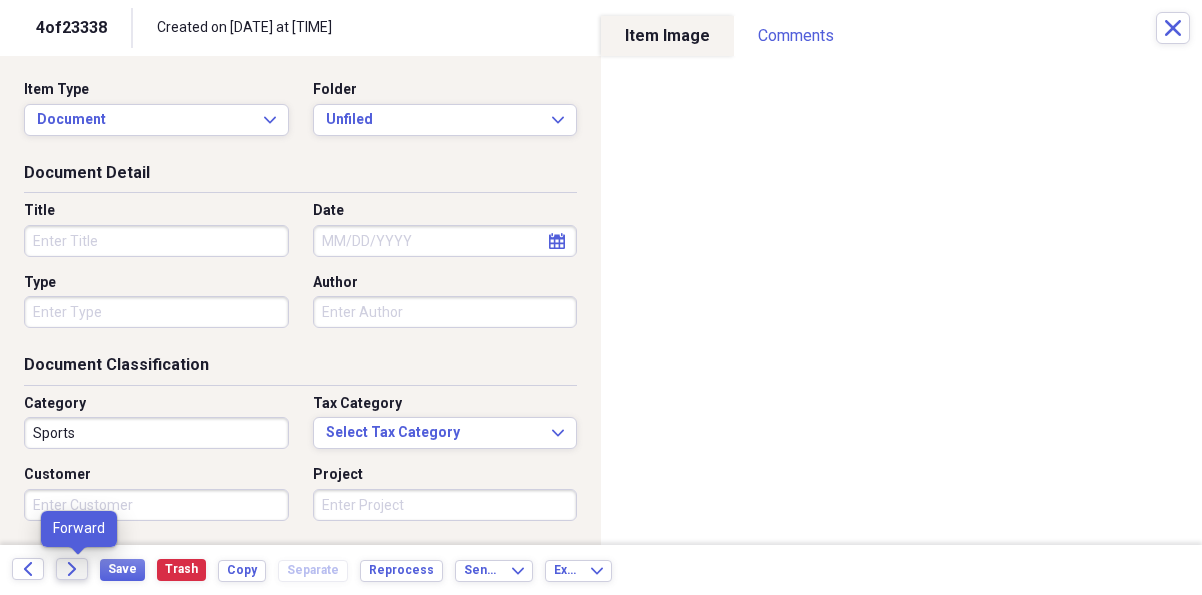 click 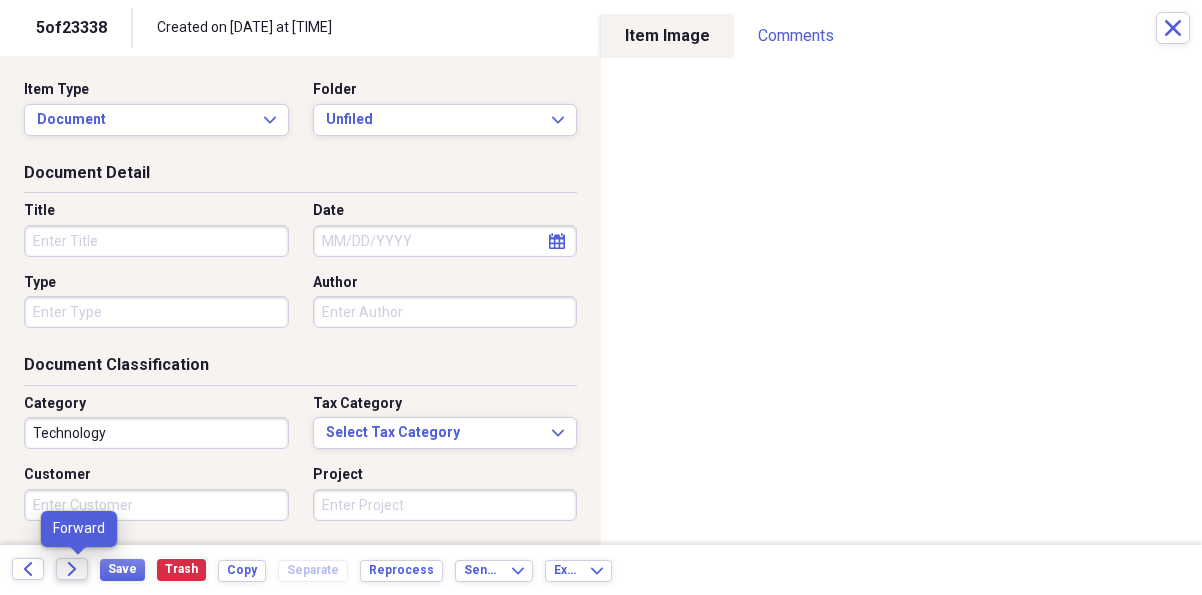 click 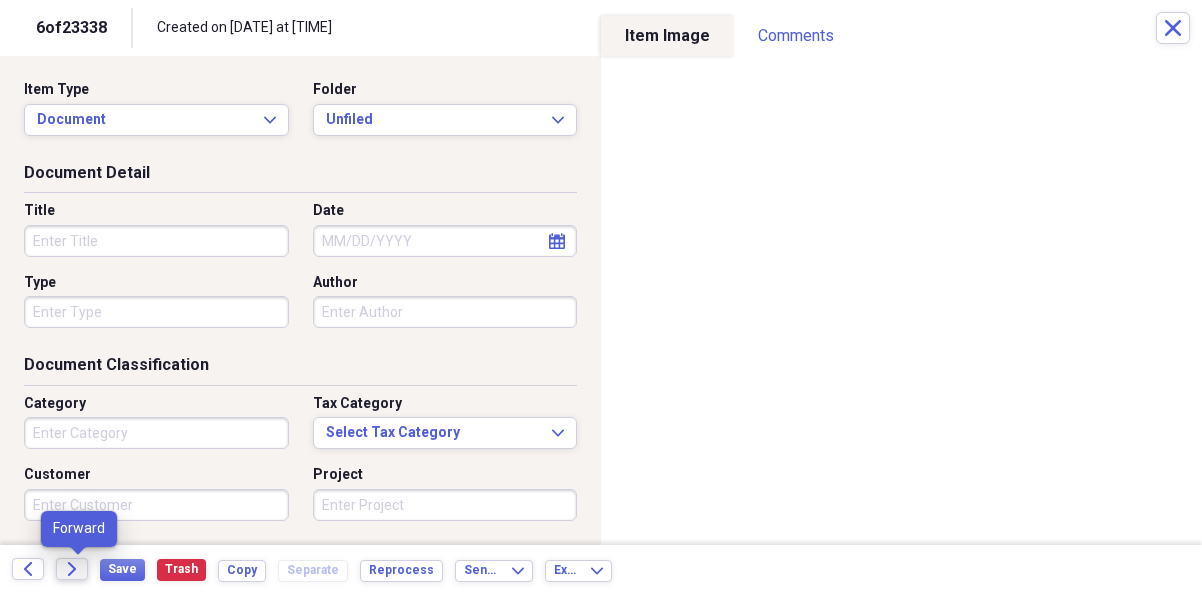 click 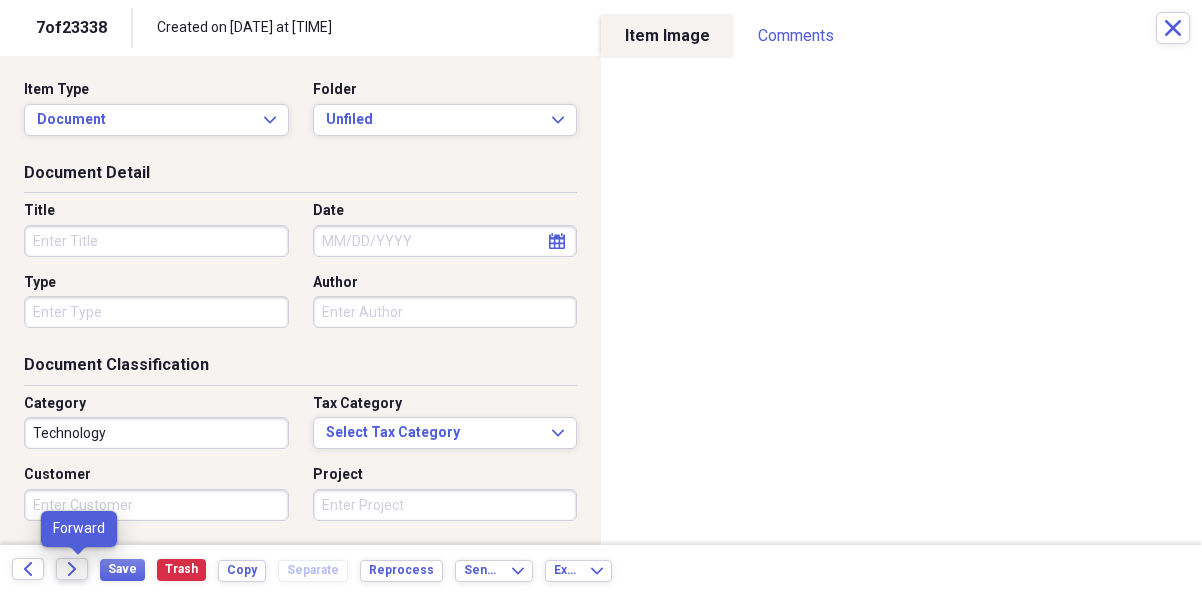 click 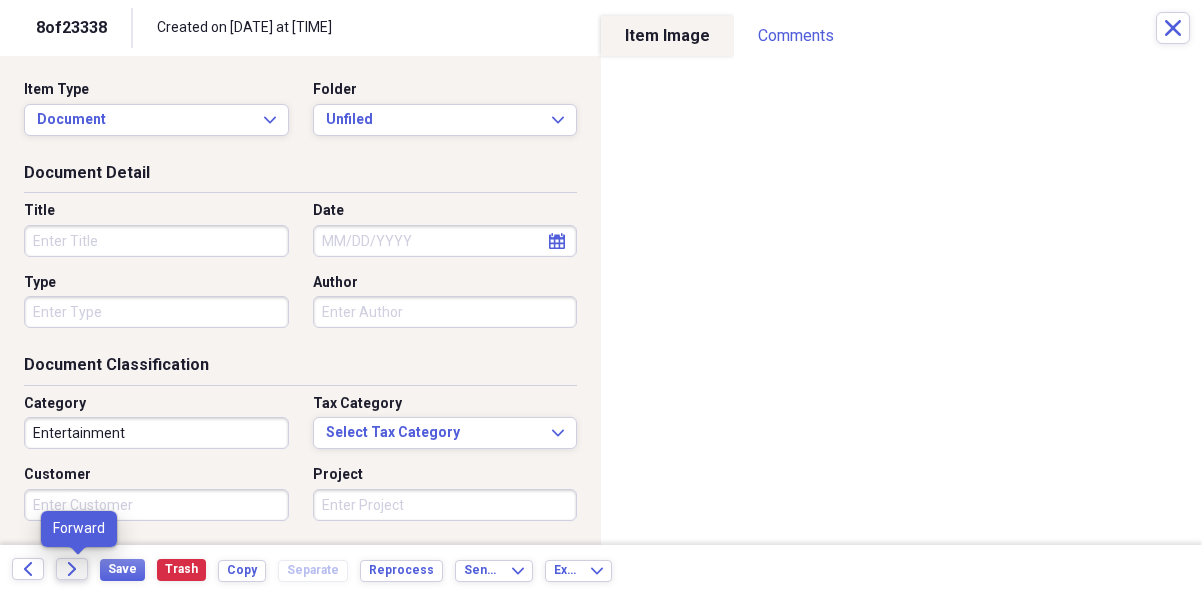 click 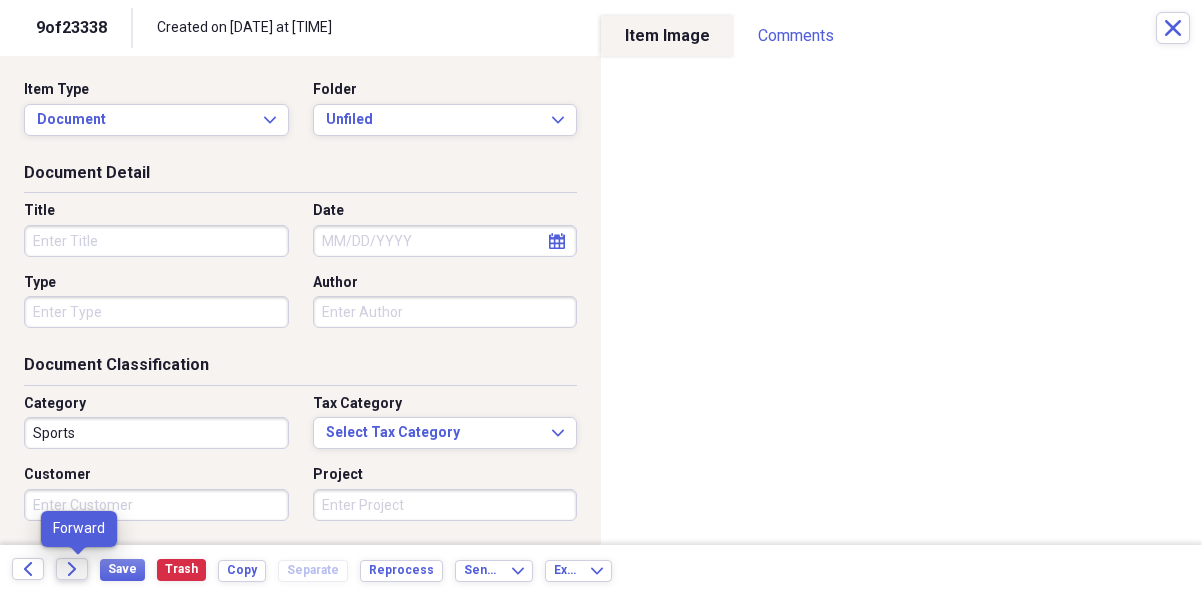 click 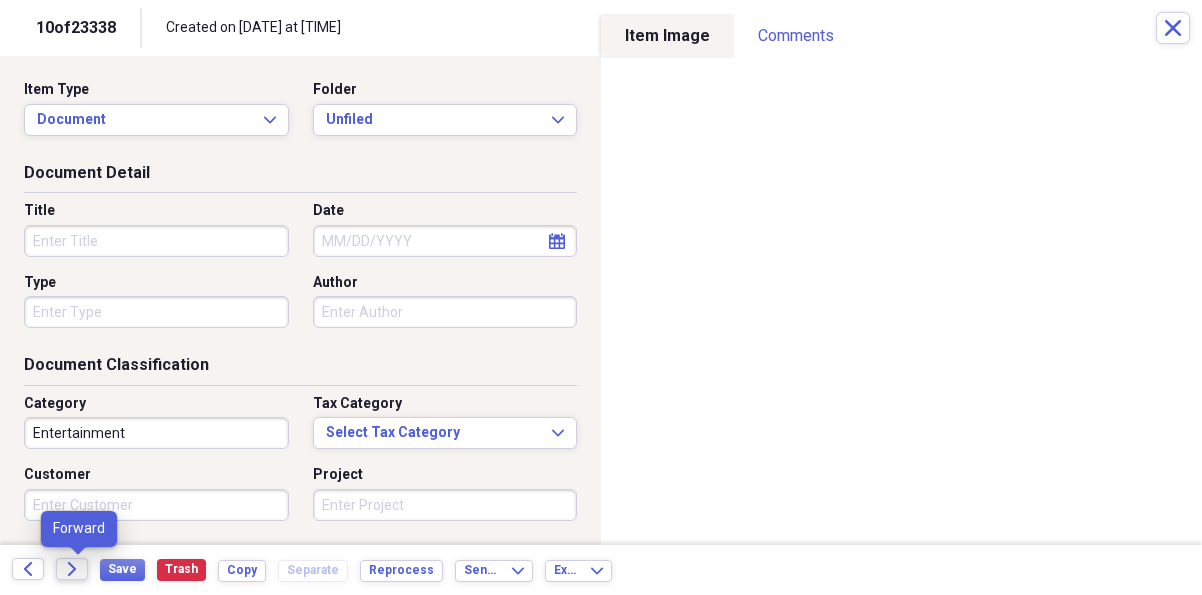 click 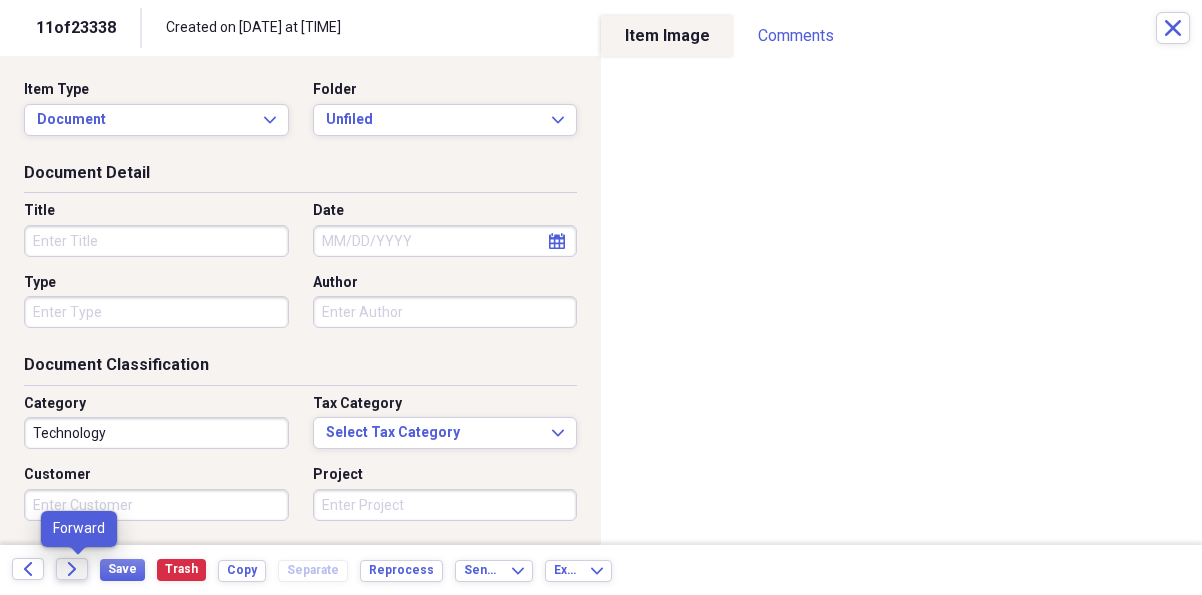 click 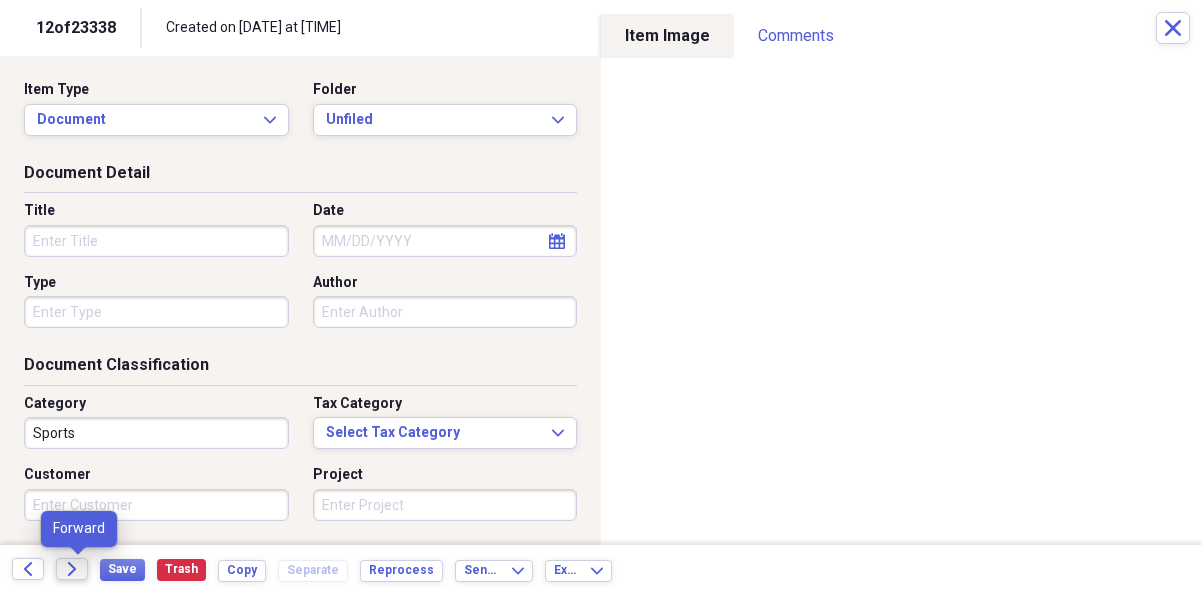 click 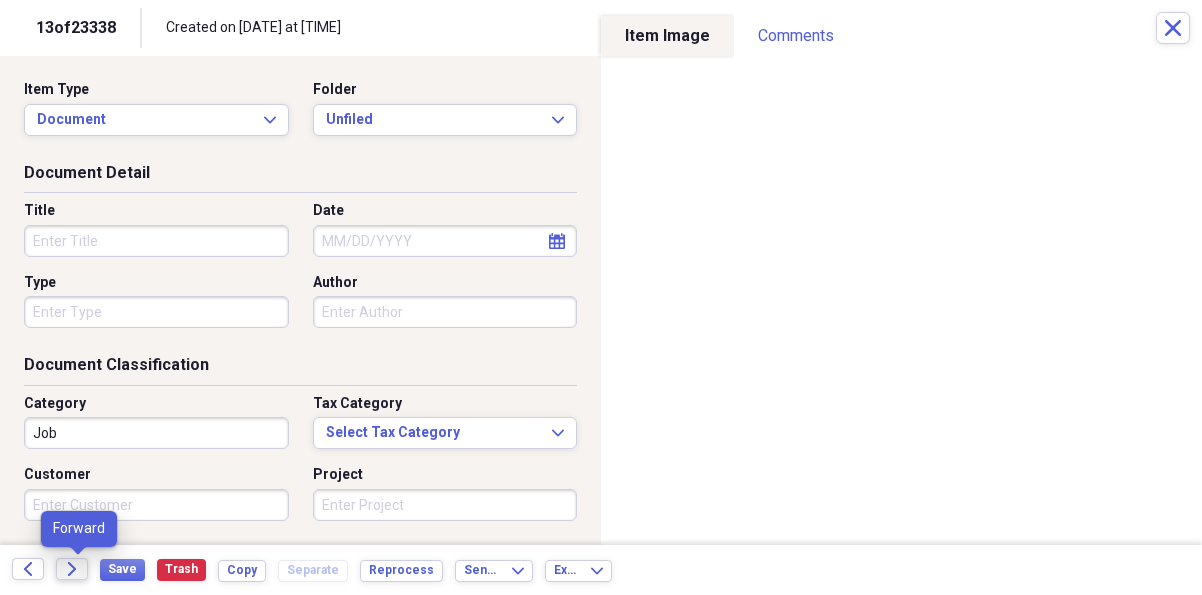 click on "Forward" 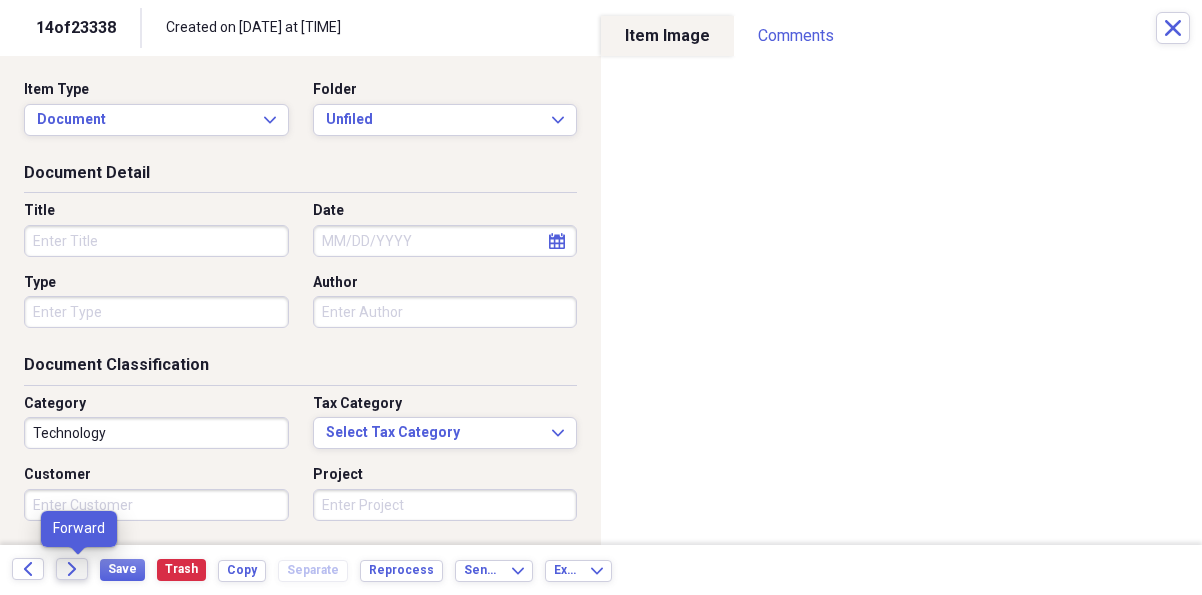 click on "Forward" 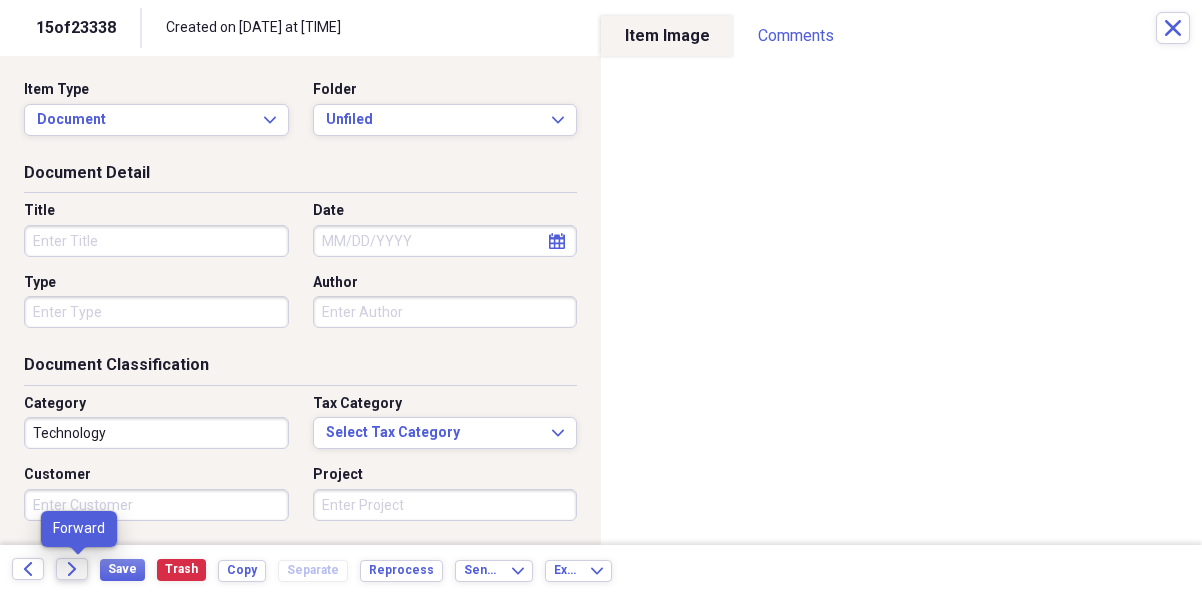 click on "Forward" 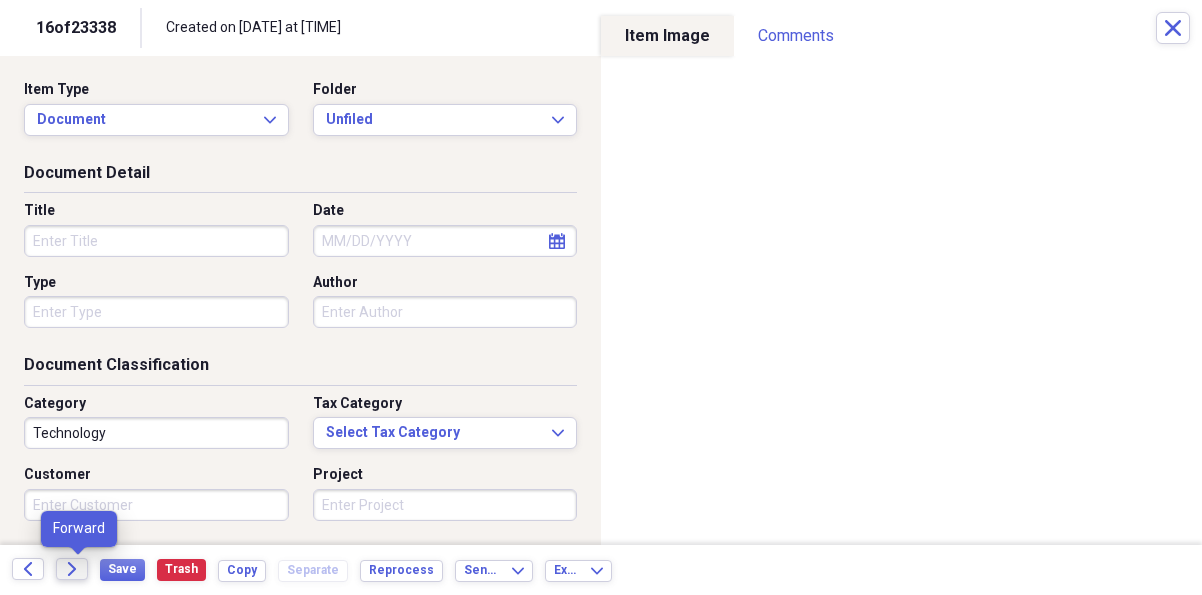 click on "Forward" 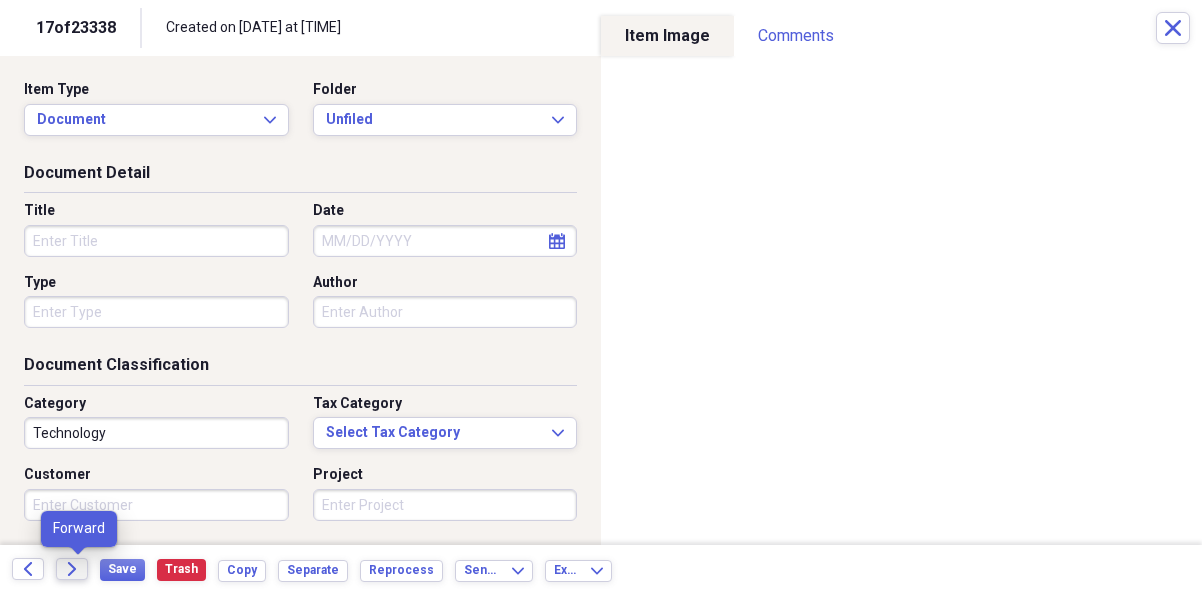 click on "Forward" 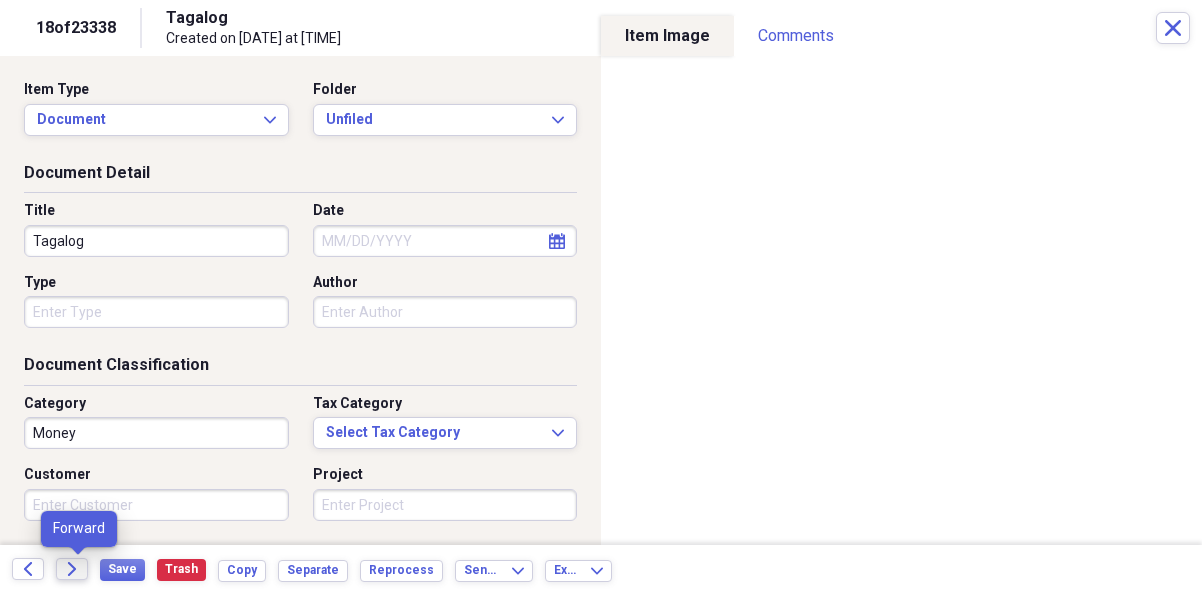 click on "Forward" 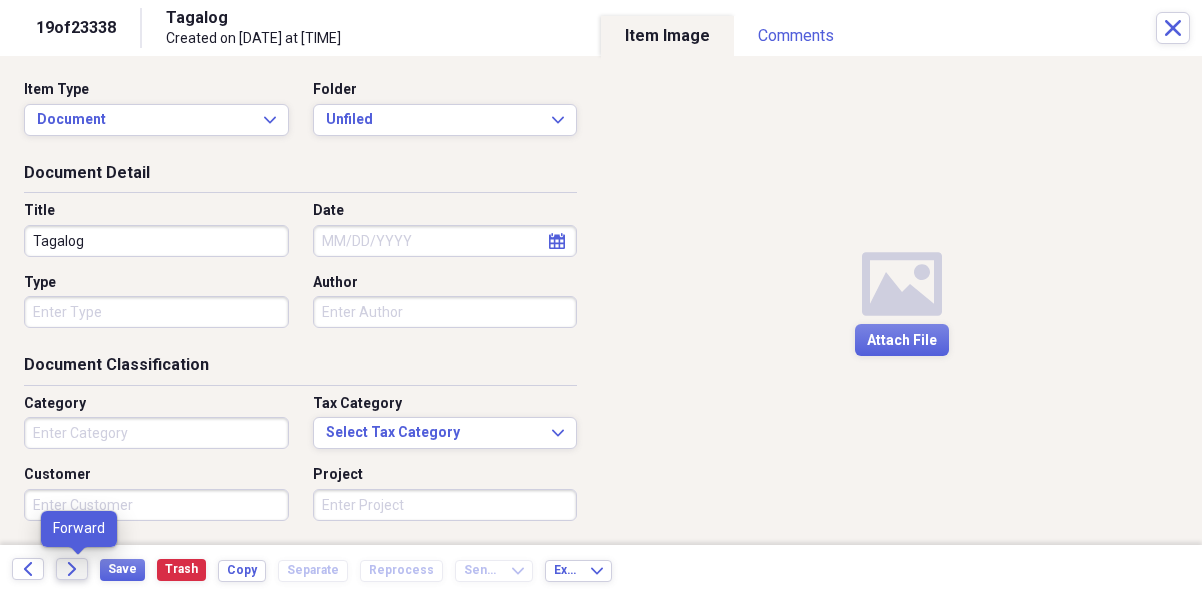 click on "Forward" 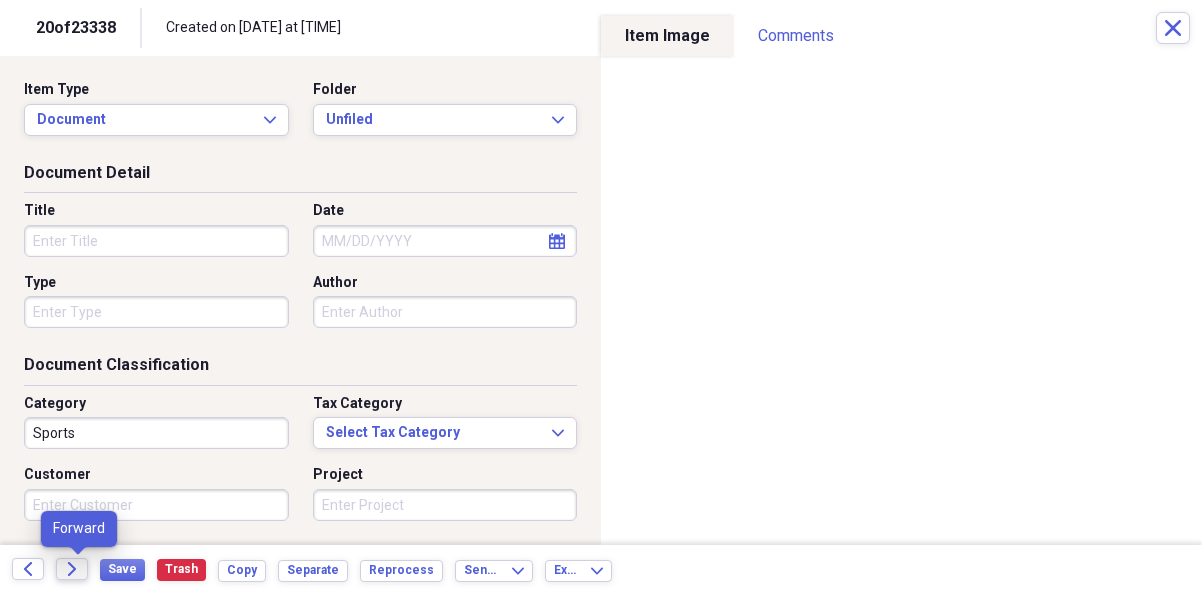 click on "Forward" 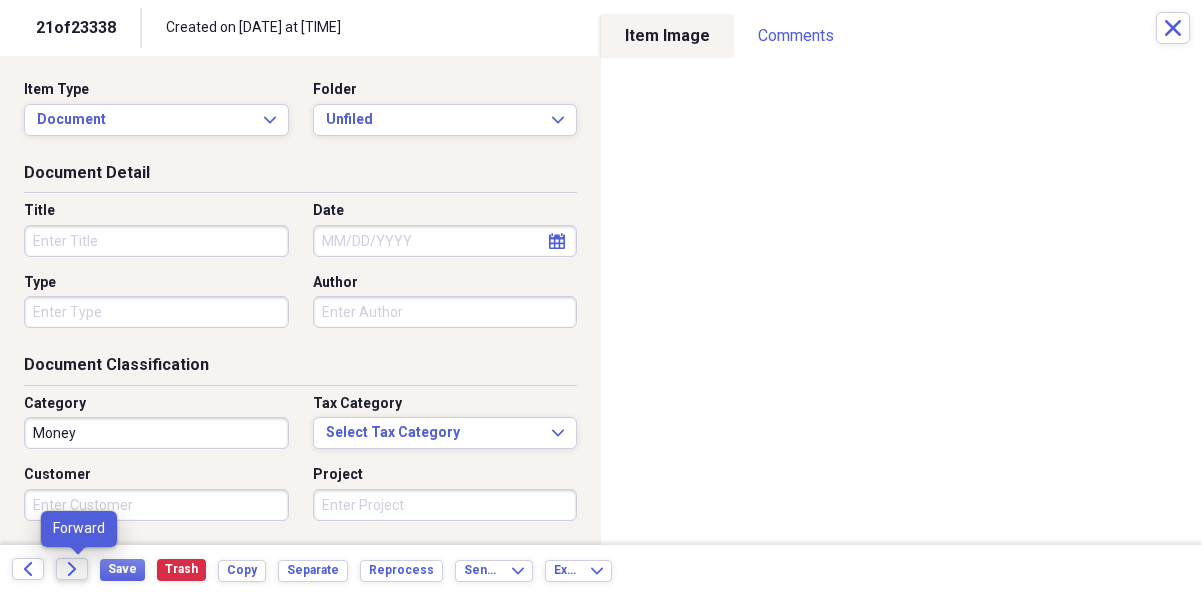 click on "Forward" 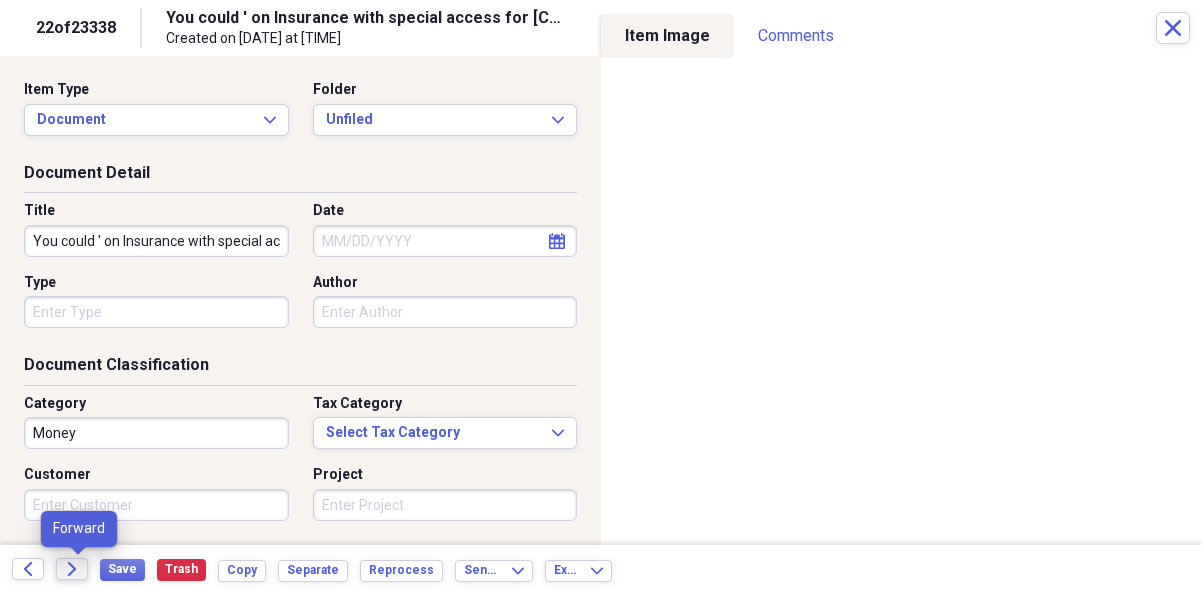 click on "Forward" 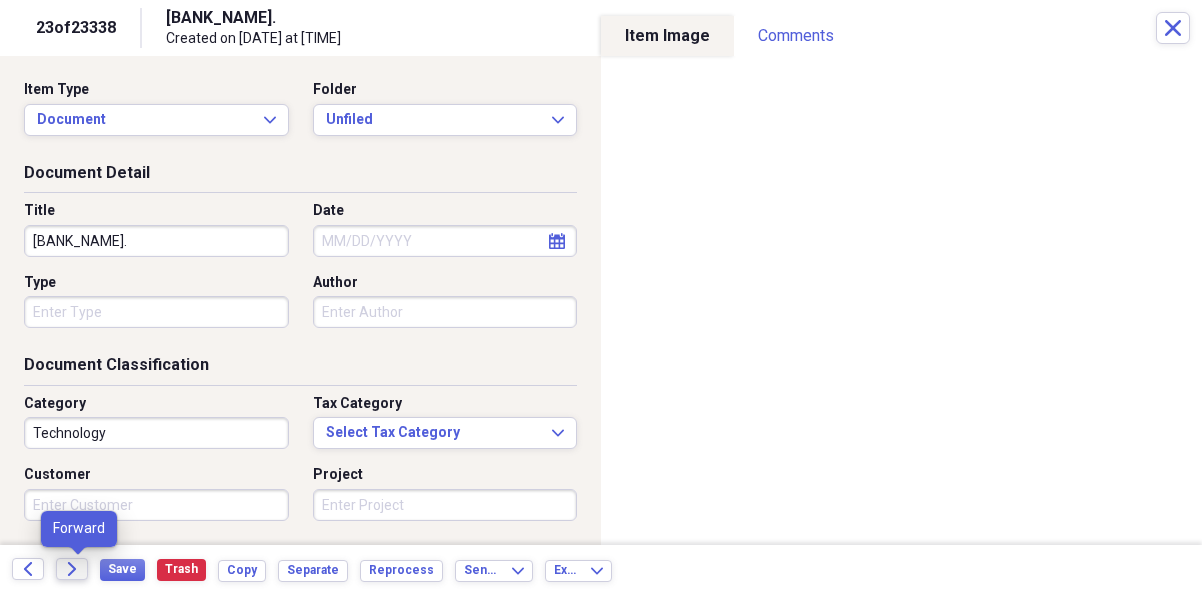 click on "Forward" 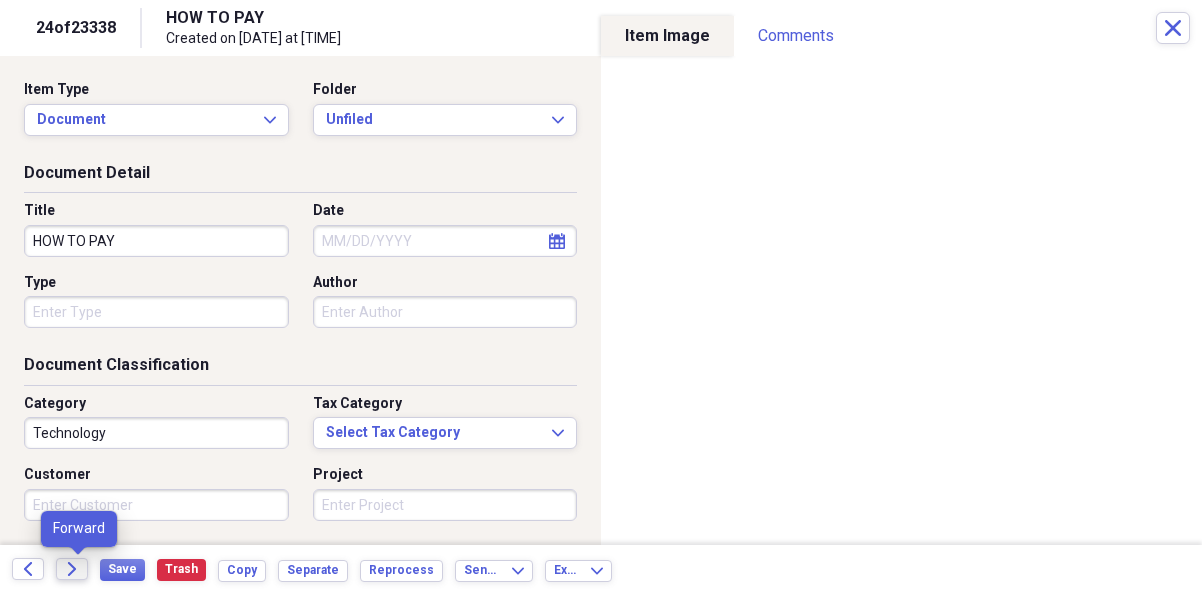 click on "Forward" 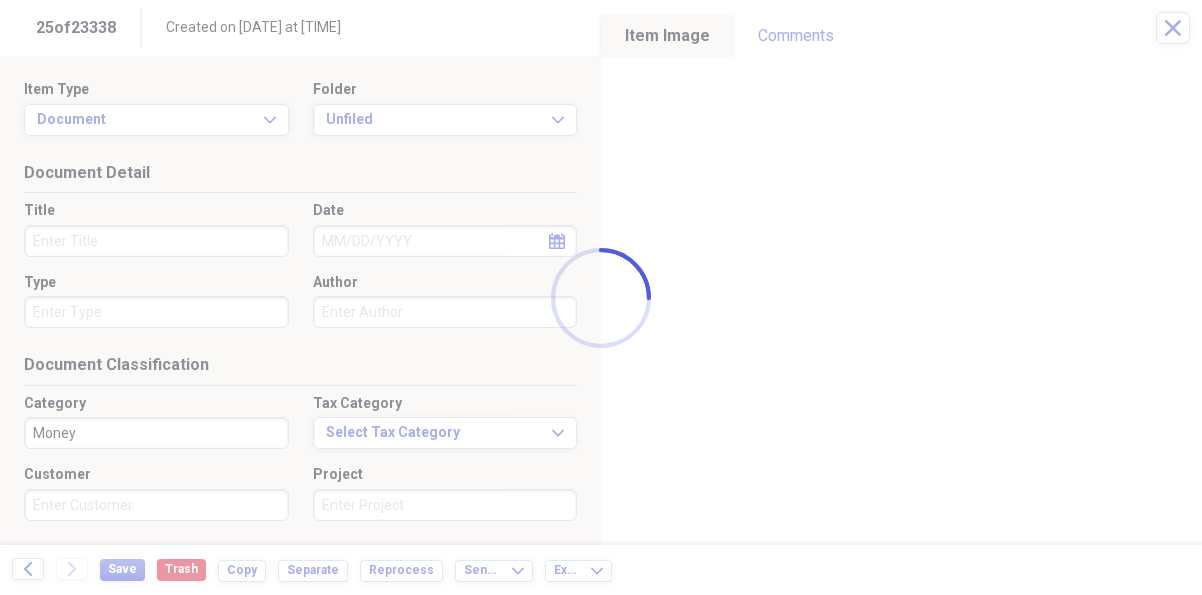 click at bounding box center (601, 297) 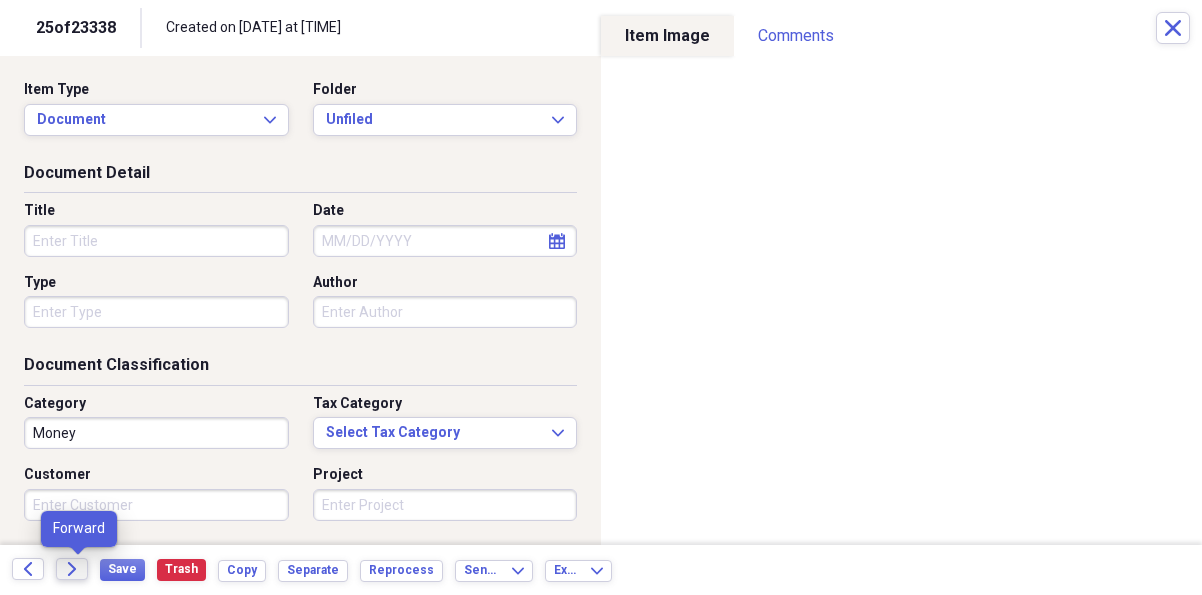 click on "Forward" 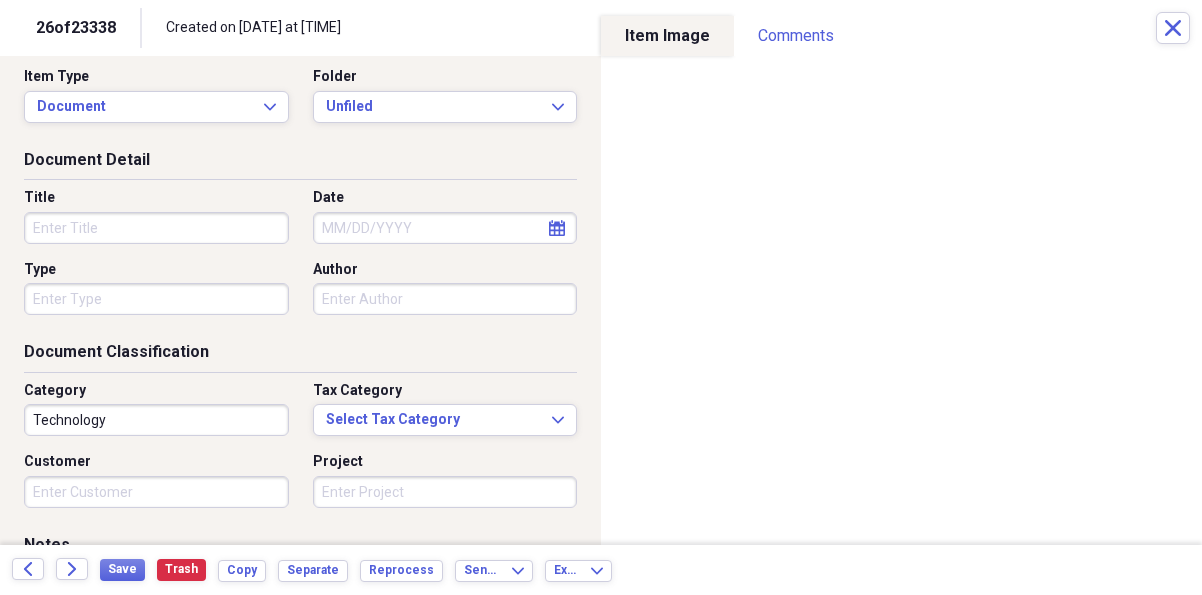 scroll, scrollTop: 0, scrollLeft: 0, axis: both 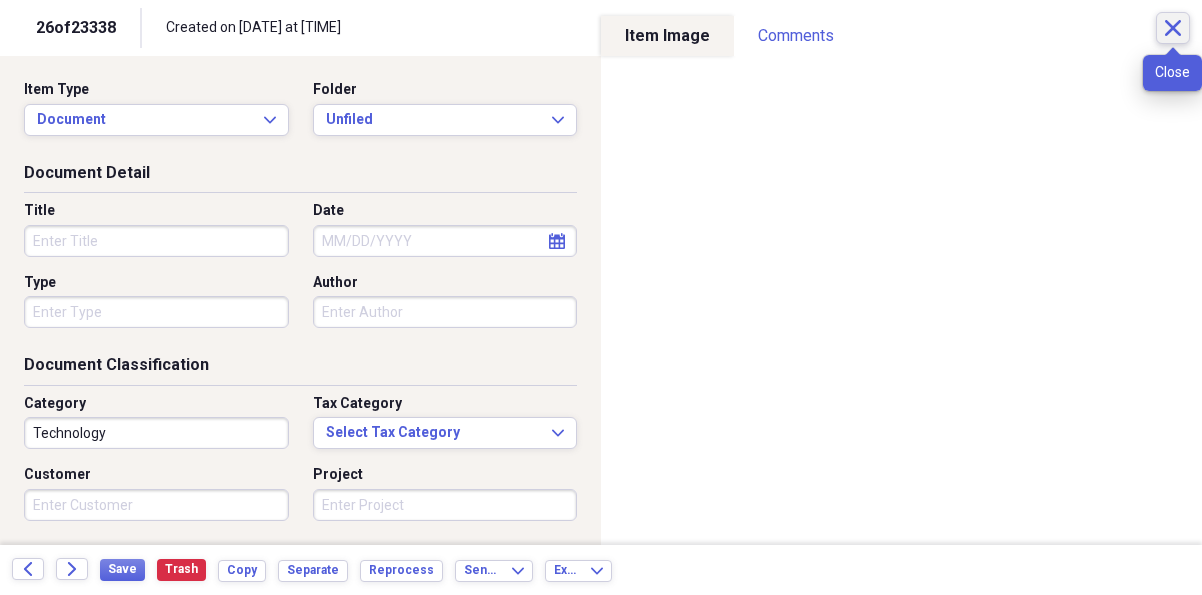 click on "Close" 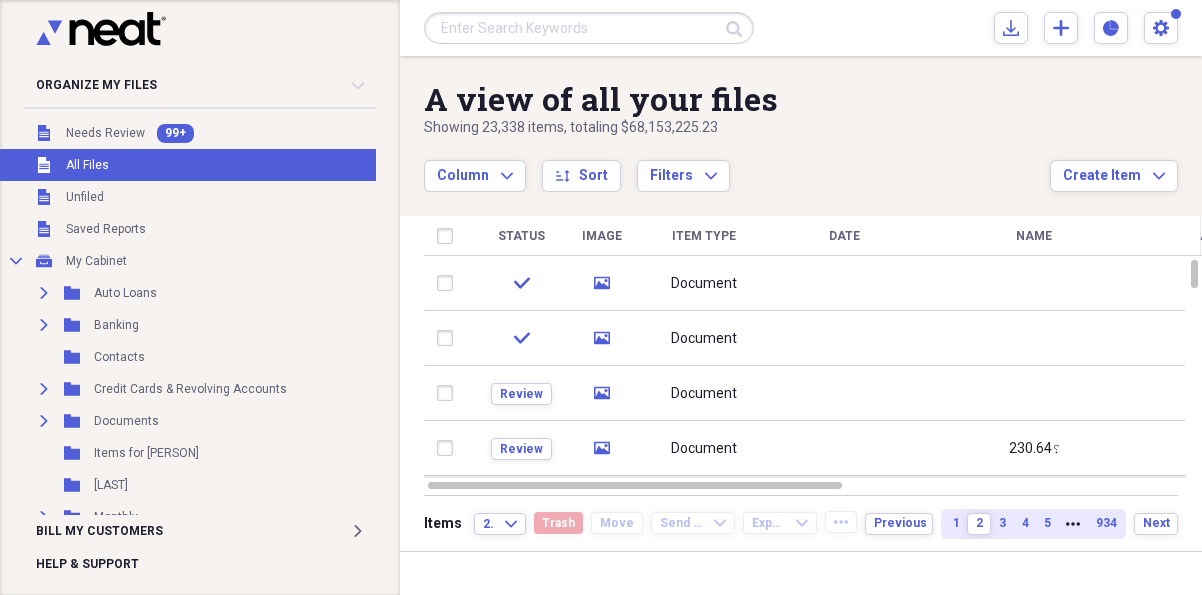 click at bounding box center [589, 28] 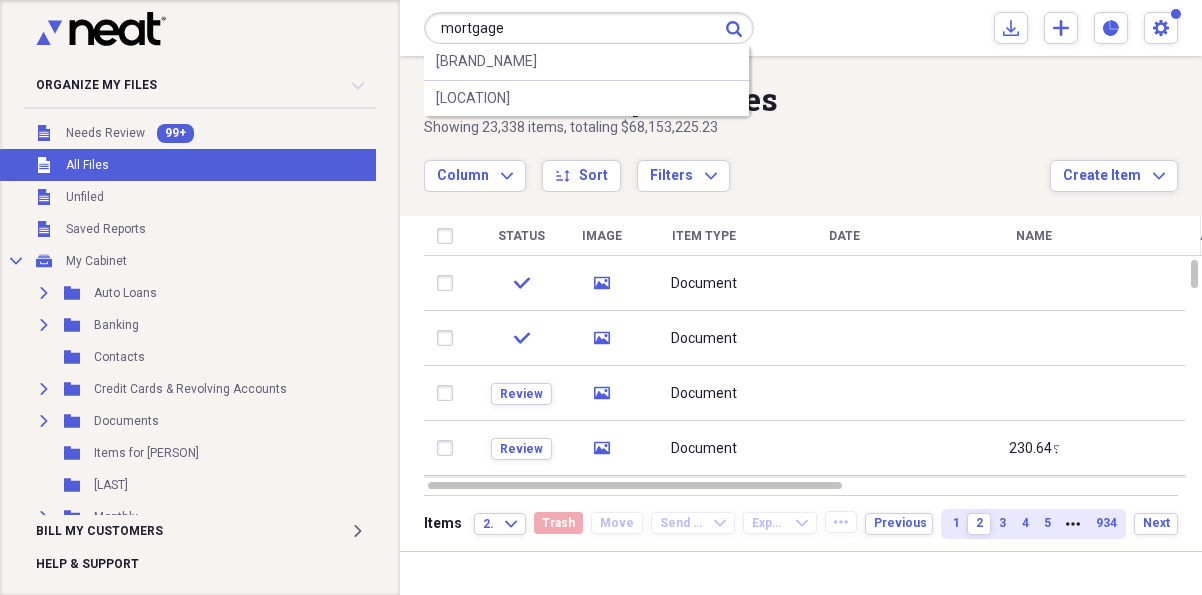 type on "mortgage" 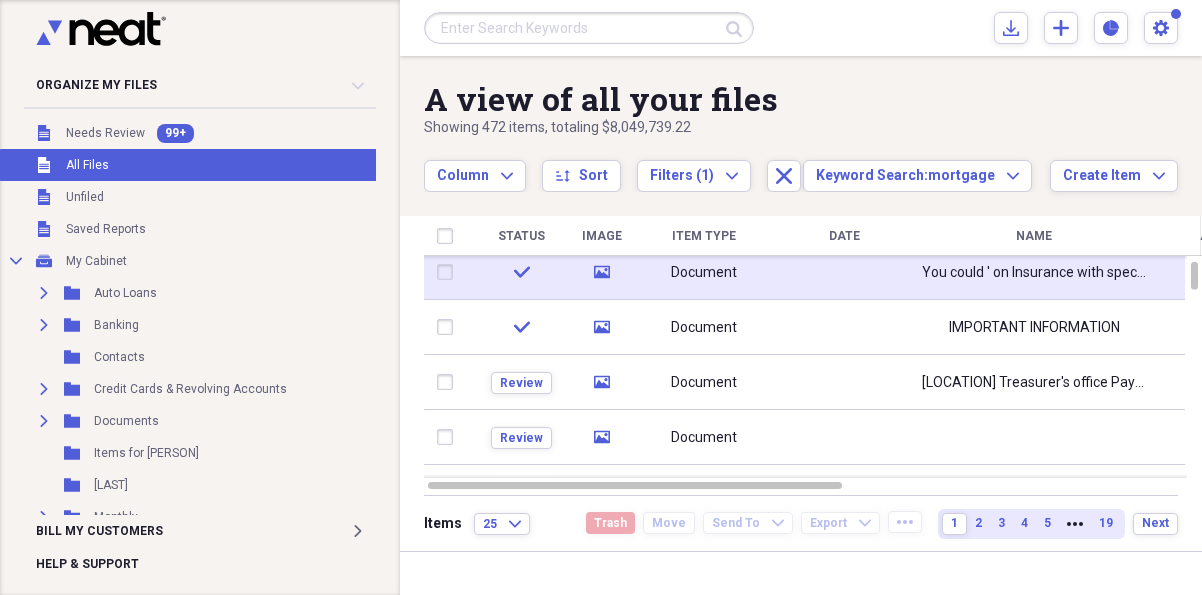 click on "Document" at bounding box center (704, 273) 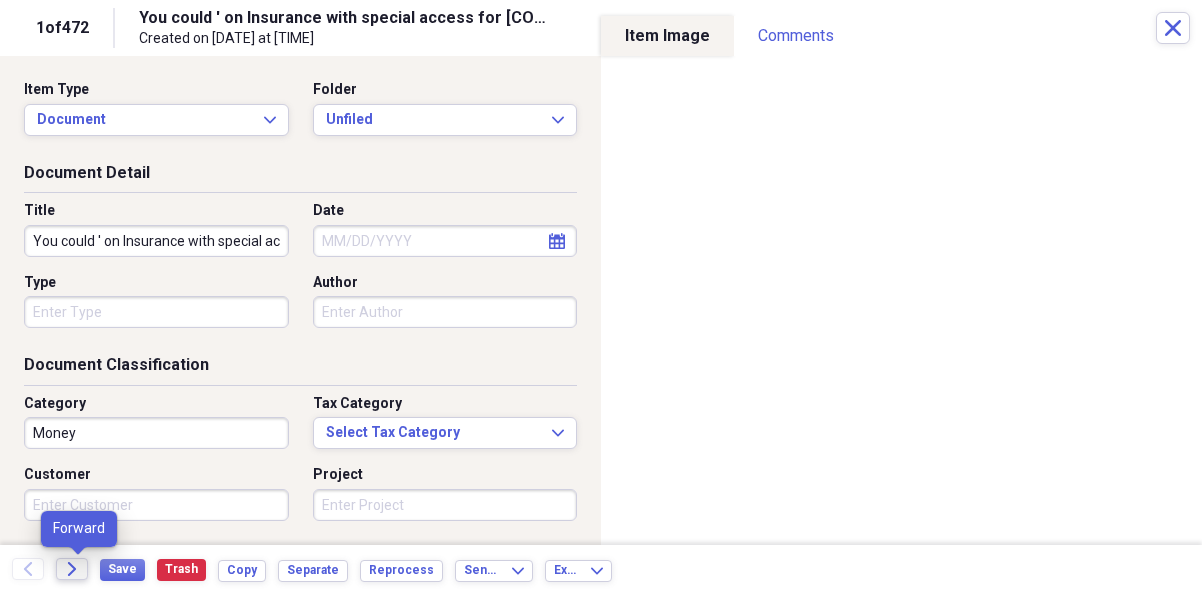 click 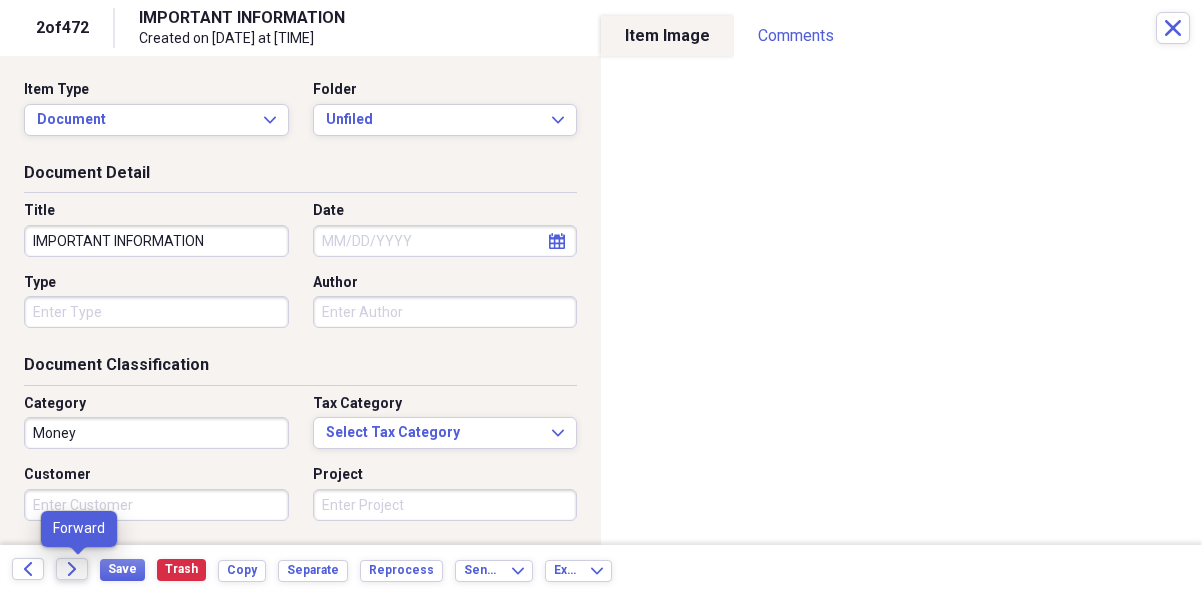 click 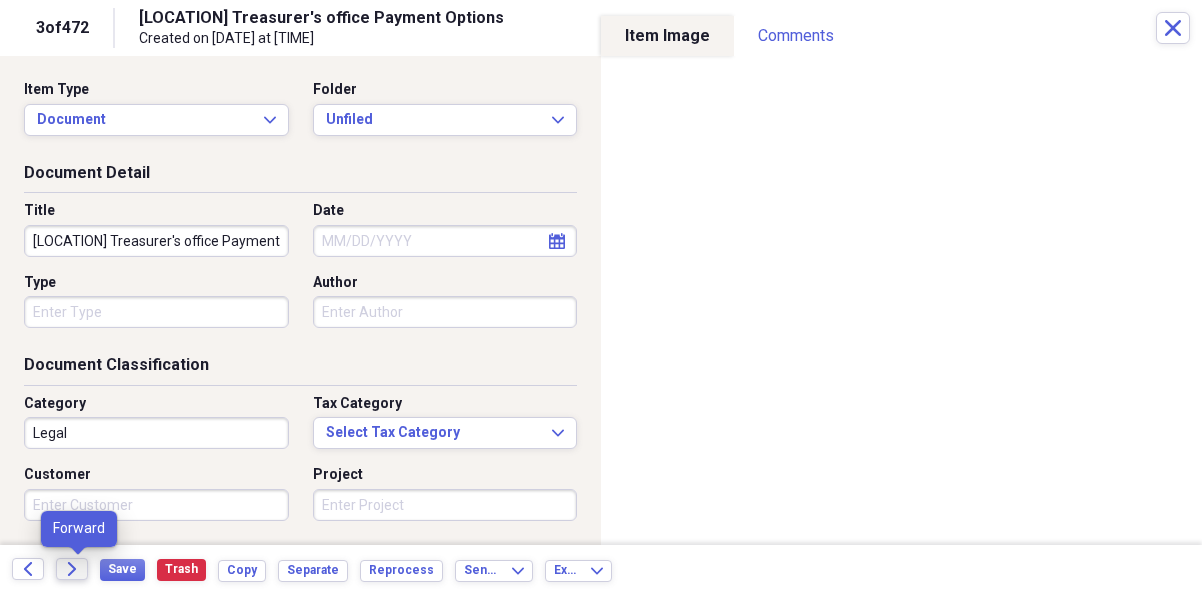 click 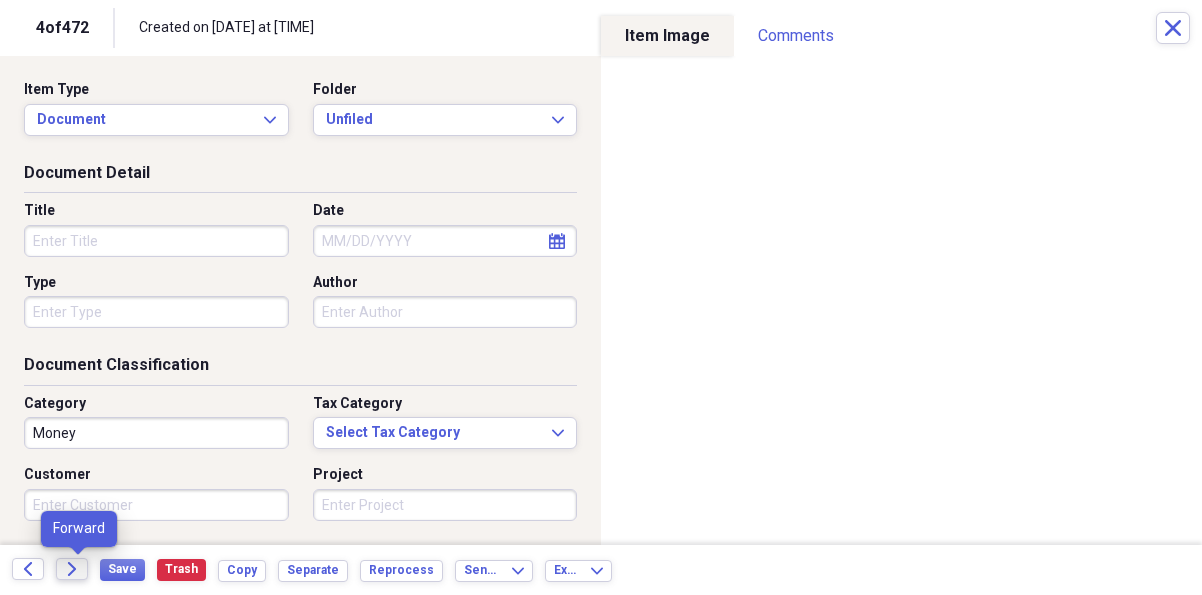 click 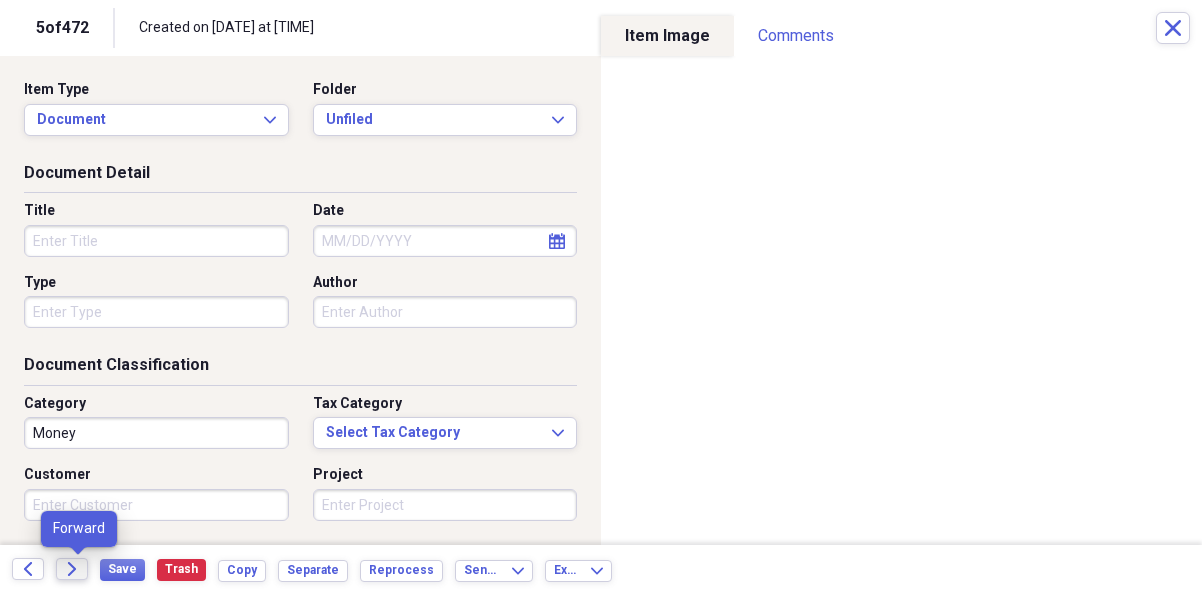 click 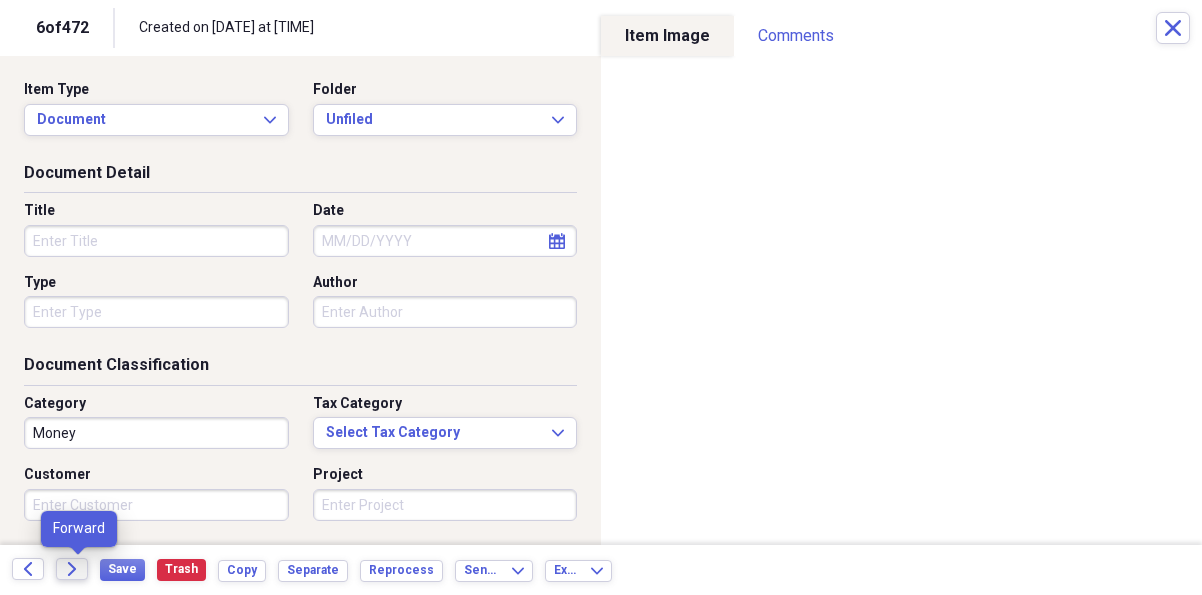 click on "Forward" 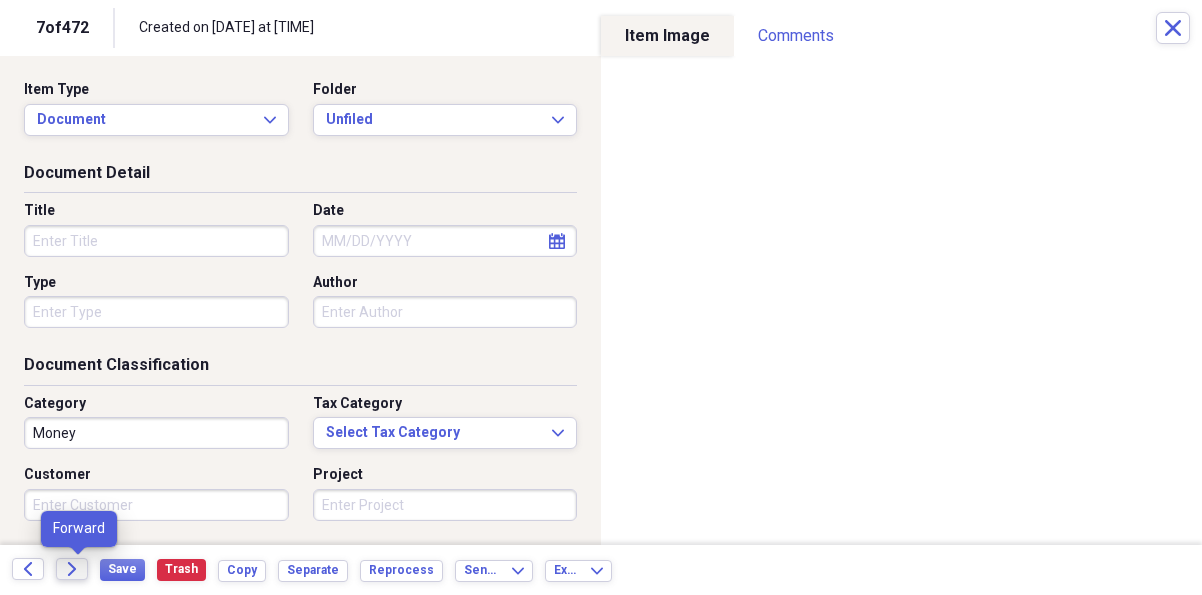 click on "Forward" 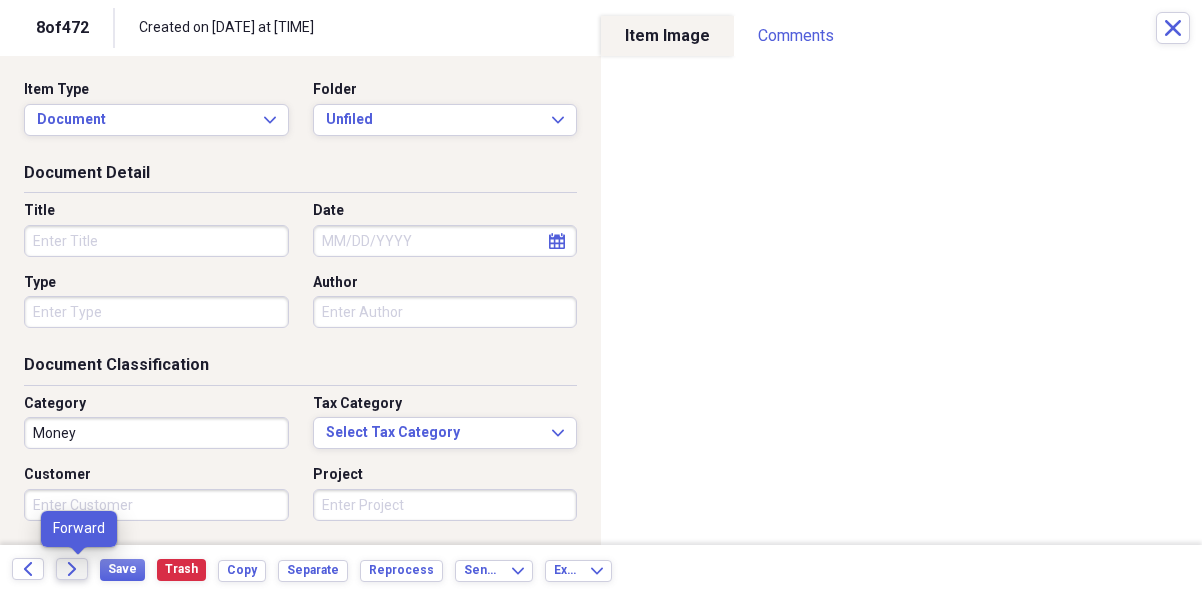 click on "Forward" 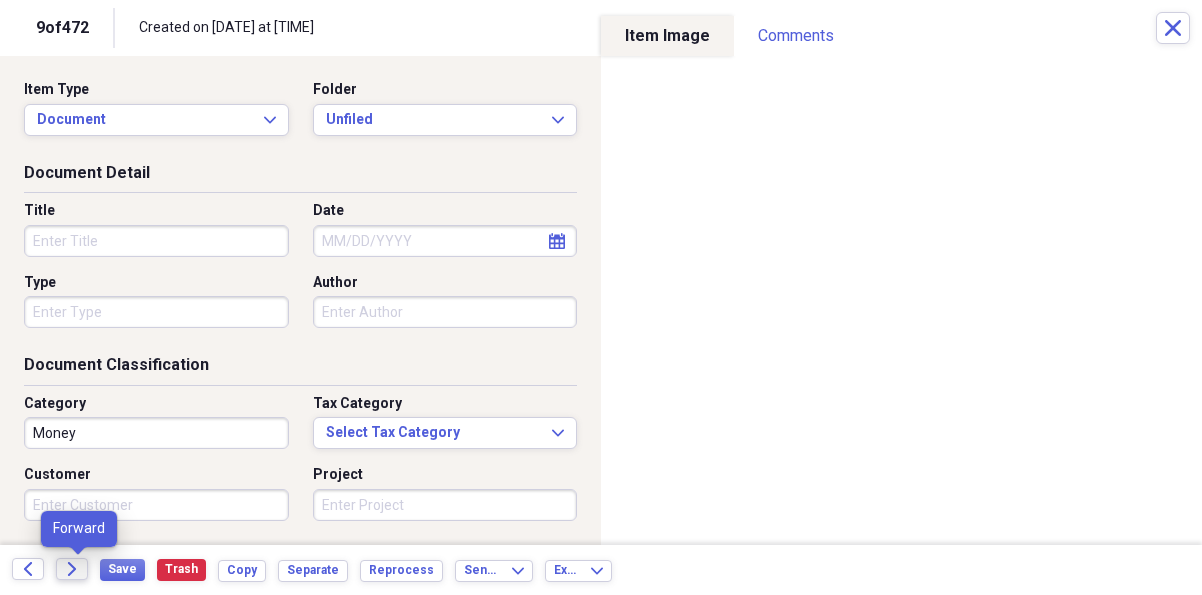 click on "Forward" 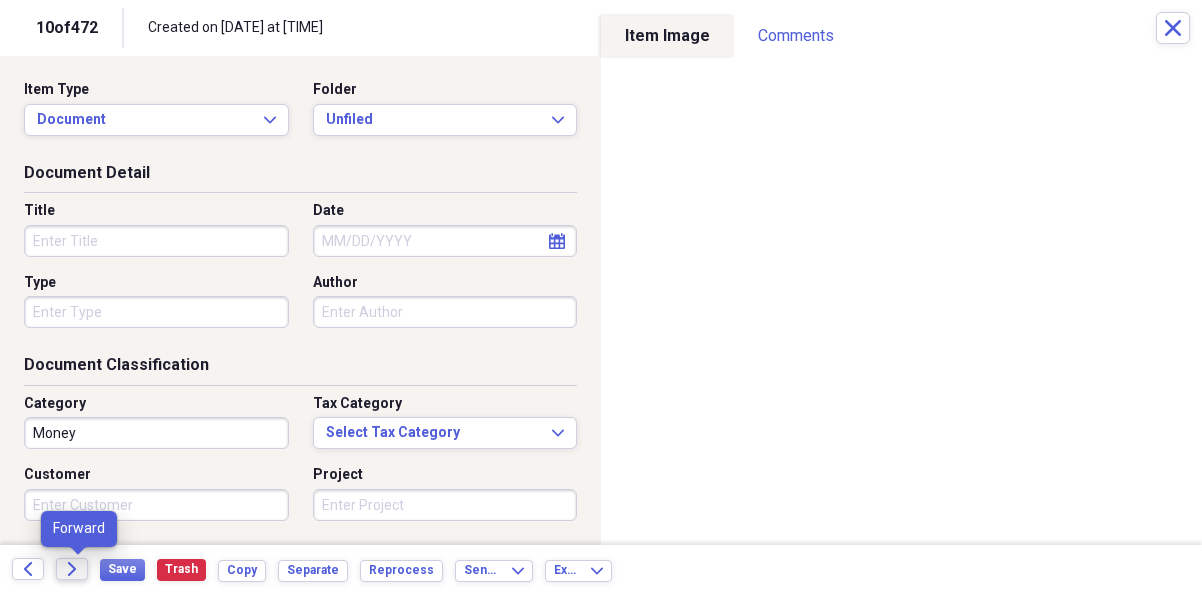 click on "Forward" 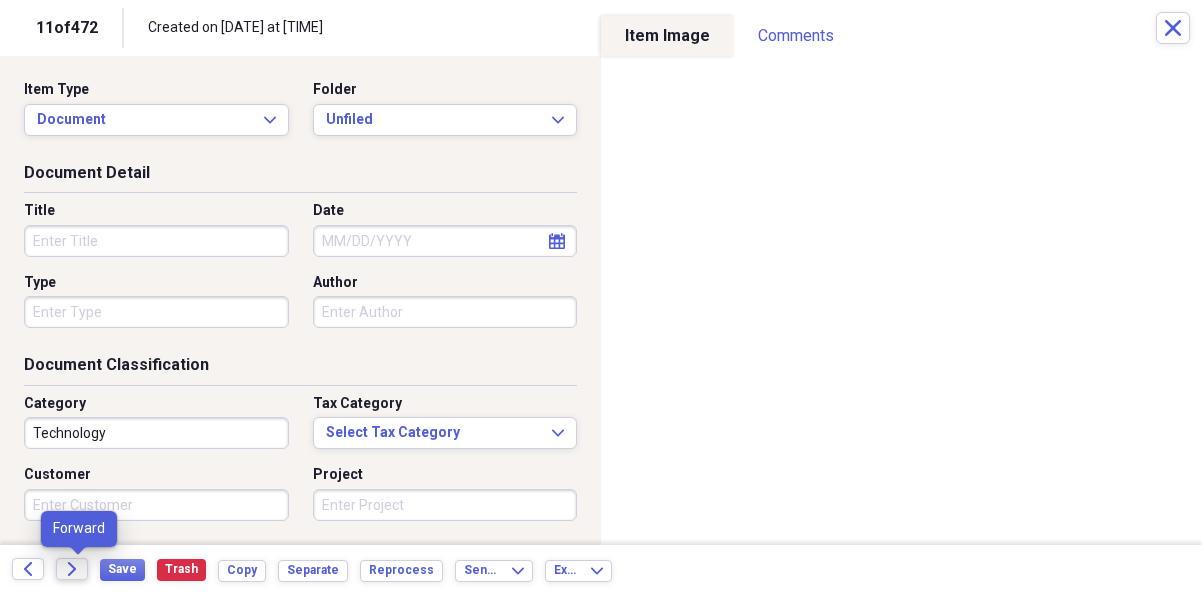 click on "Forward" 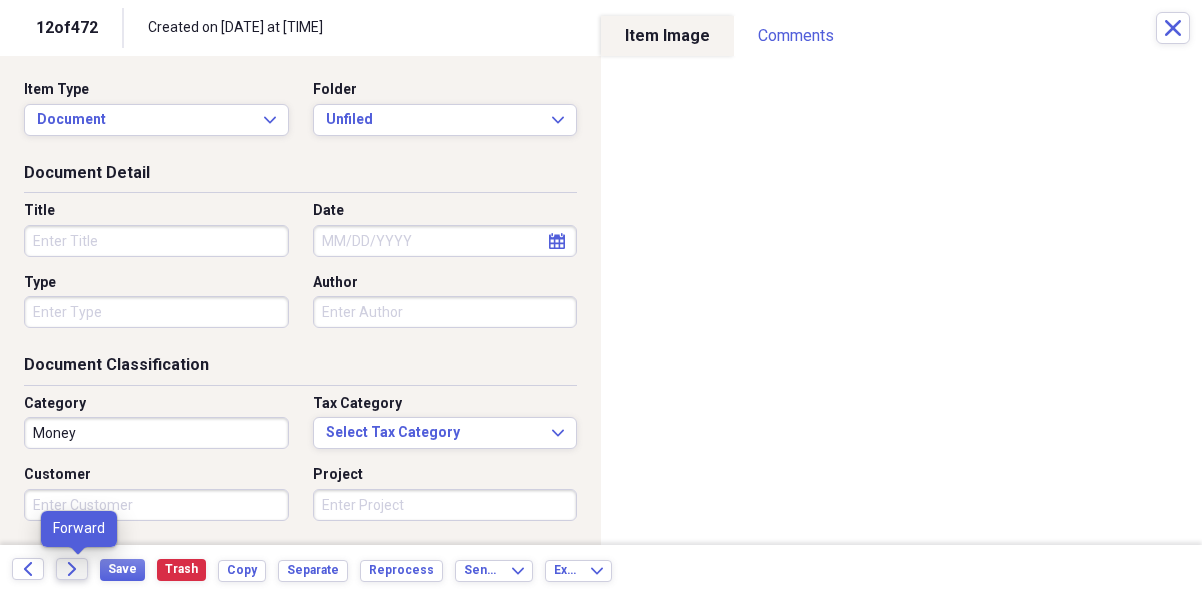 click on "Forward" 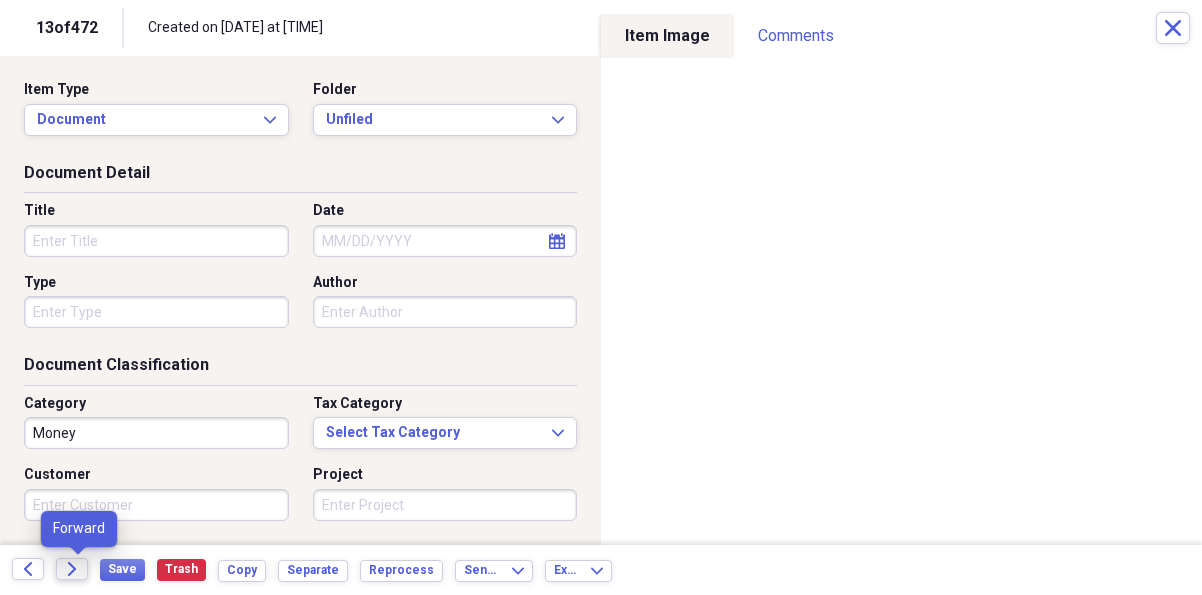 click on "Forward" 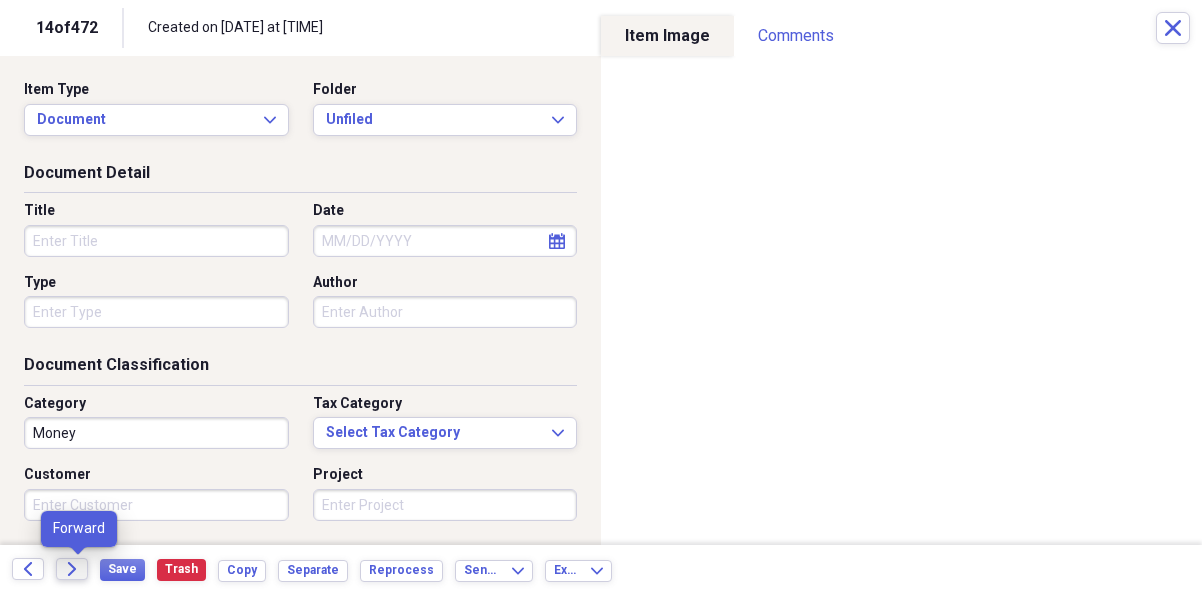 click on "Forward" 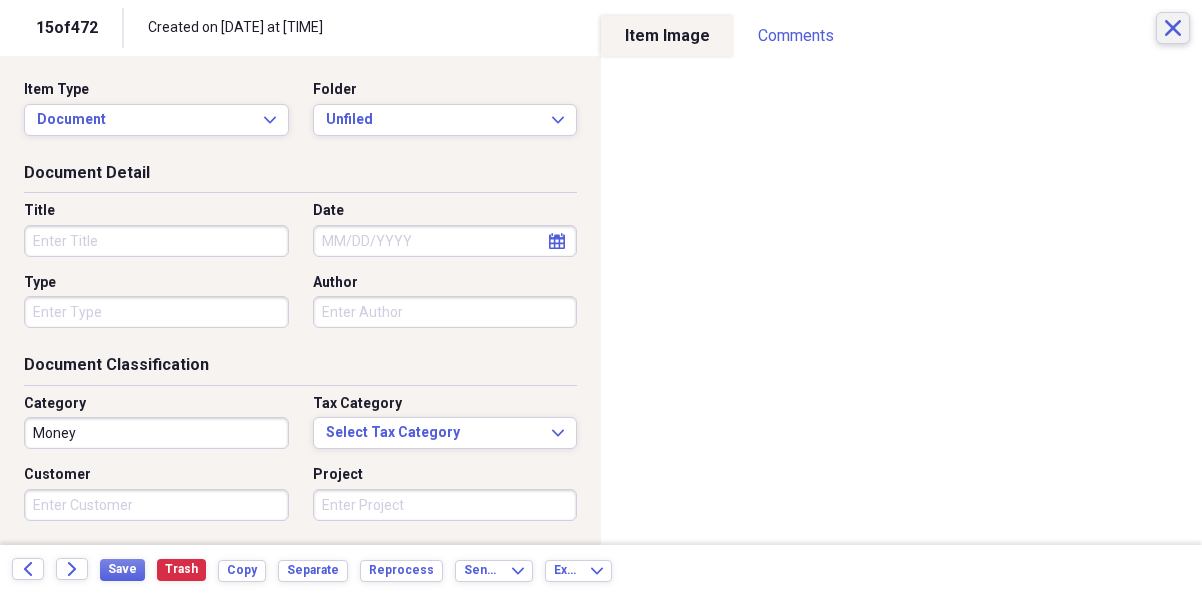 click on "Close" at bounding box center [1173, 28] 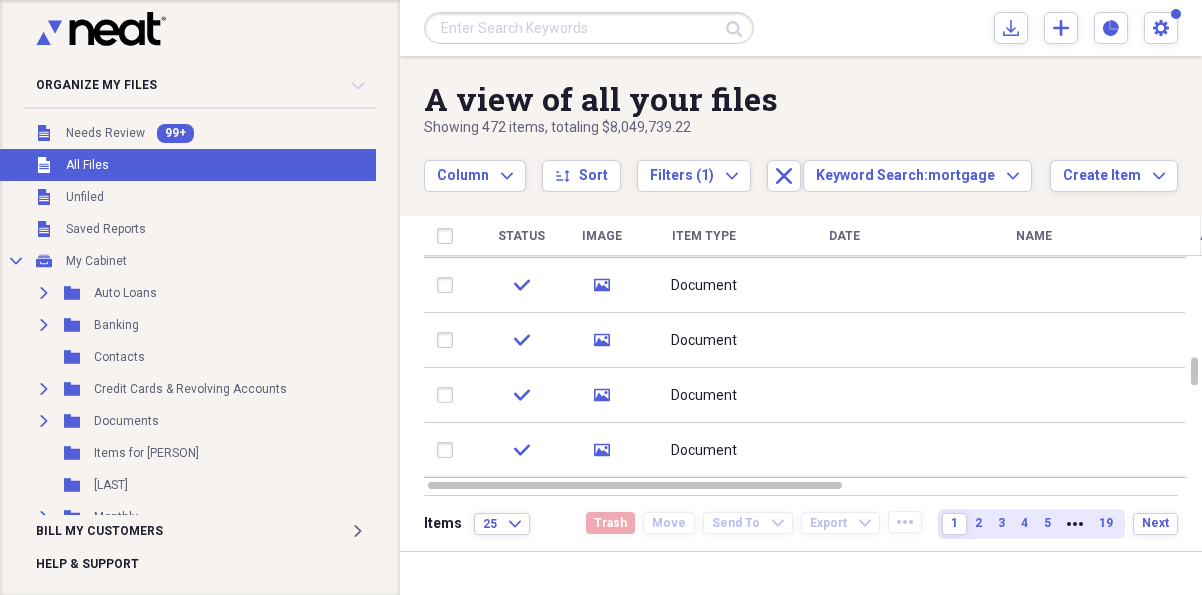 click at bounding box center [589, 28] 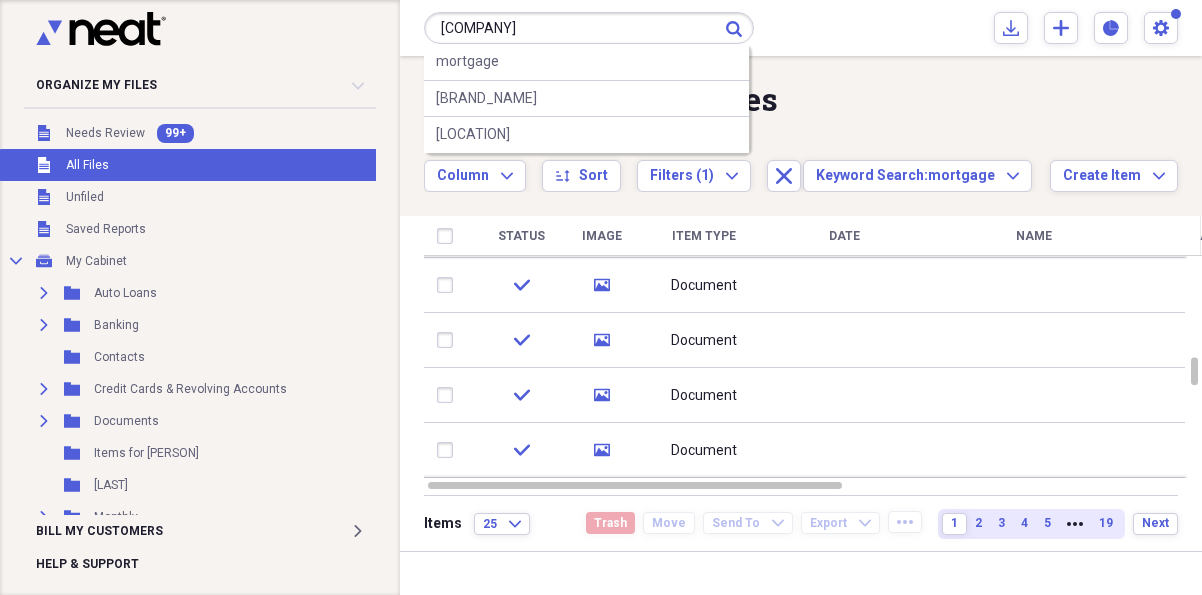 type on "[COMPANY]" 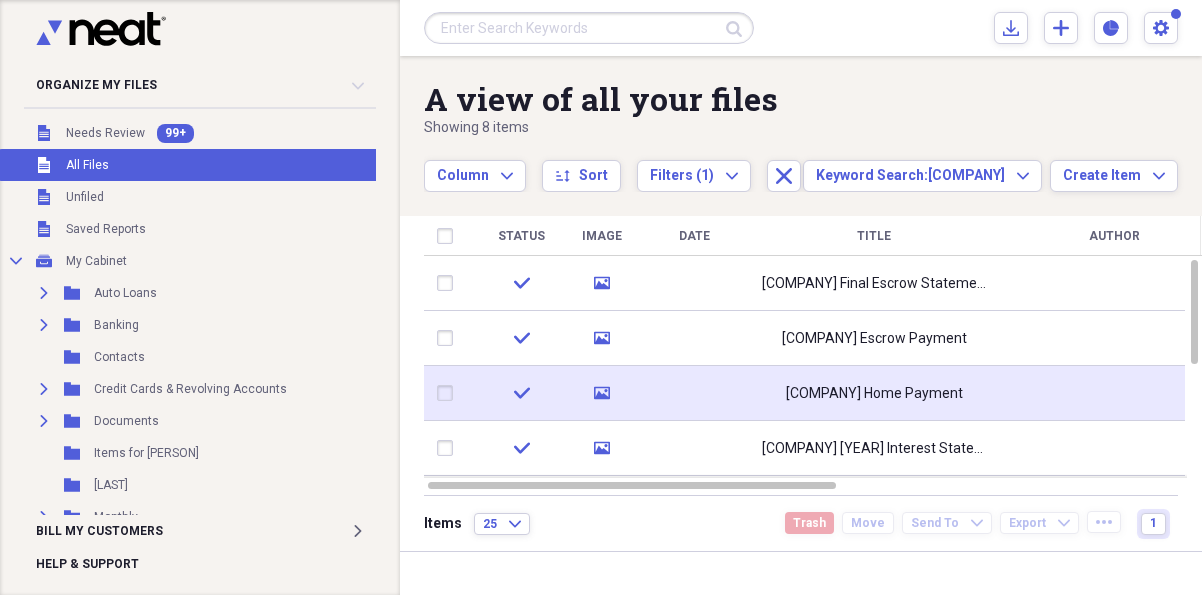 click at bounding box center [694, 393] 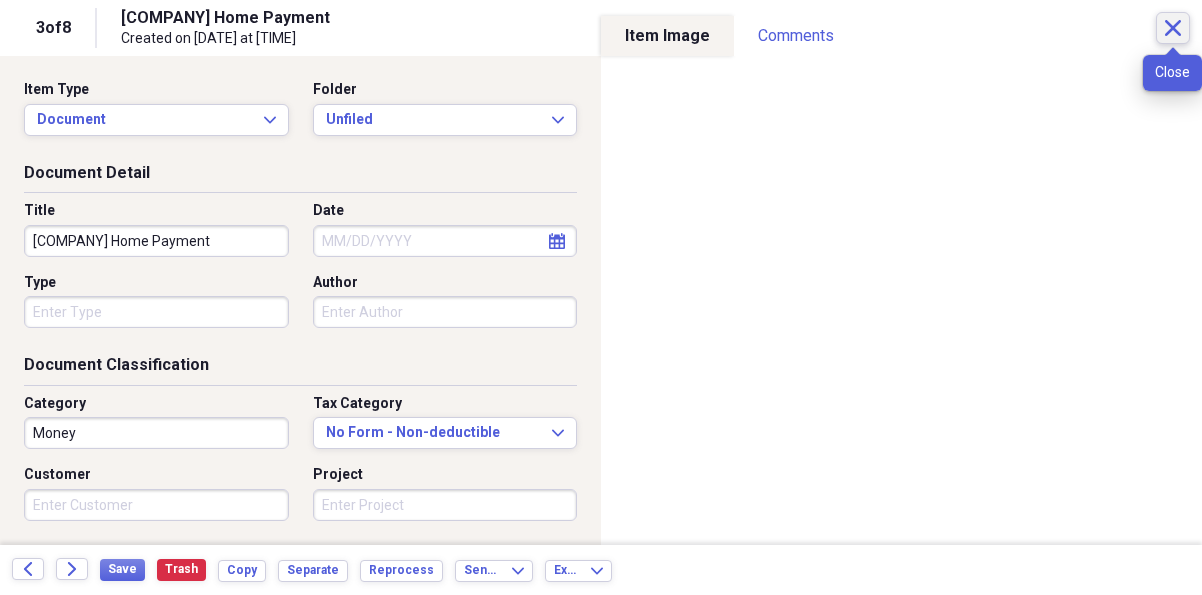 click 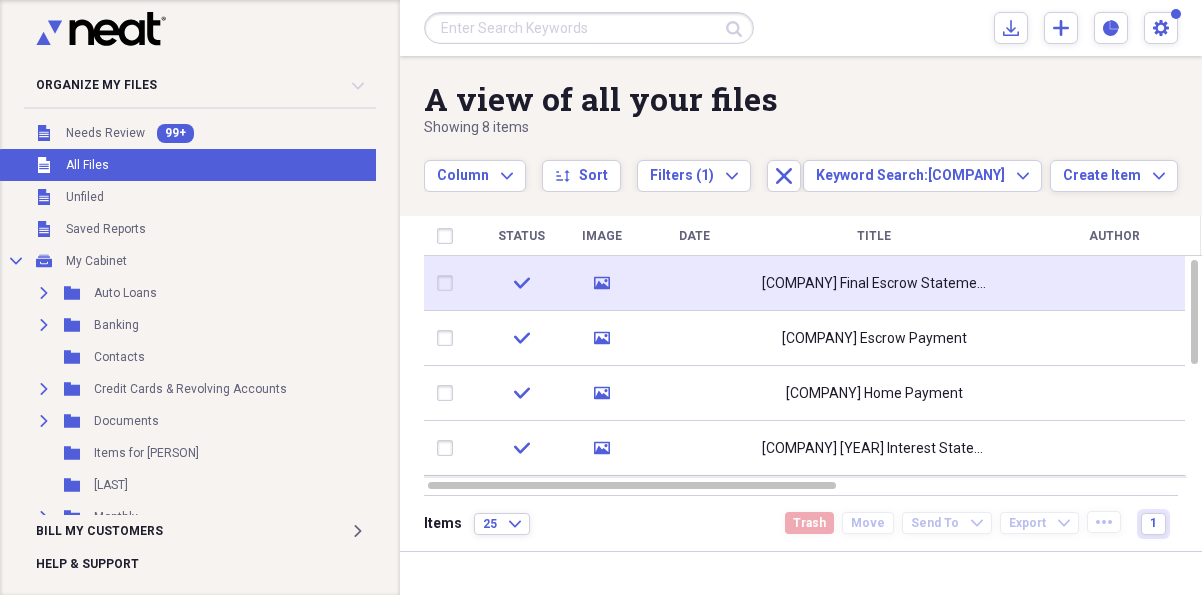 click on "[COMPANY] Final Escrow Statement" at bounding box center [874, 284] 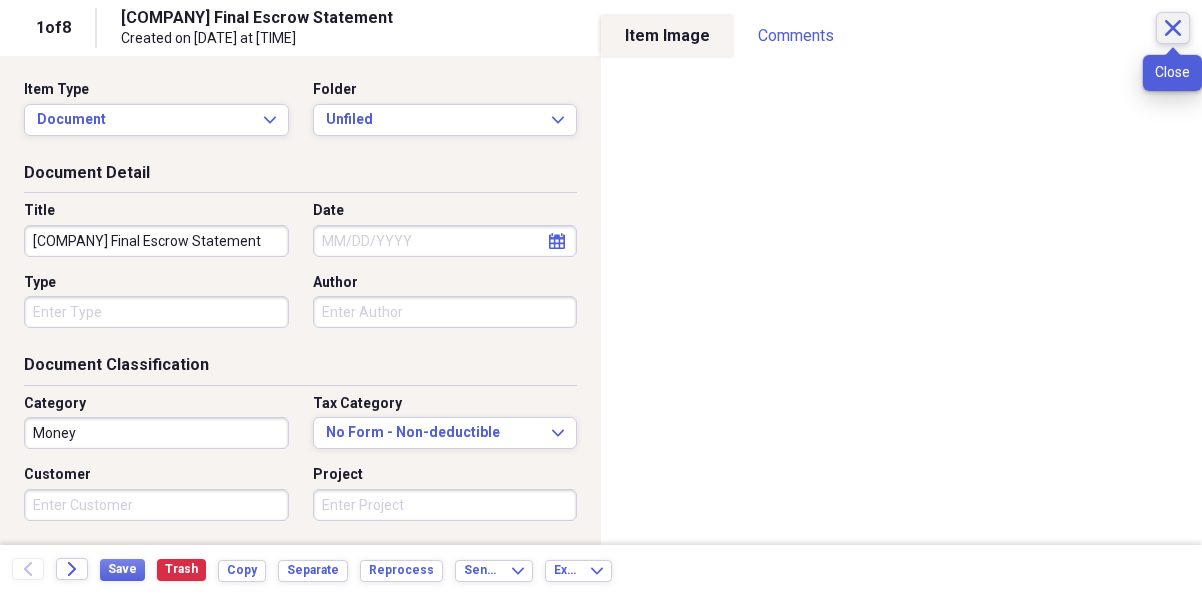 click 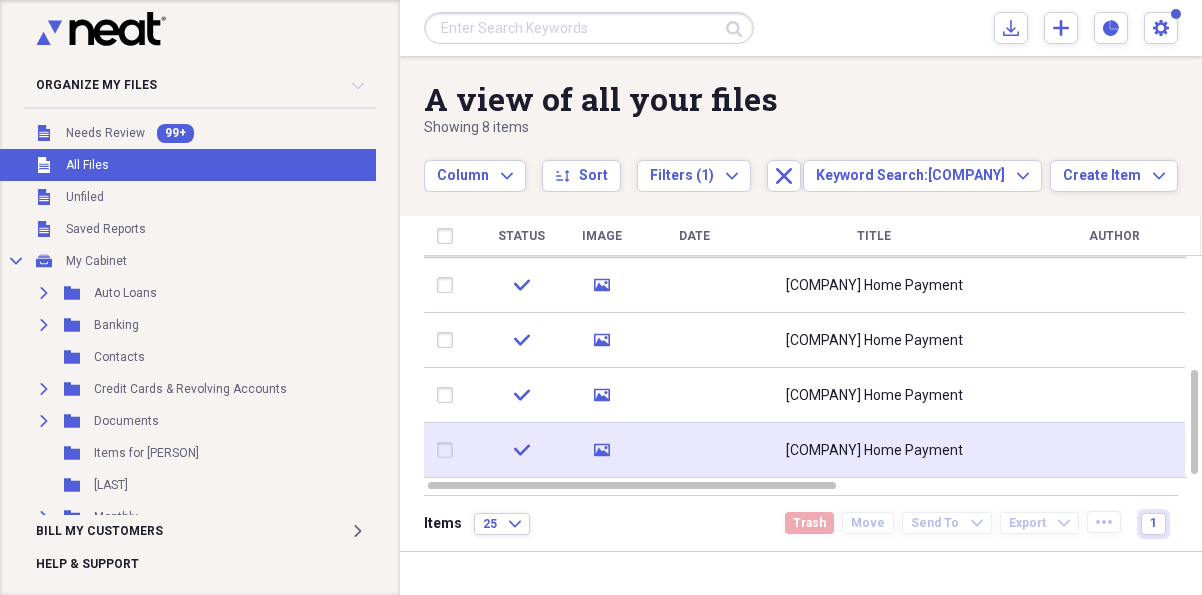 click on "[COMPANY] Home Payment" at bounding box center [874, 451] 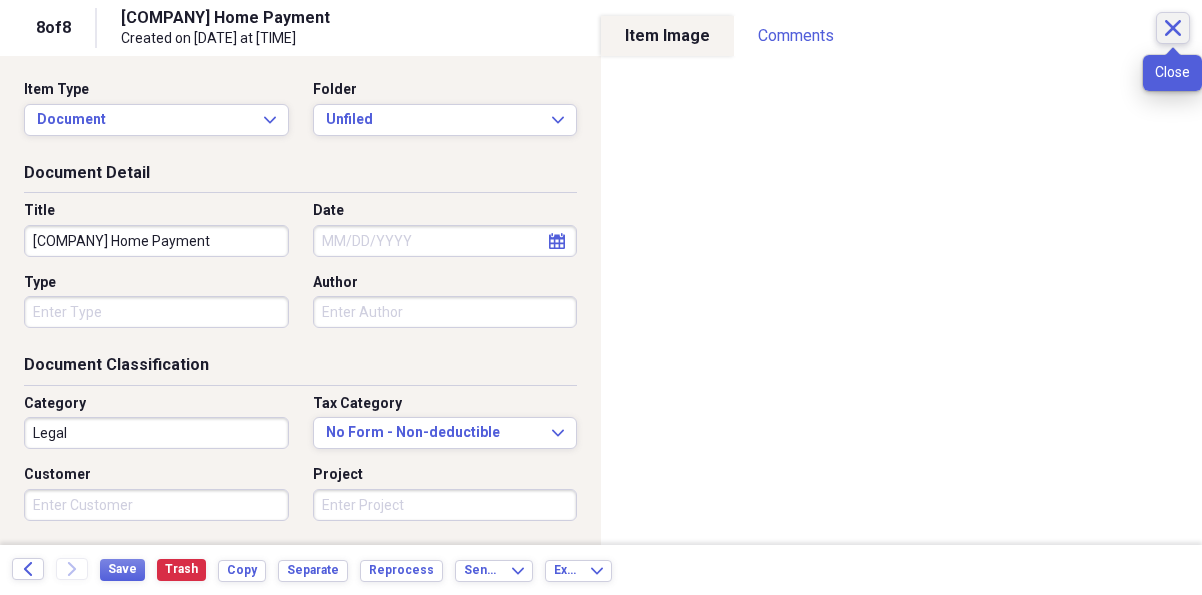 click 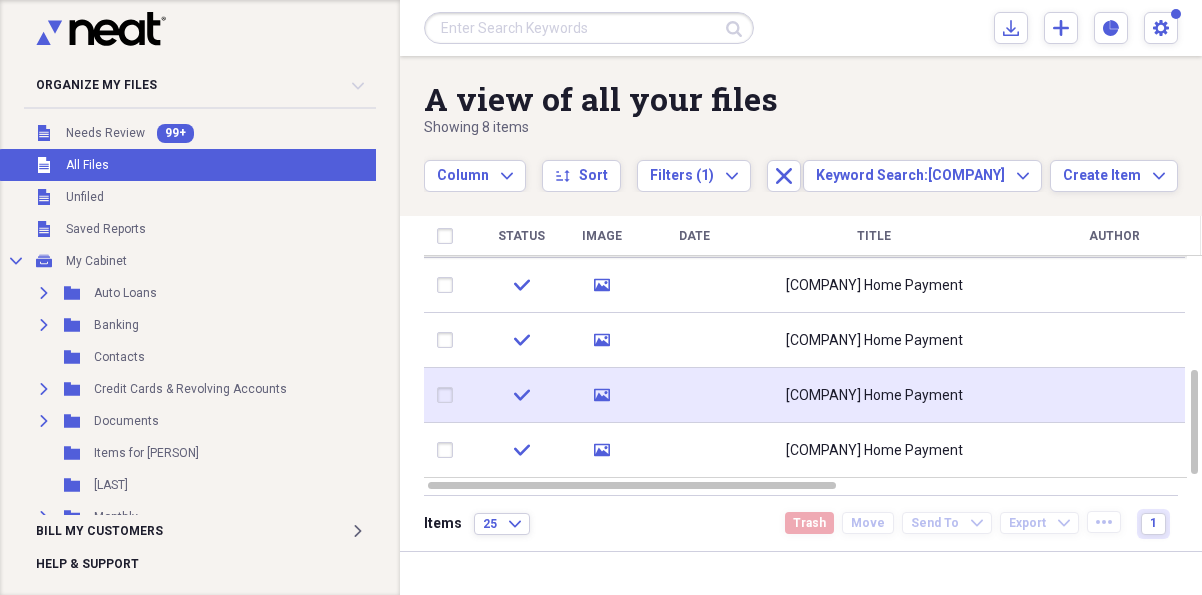 click on "[COMPANY] Home Payment" at bounding box center (874, 396) 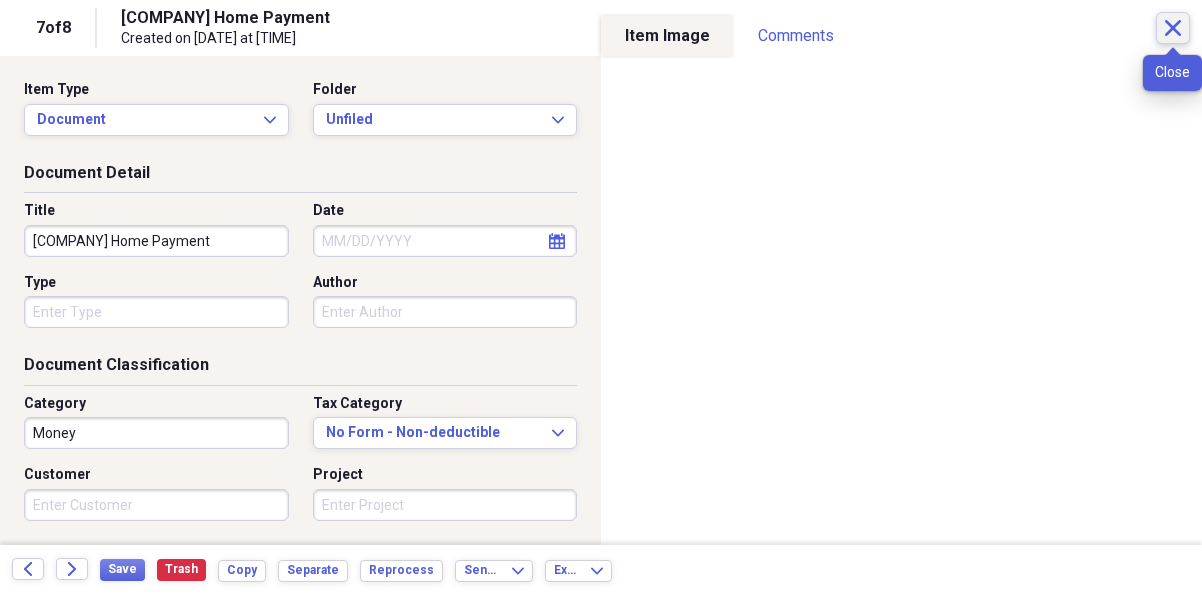 click 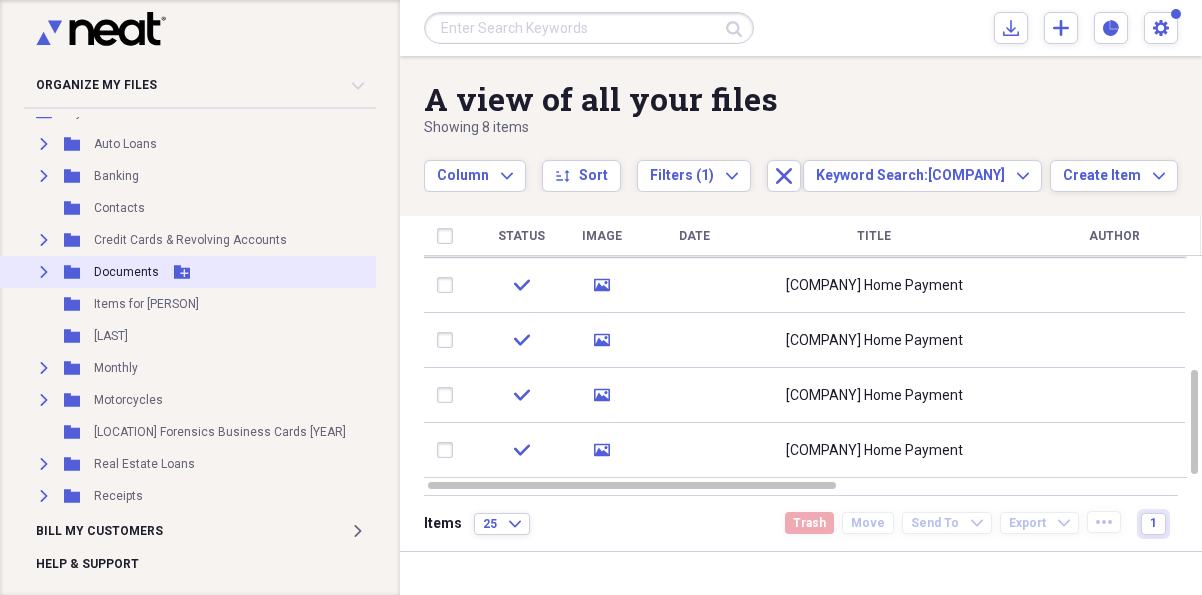 scroll, scrollTop: 192, scrollLeft: 0, axis: vertical 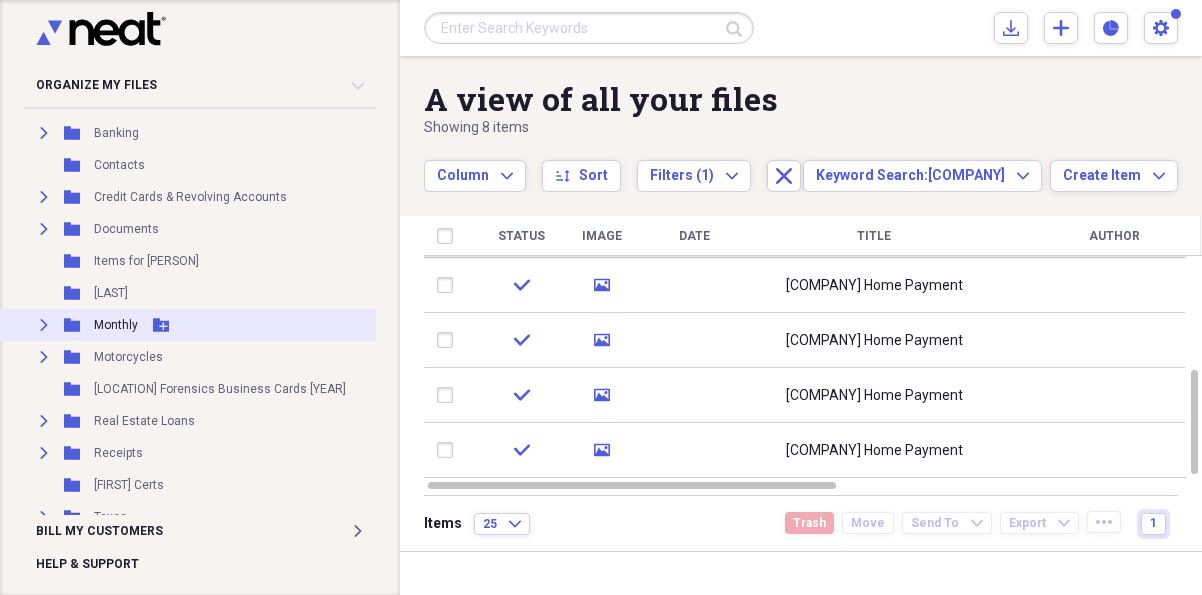click on "Expand" 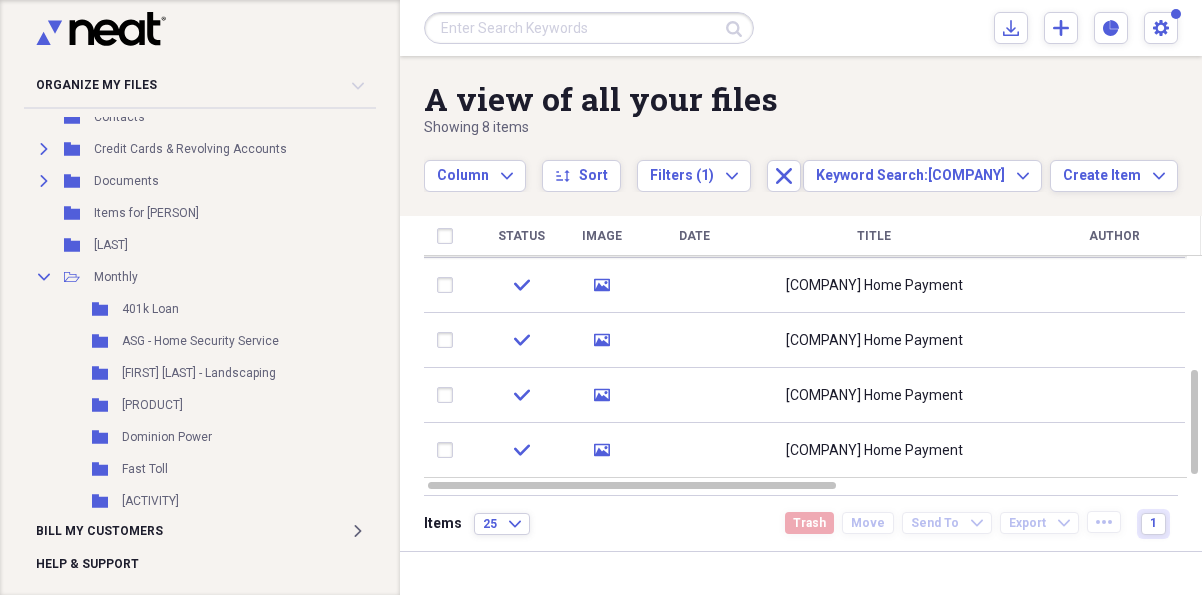 scroll, scrollTop: 0, scrollLeft: 0, axis: both 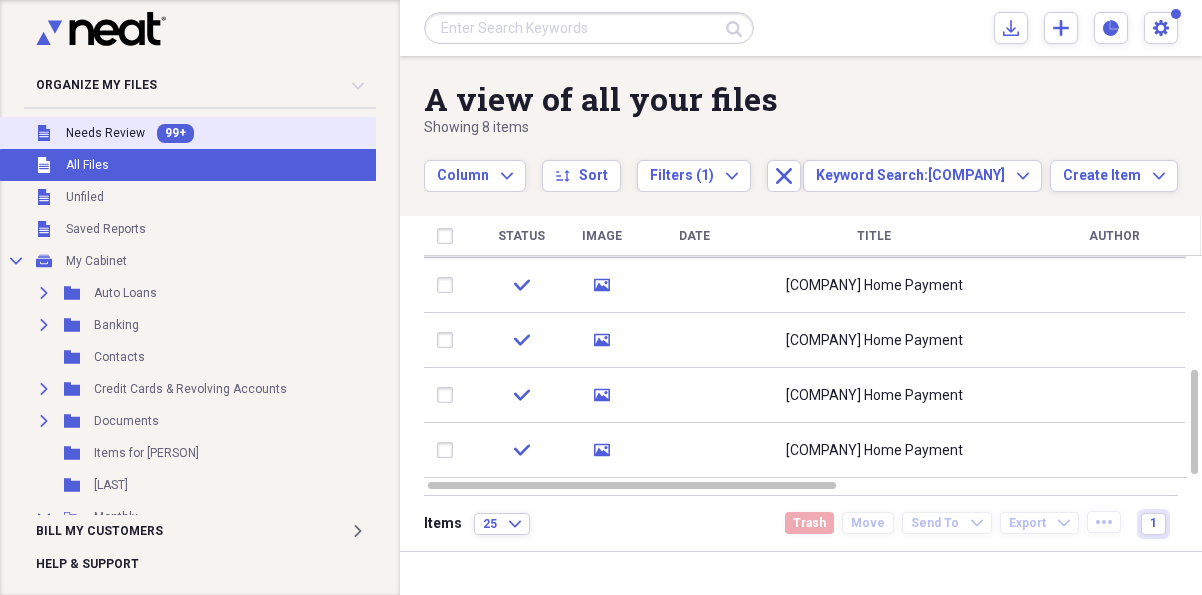 click on "Needs Review" at bounding box center (105, 133) 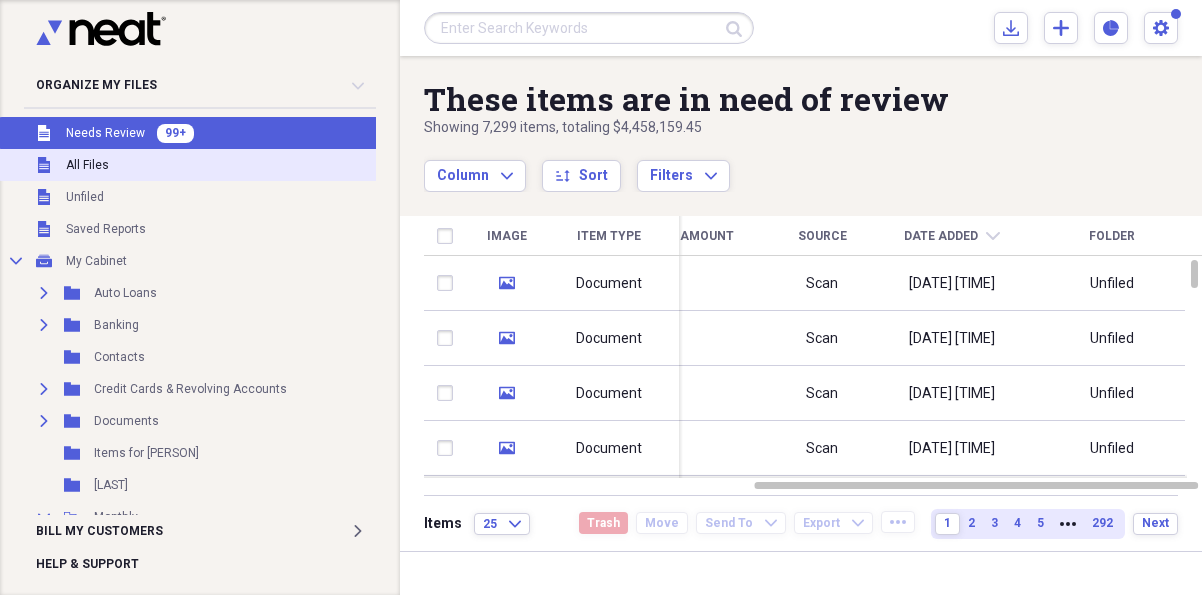 click on "All Files" at bounding box center [87, 165] 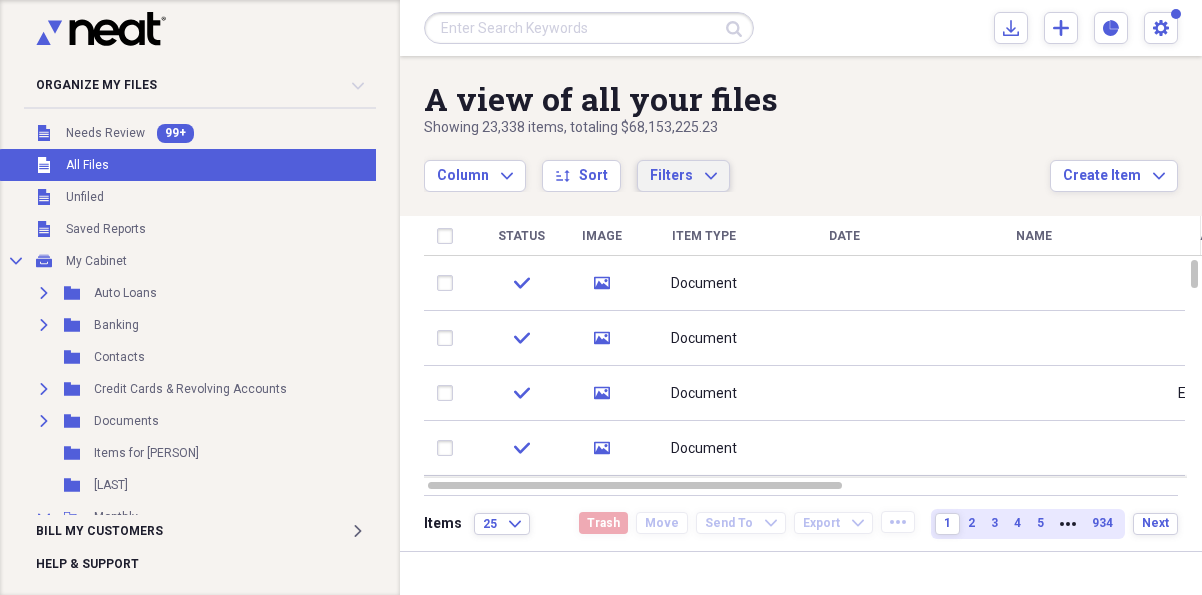click on "Expand" 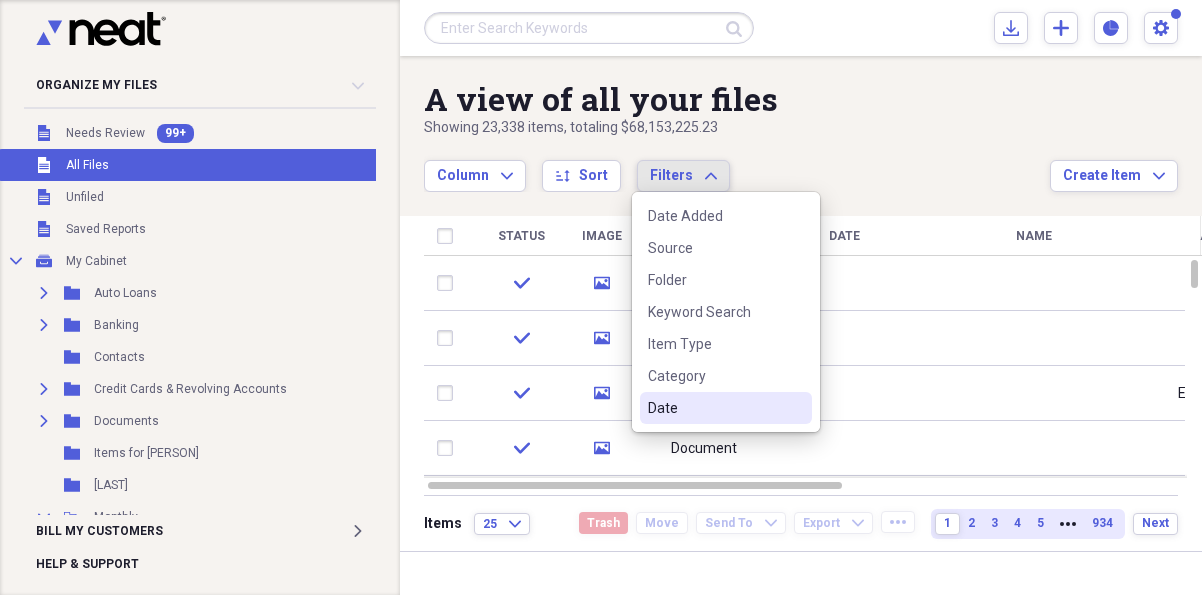 click on "Date" at bounding box center (714, 408) 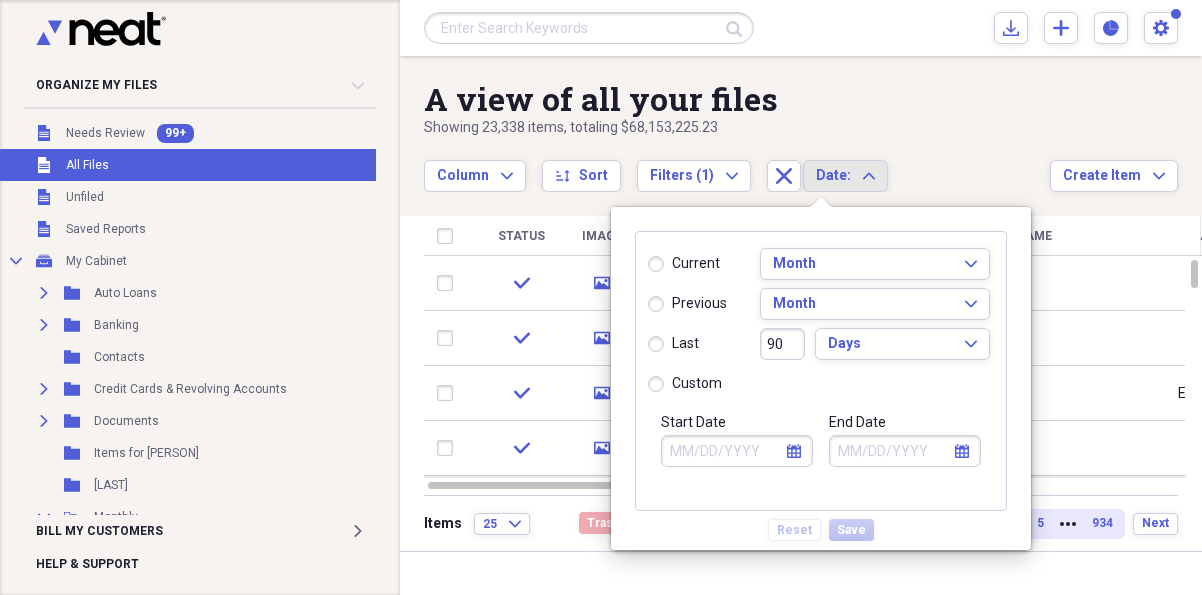click on "current" at bounding box center (684, 264) 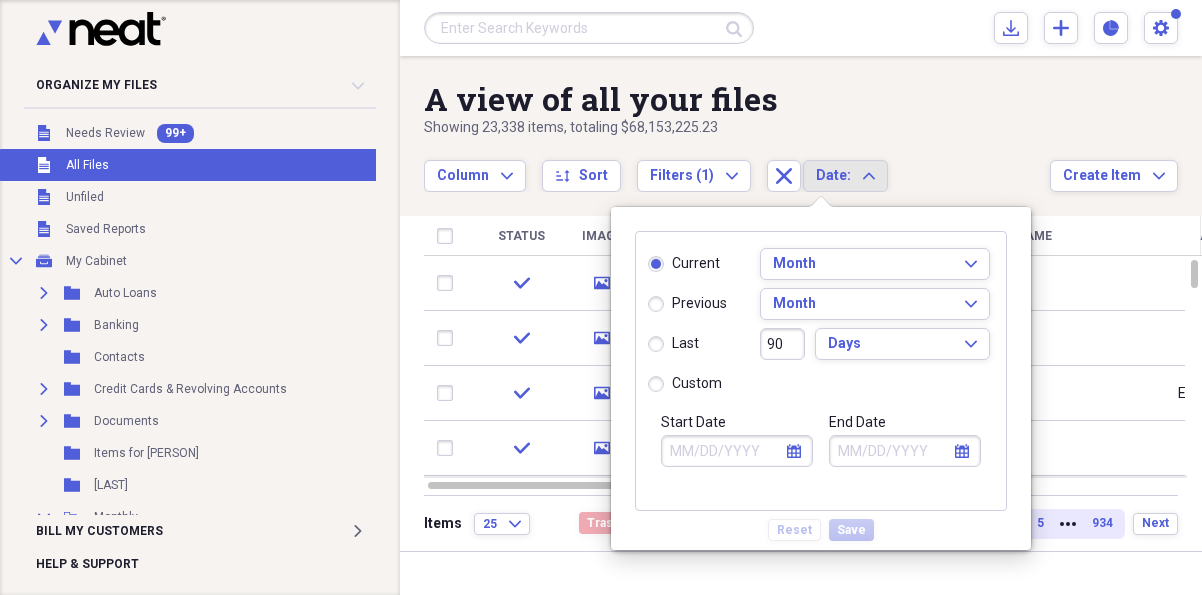 type on "08/01/2025" 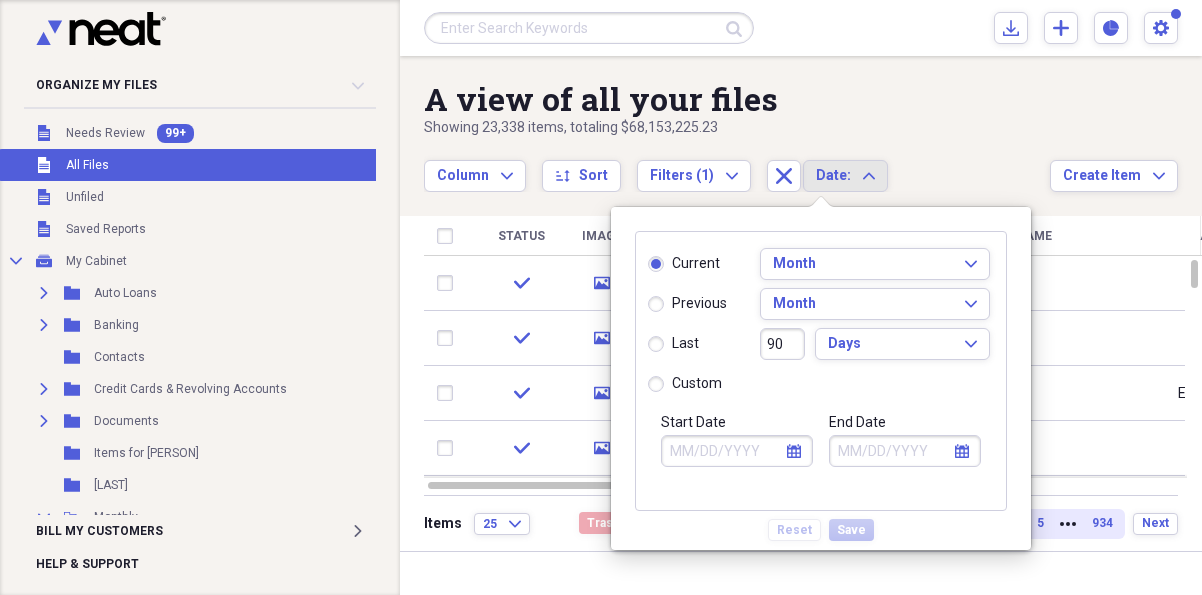 type on "08/31/2025" 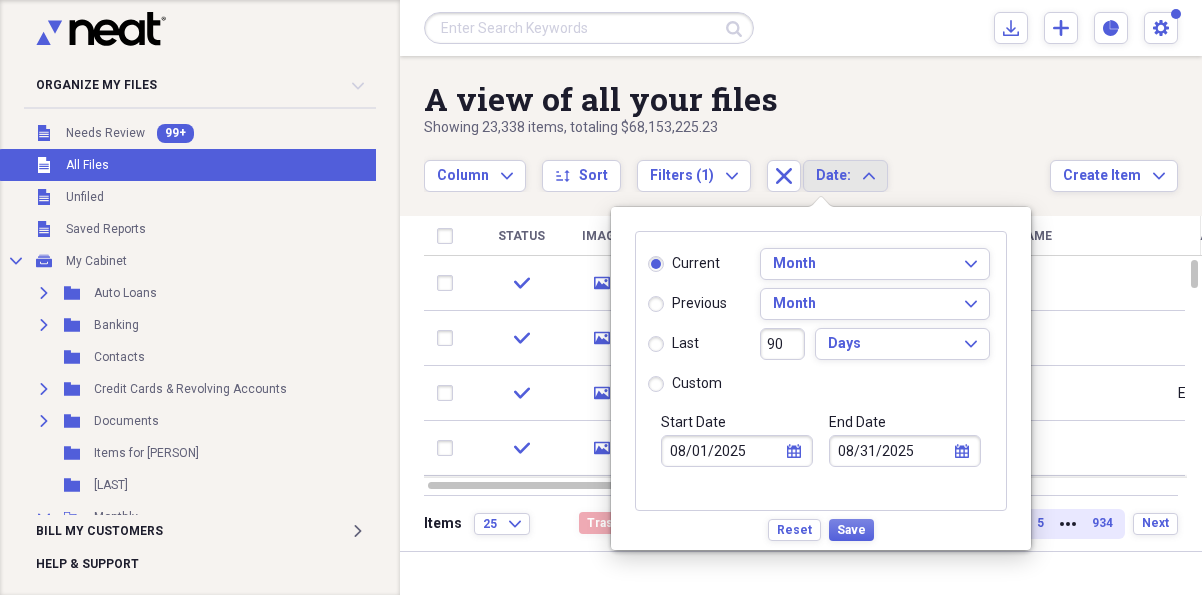 click on "08/01/2025" at bounding box center (737, 451) 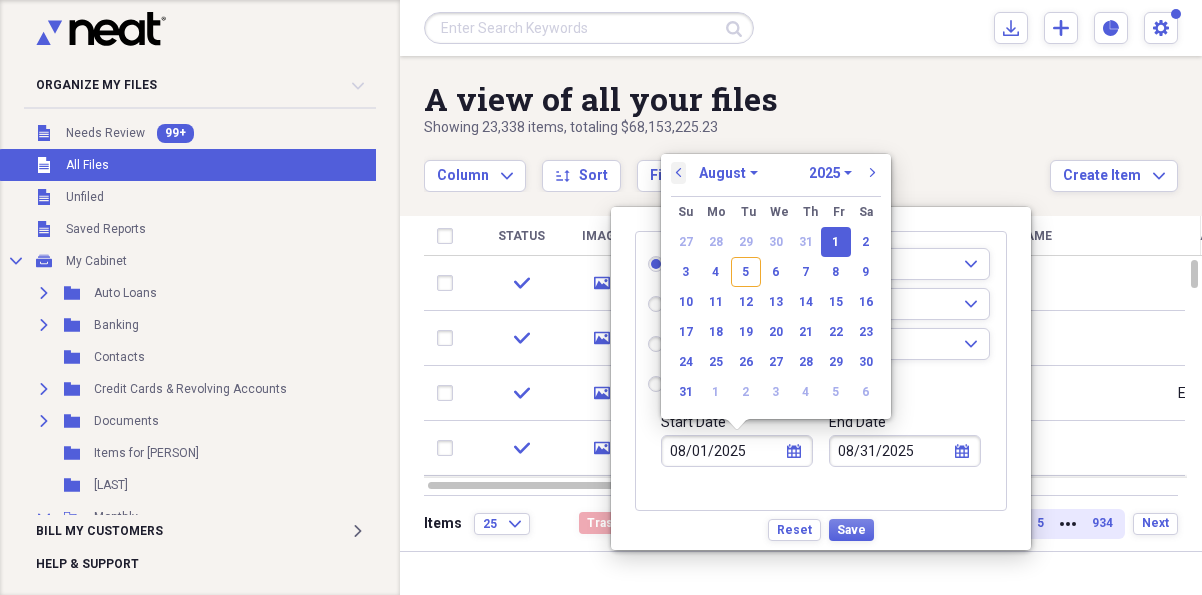 click on "previous" at bounding box center (679, 173) 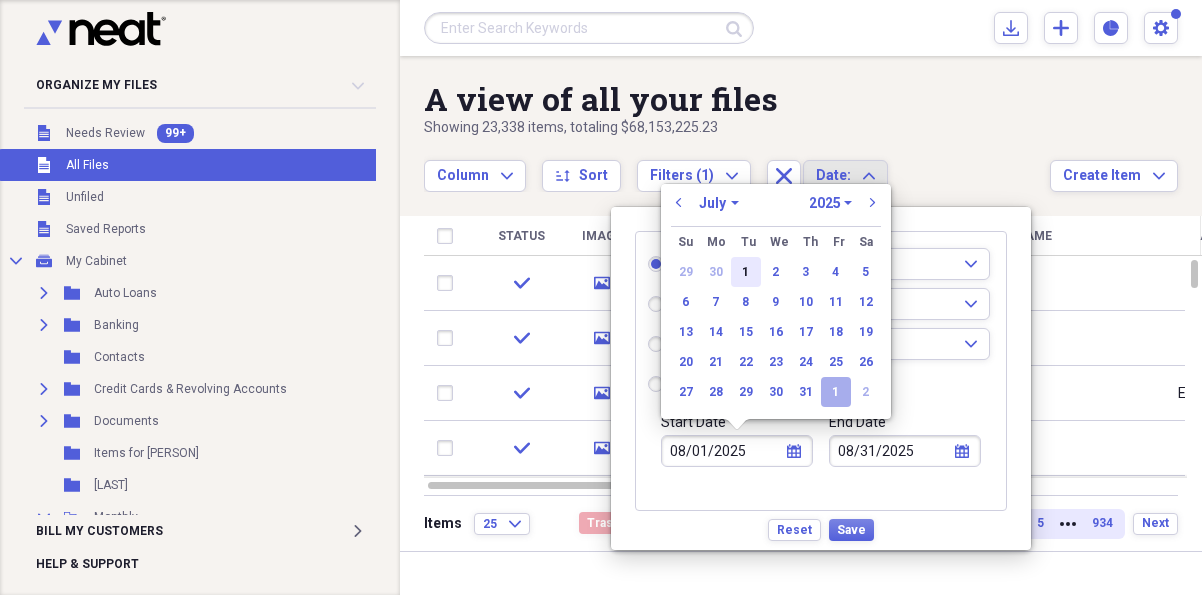 click on "1" at bounding box center [746, 272] 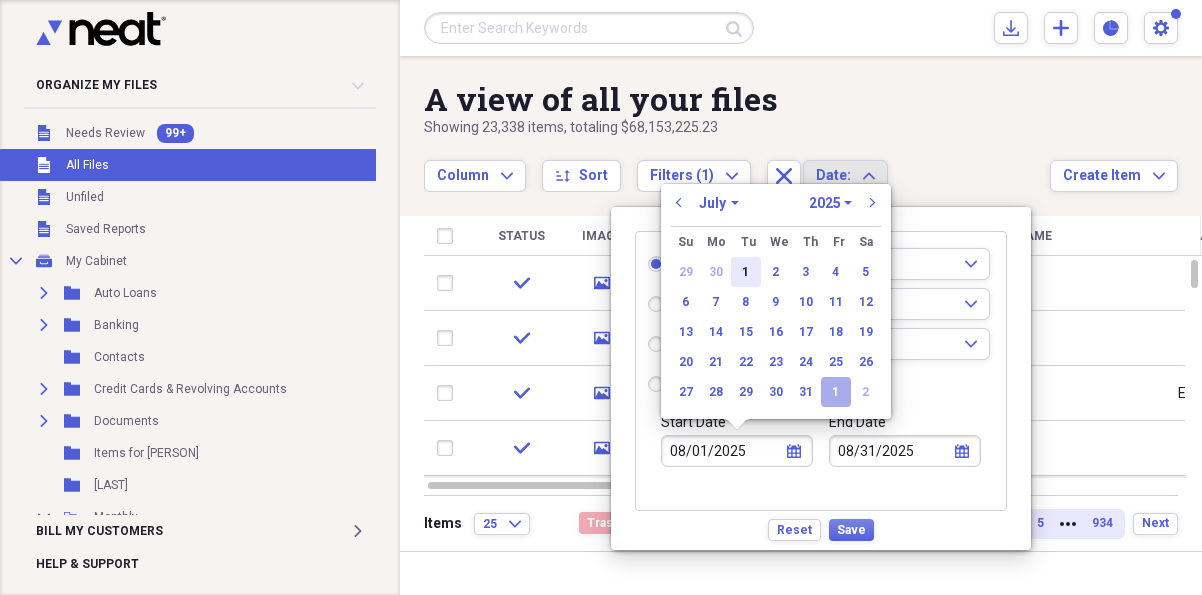 radio on "false" 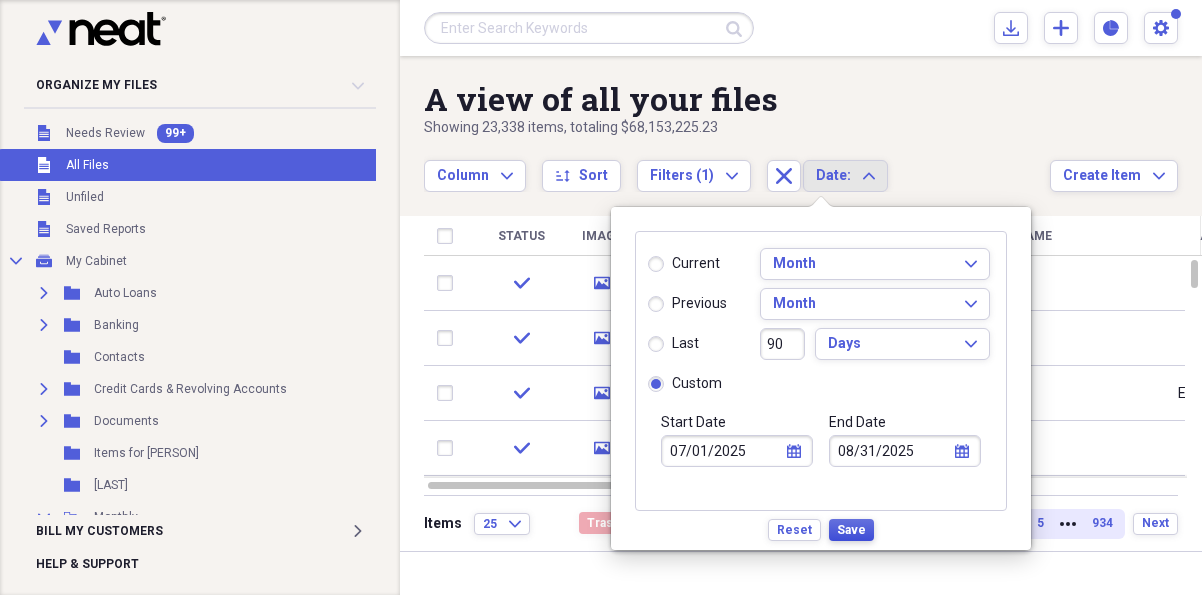 click on "Save" at bounding box center (851, 530) 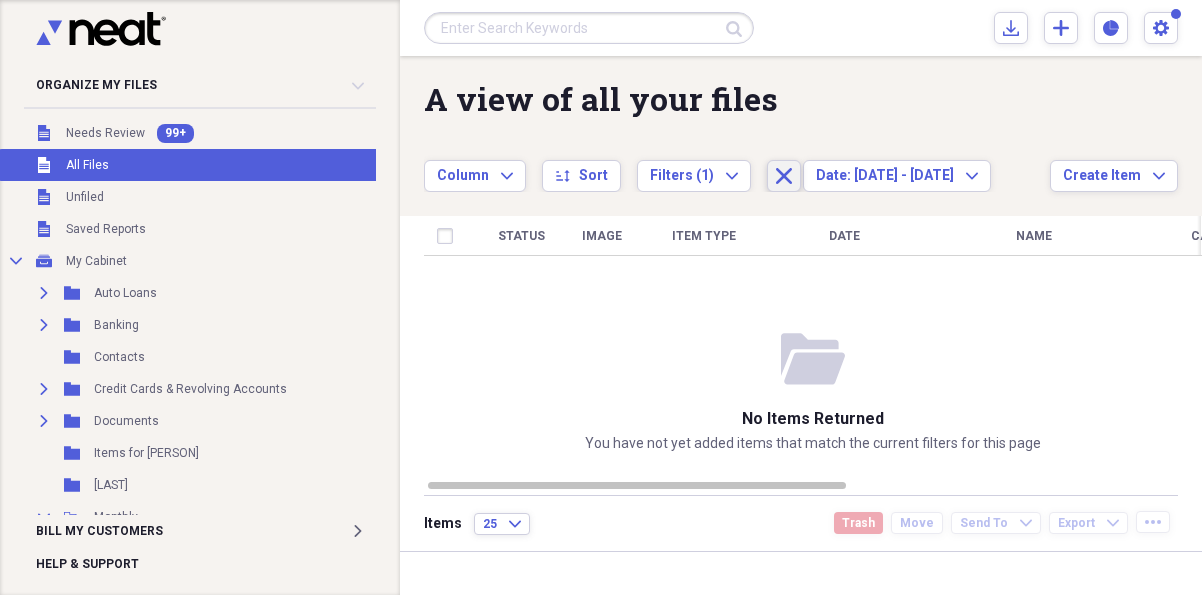 click 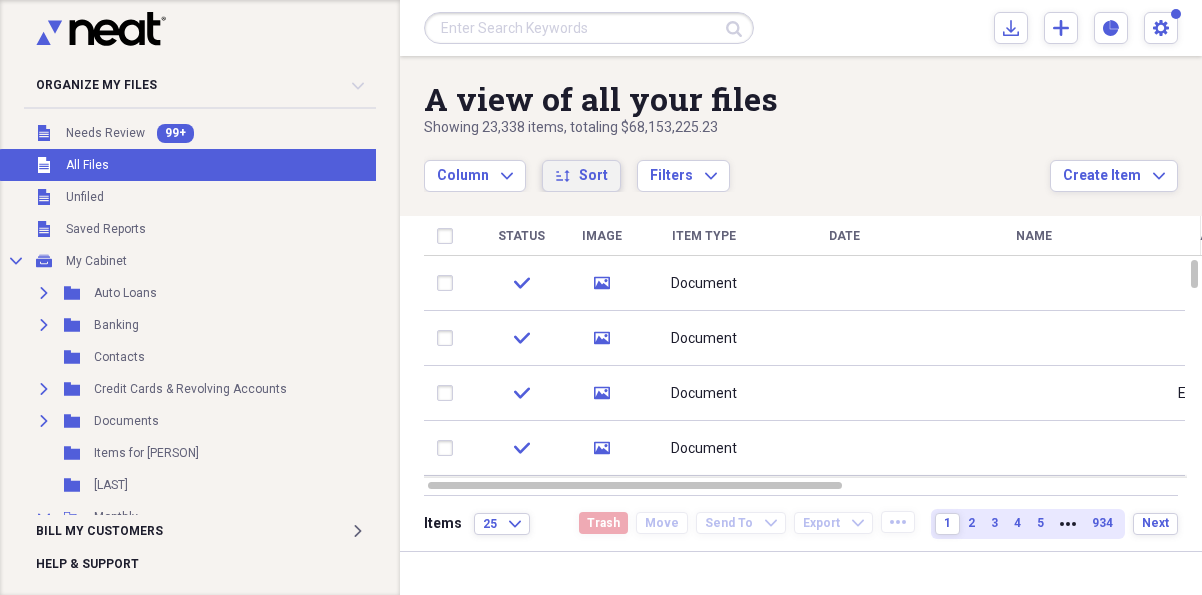 click on "Sort" at bounding box center (593, 176) 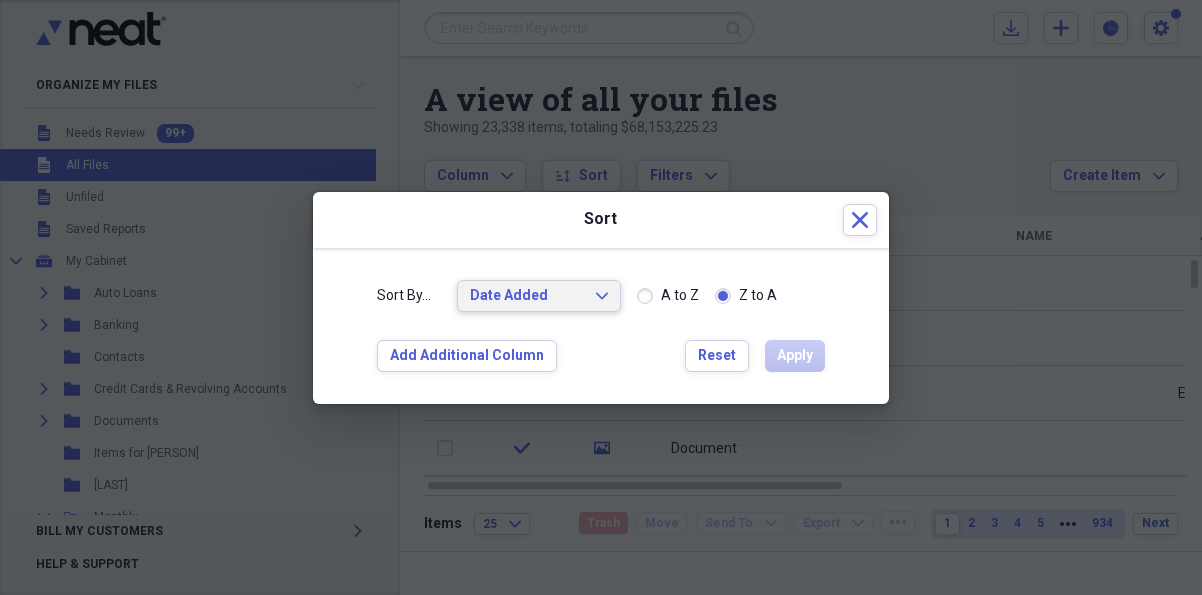 click on "Date Added" at bounding box center (527, 296) 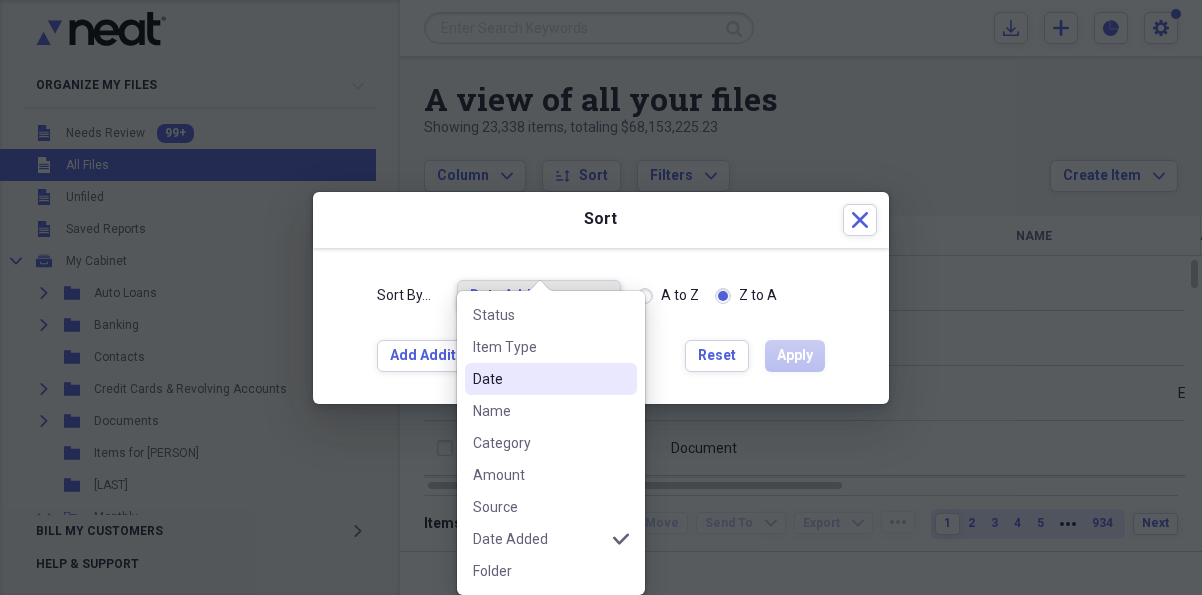 click on "Date" at bounding box center (539, 379) 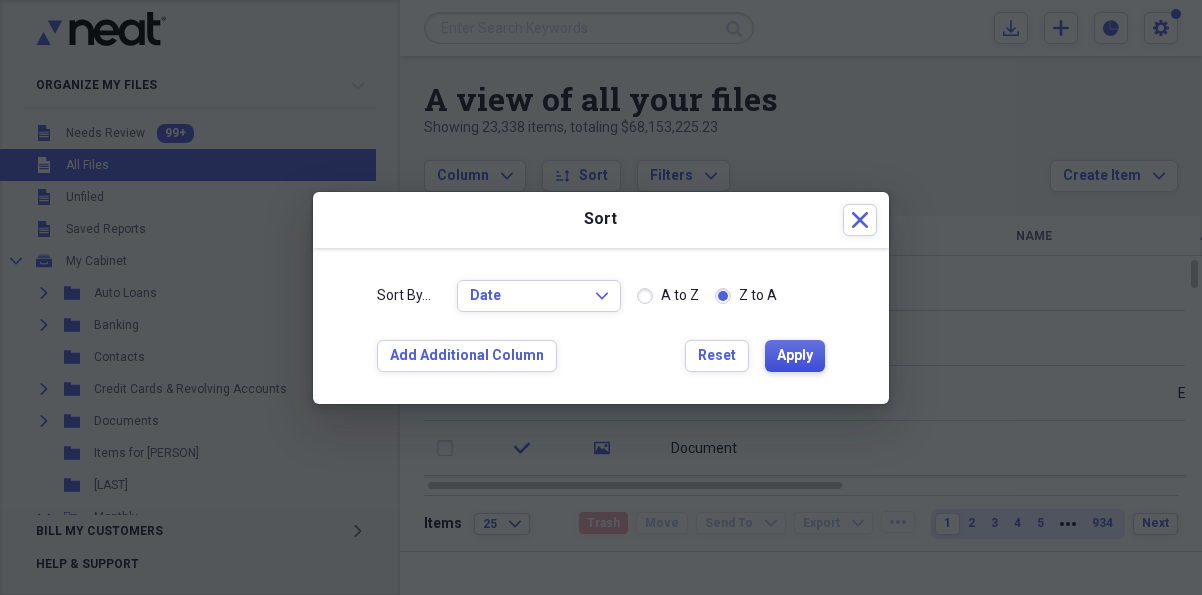 click on "Apply" at bounding box center [795, 356] 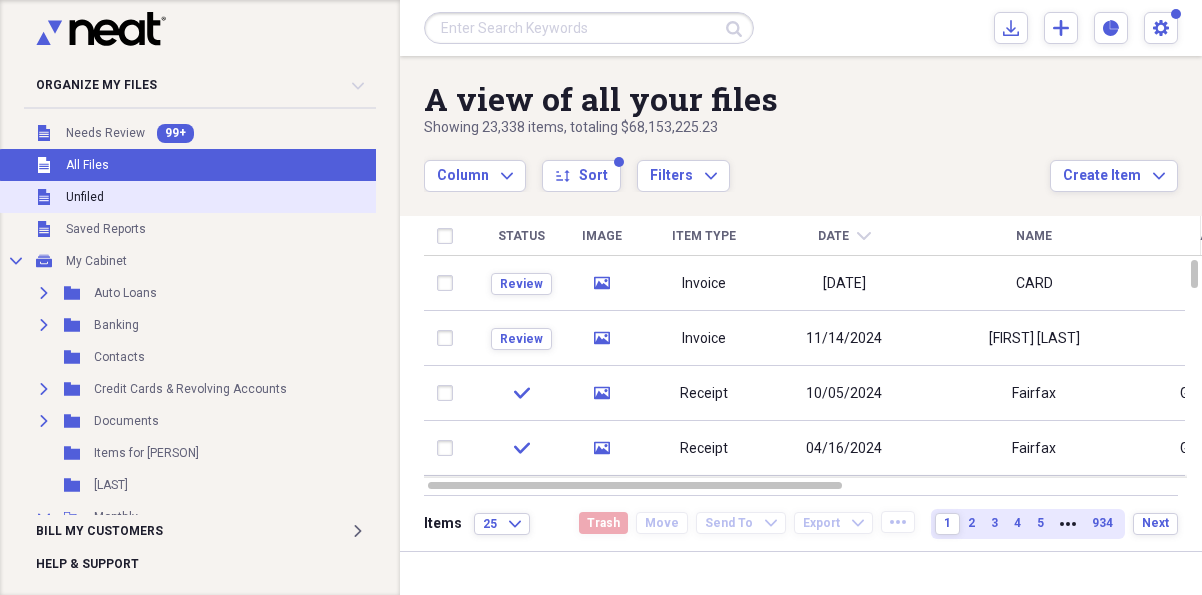 click on "Unfiled" at bounding box center (85, 197) 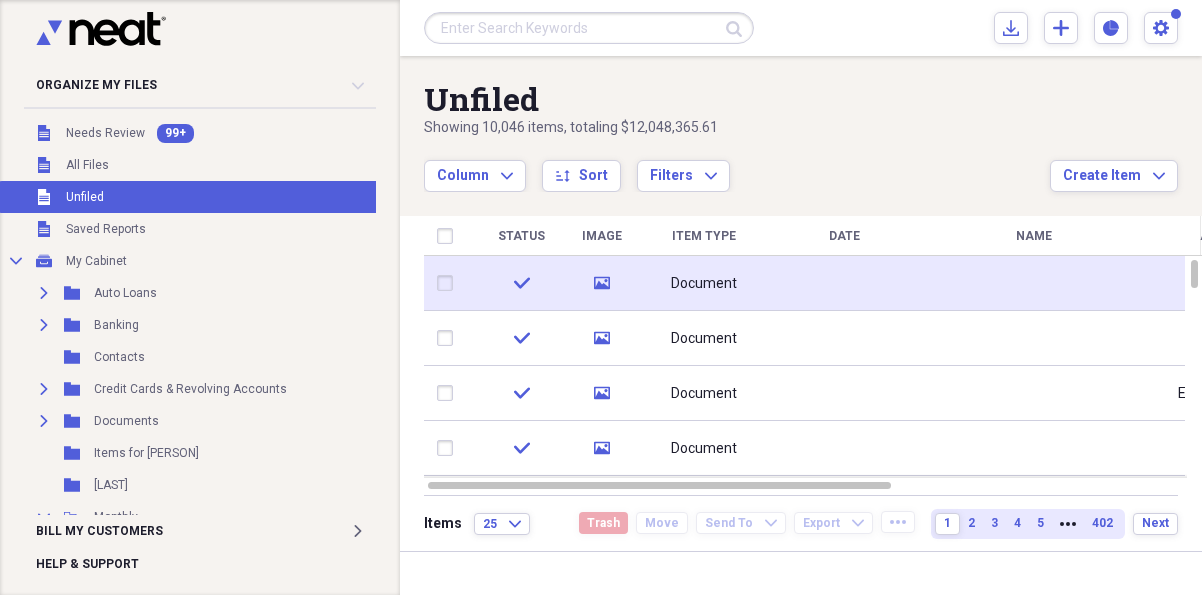 click 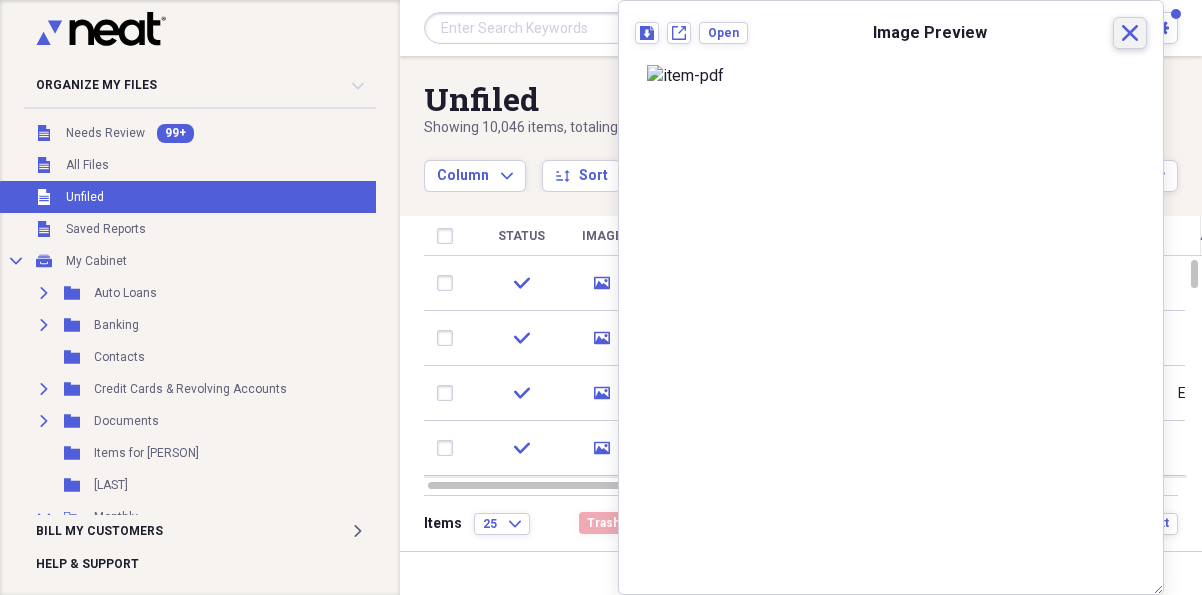 click 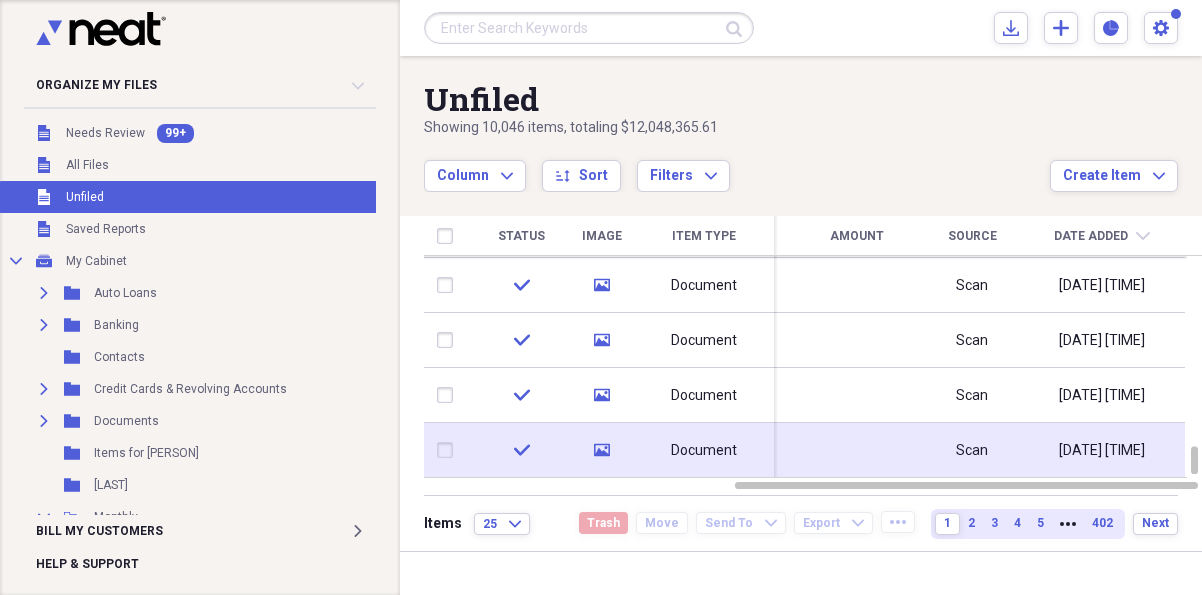 click on "Document" at bounding box center (704, 451) 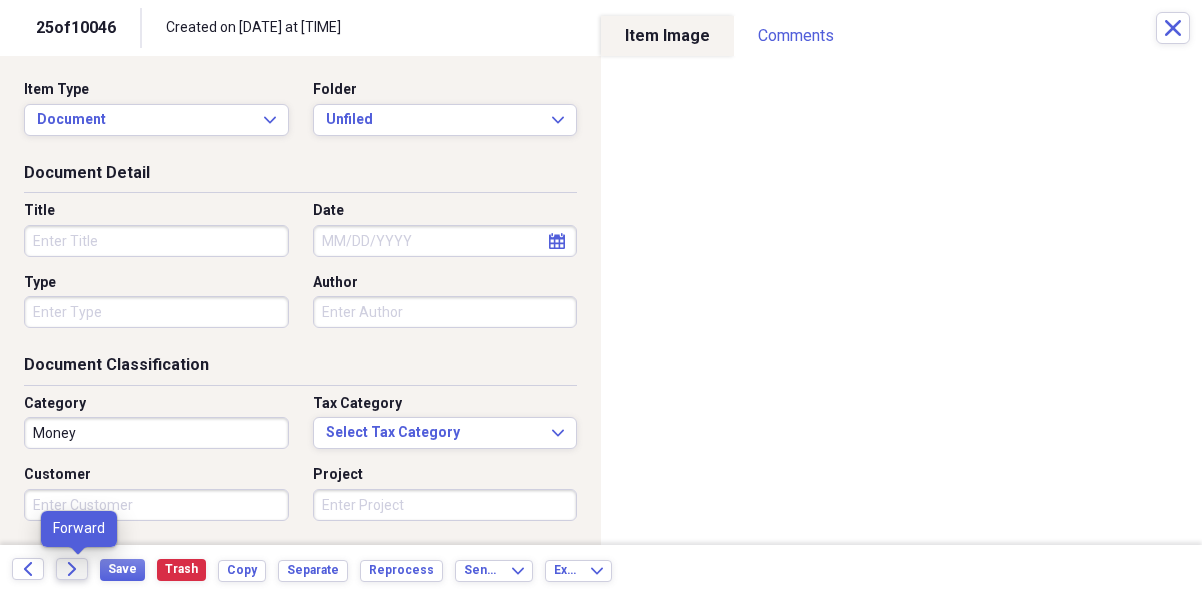 click on "Forward" 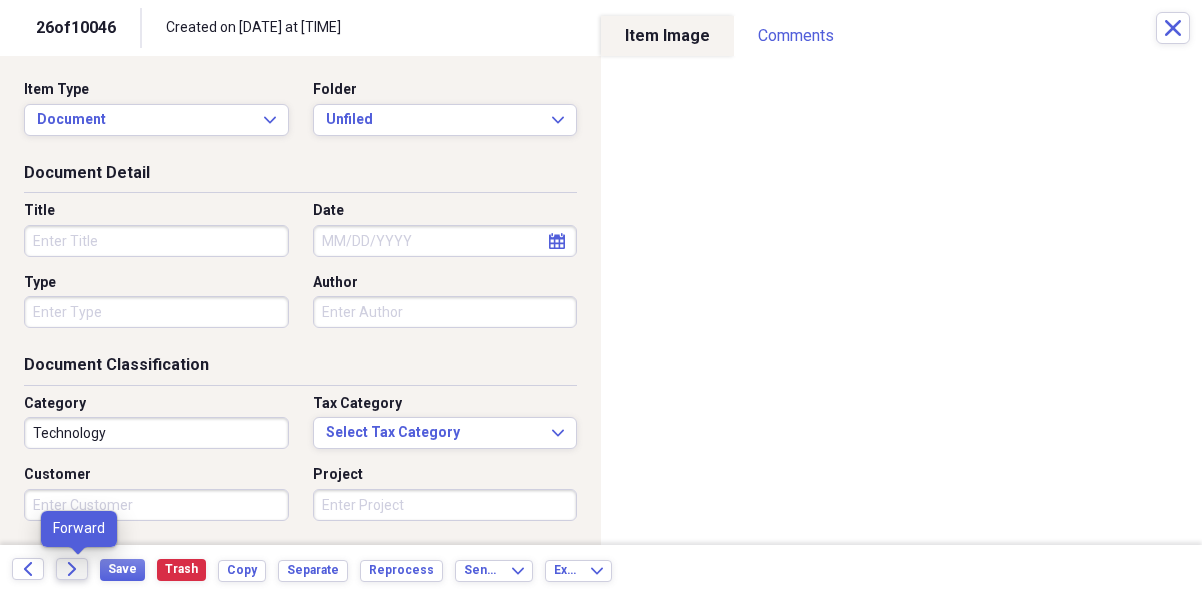 click on "Forward" 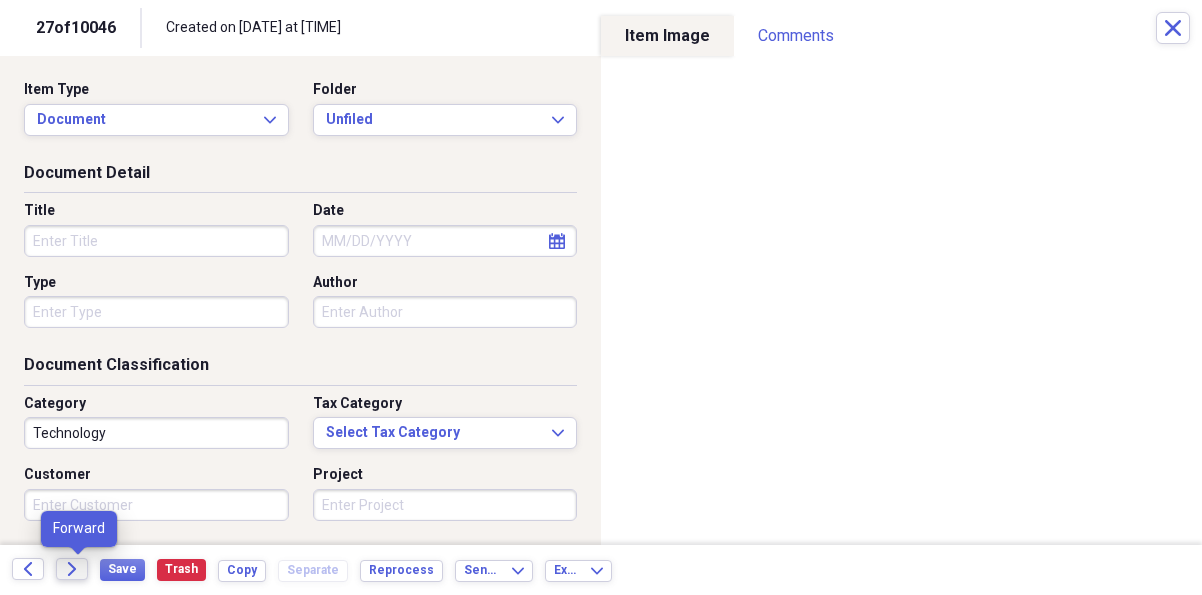 click on "Forward" 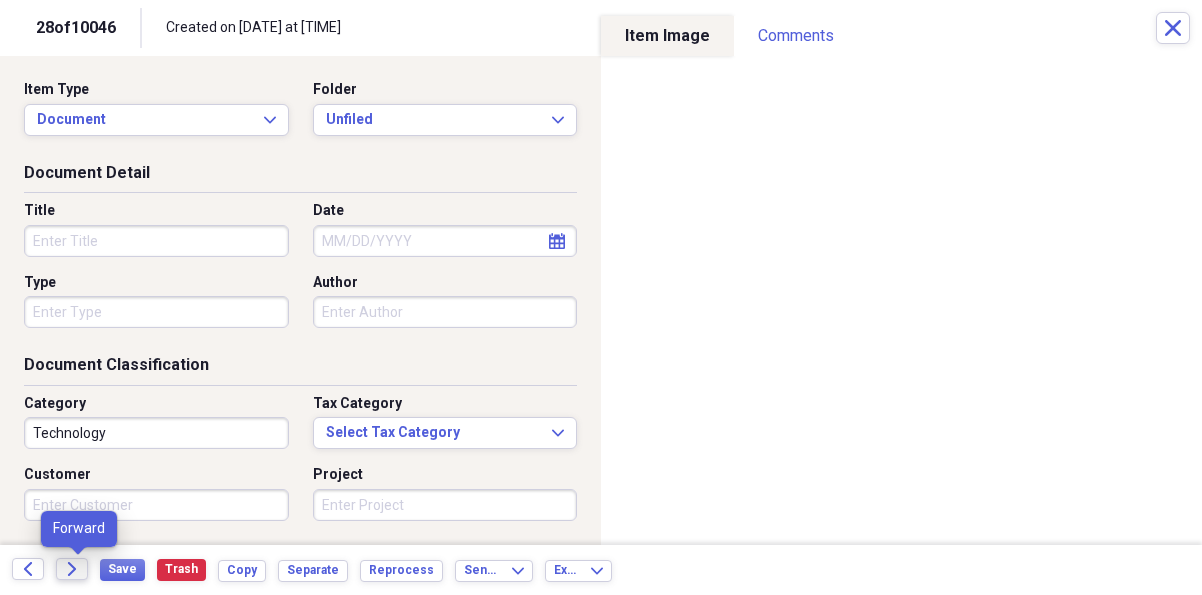 click 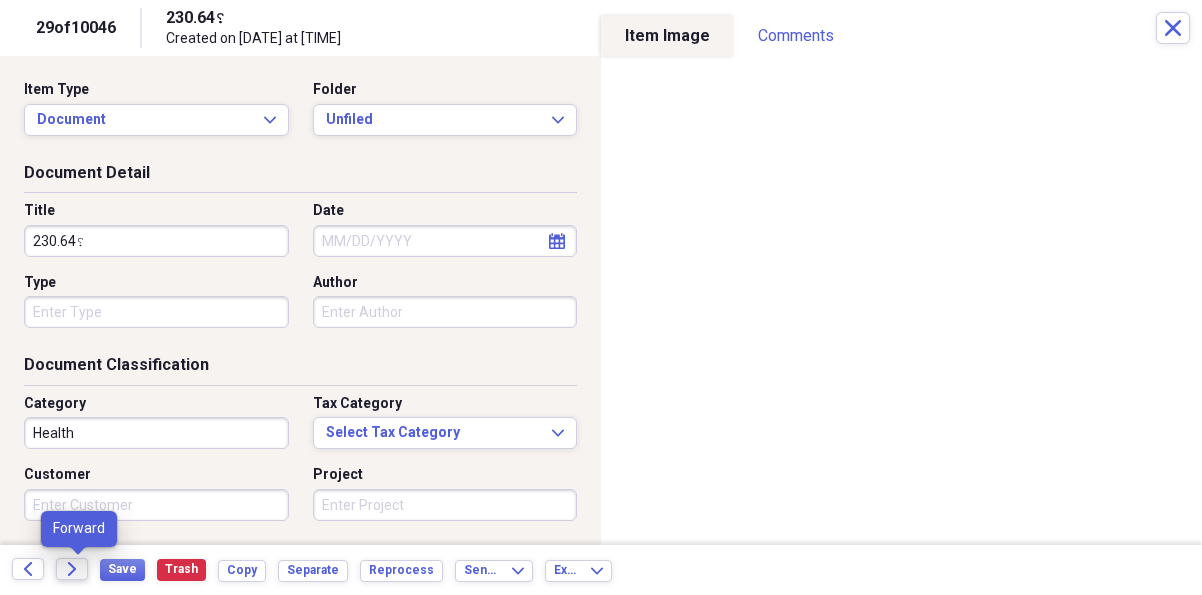 click 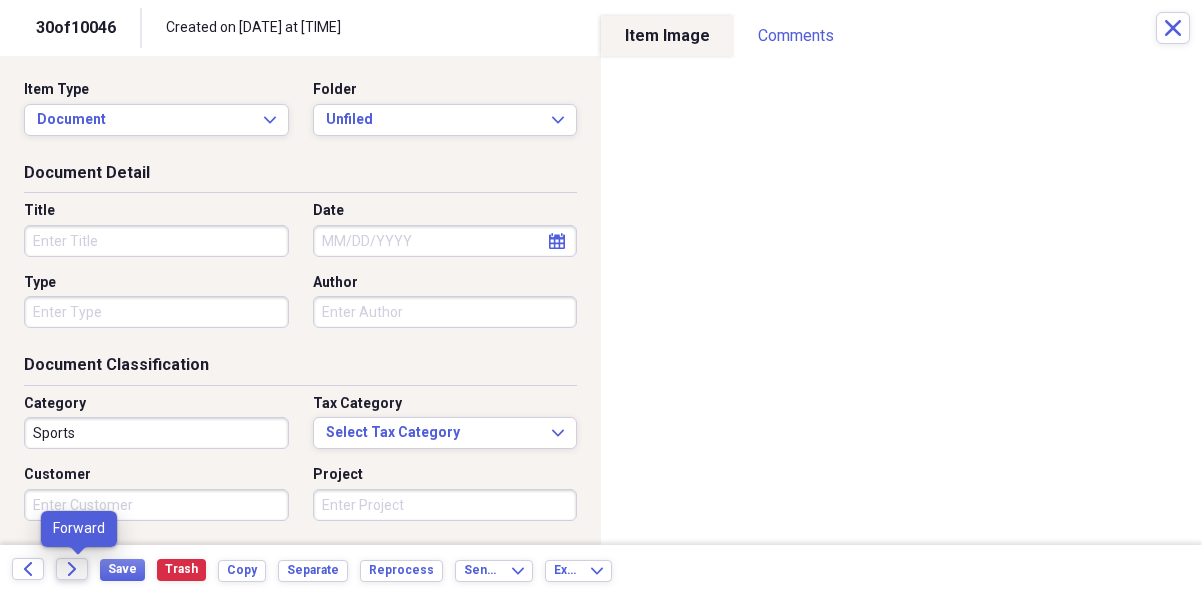 click on "Forward" at bounding box center [72, 569] 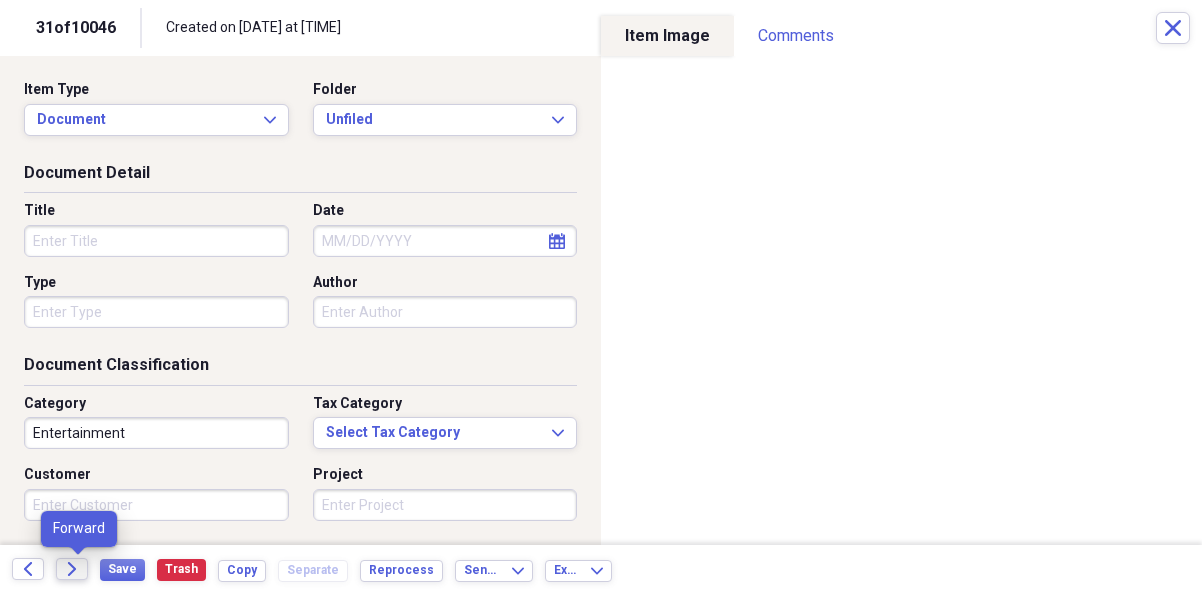 click on "Forward" at bounding box center (72, 569) 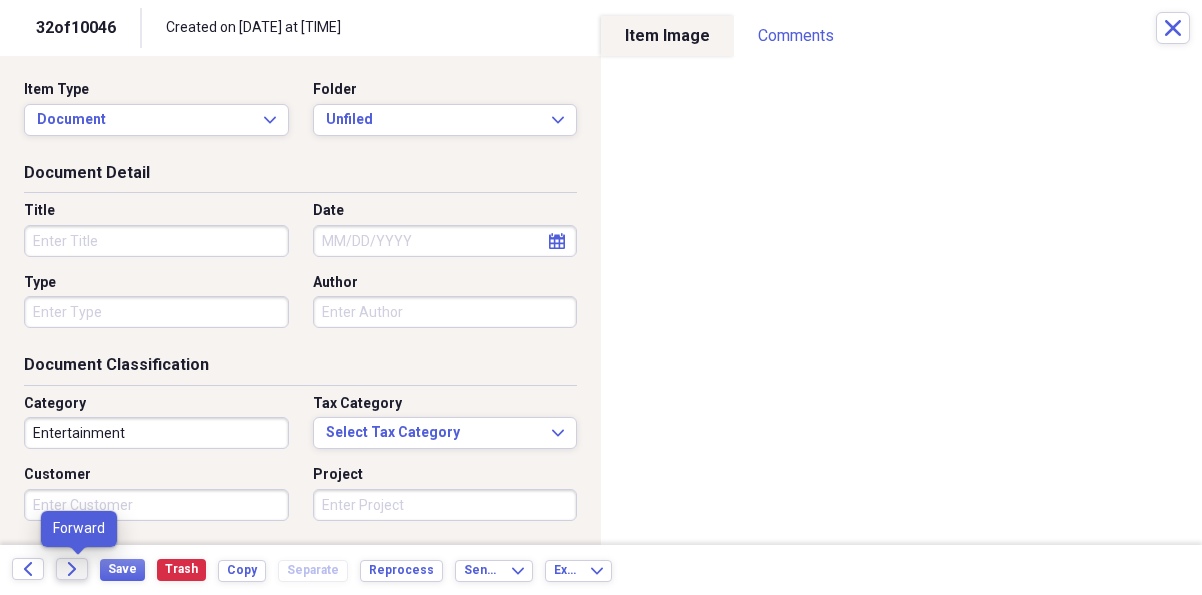 click on "Forward" at bounding box center (72, 569) 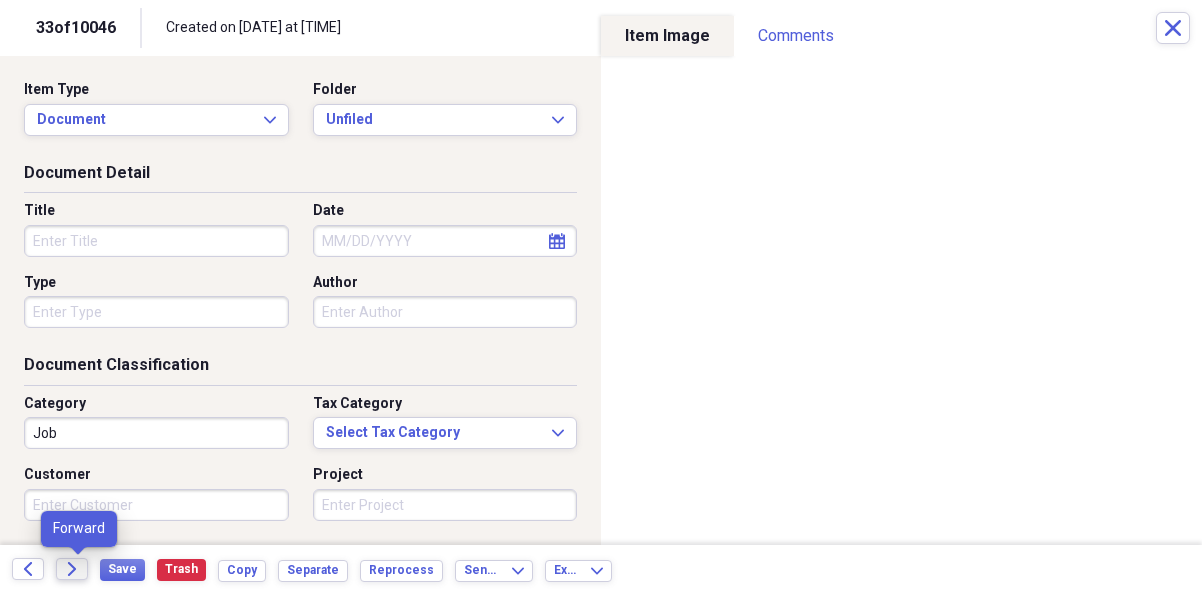 click on "Forward" at bounding box center (72, 569) 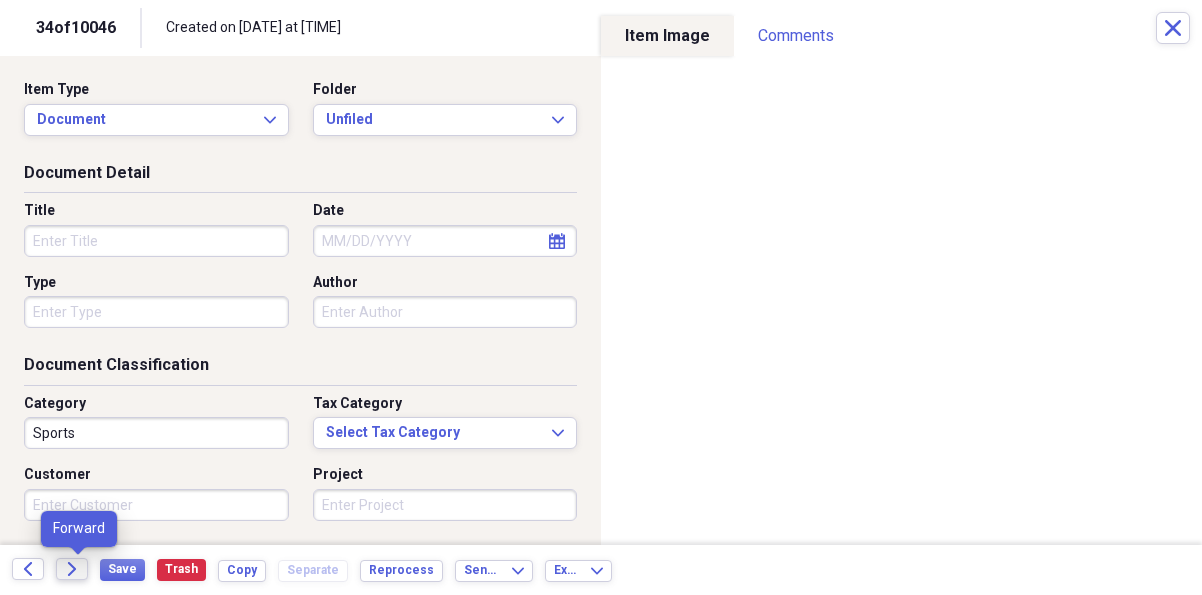 click on "Forward" at bounding box center (72, 569) 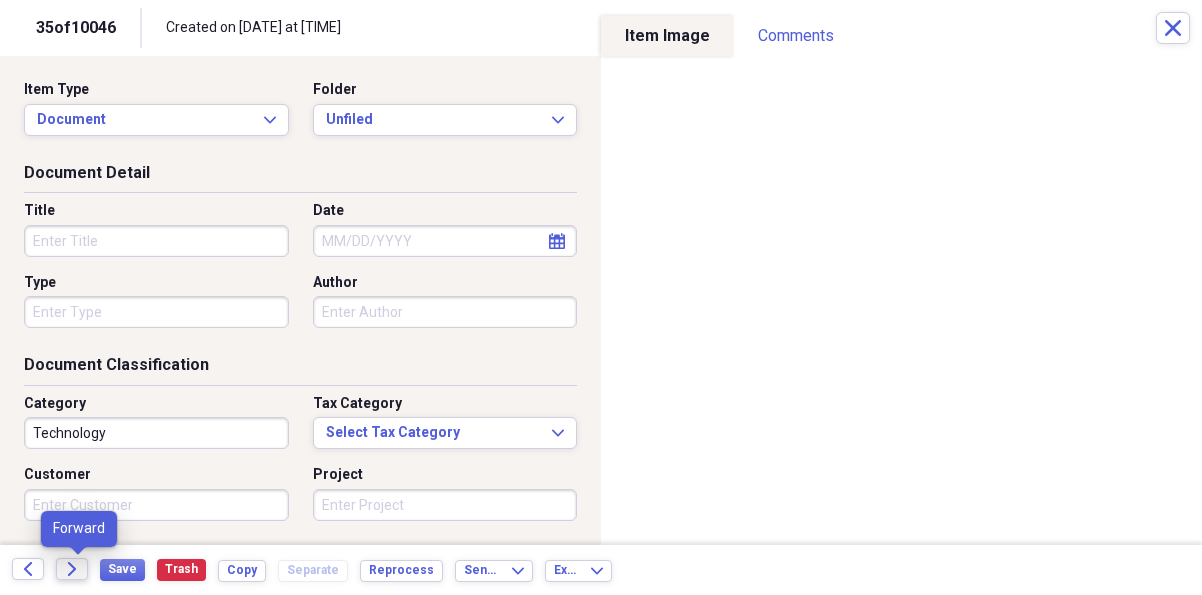 click on "Forward" at bounding box center [72, 569] 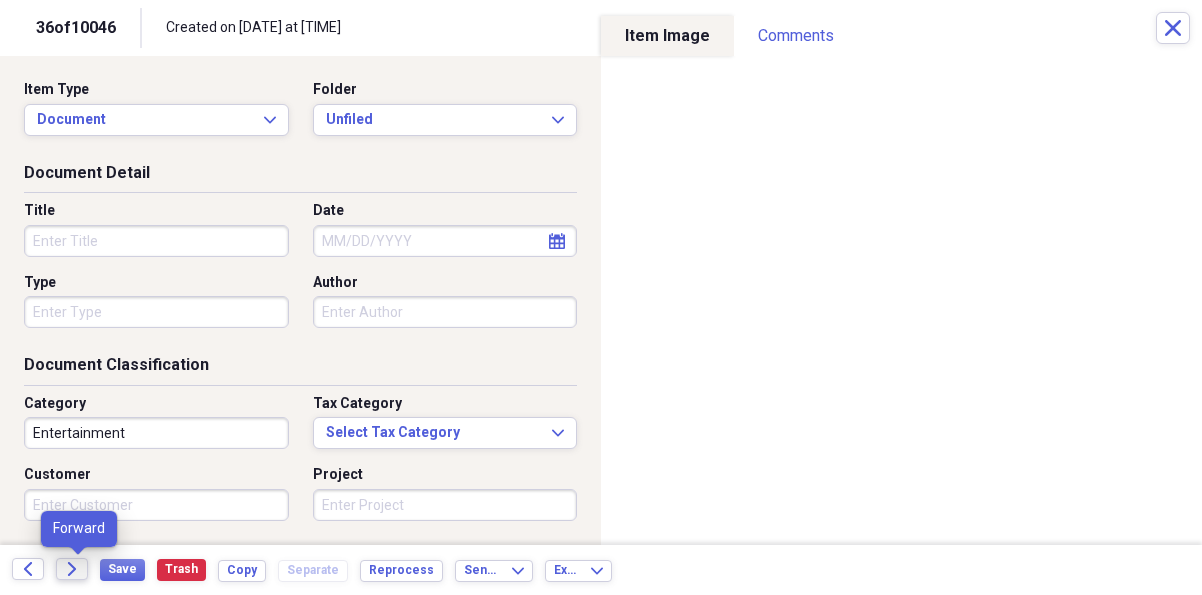 click on "Forward" at bounding box center [72, 569] 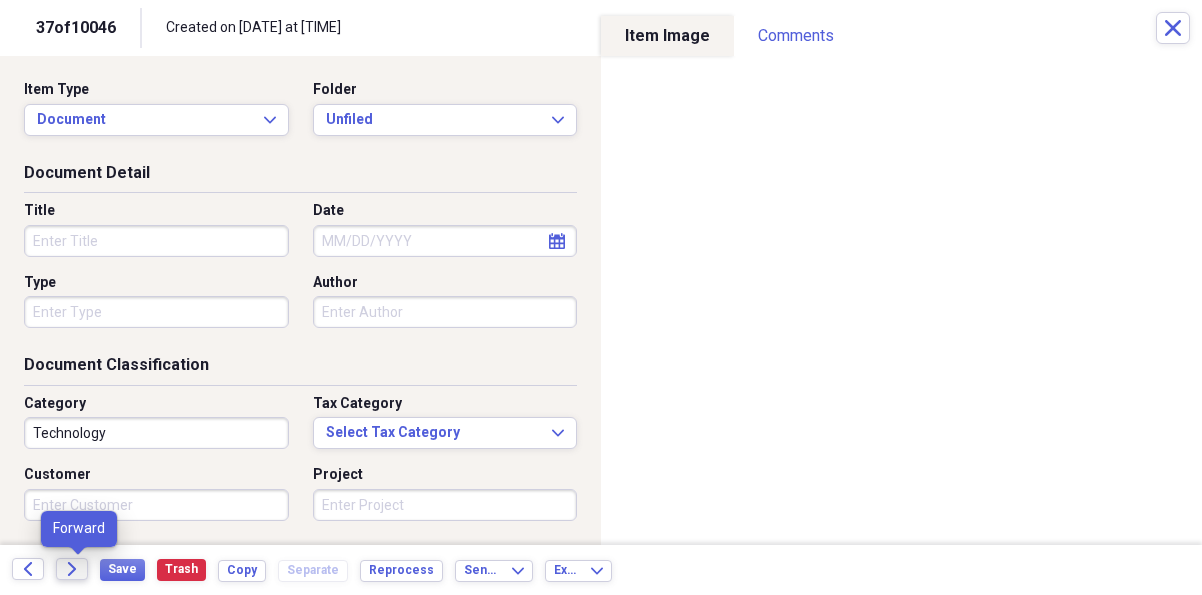 click on "Forward" at bounding box center (72, 569) 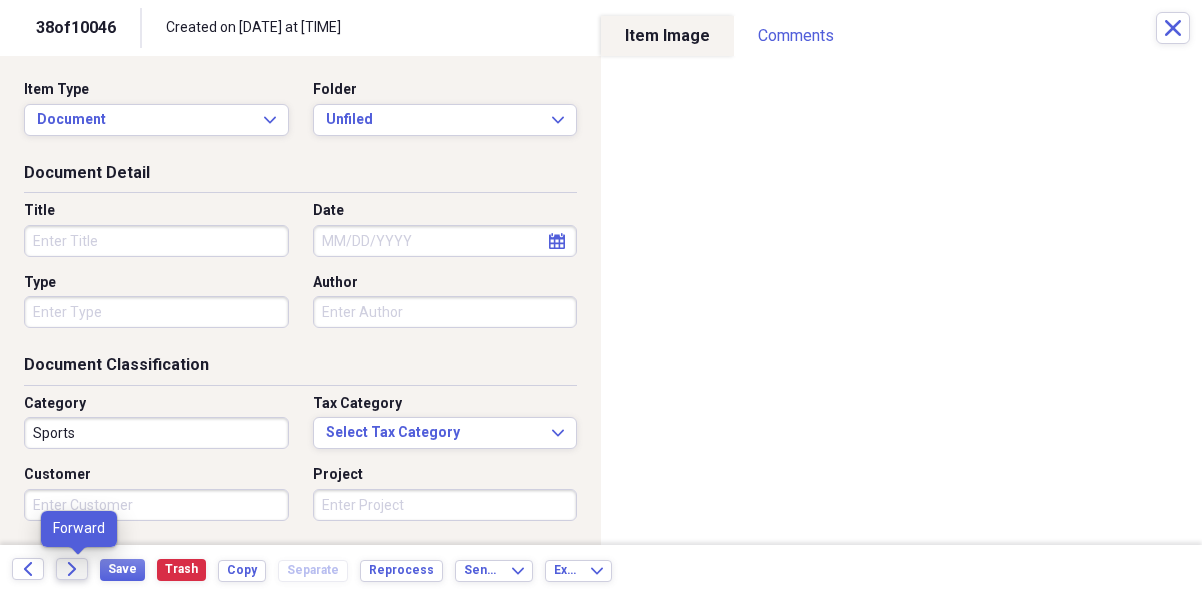 click on "Forward" at bounding box center (72, 569) 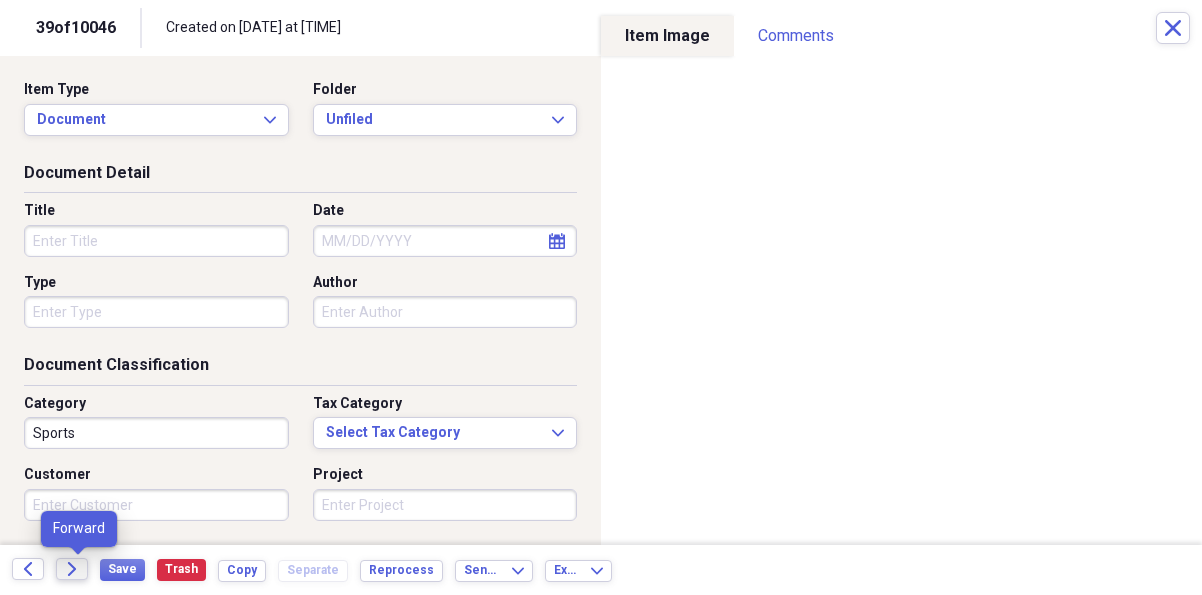 click on "Forward" at bounding box center (72, 569) 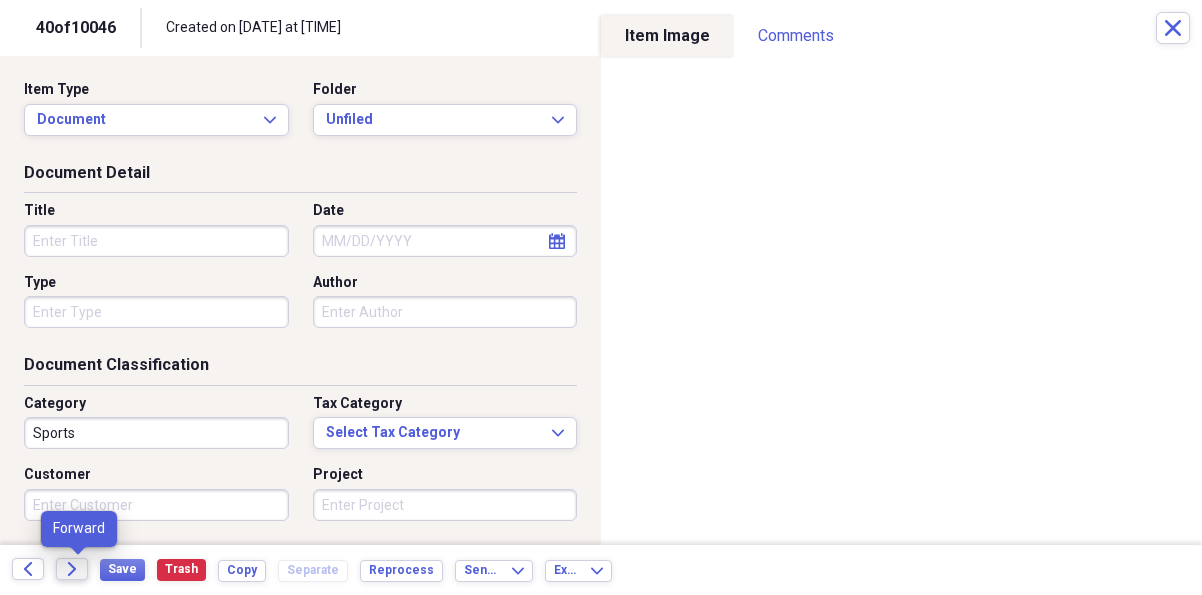 click on "Forward" at bounding box center [72, 569] 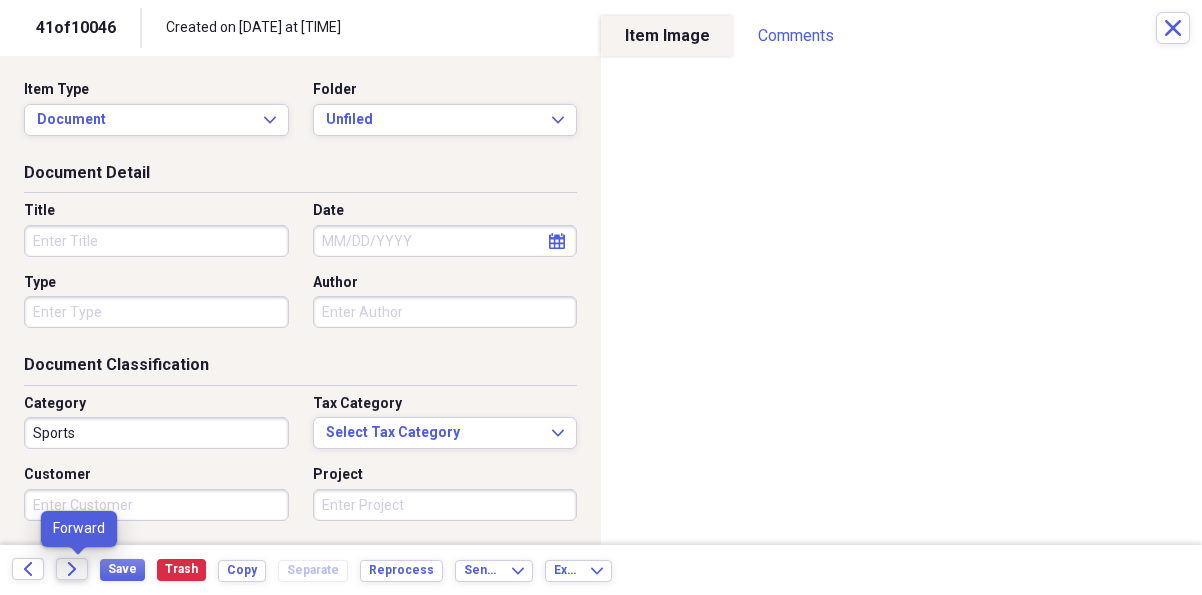 click on "Forward" at bounding box center [72, 569] 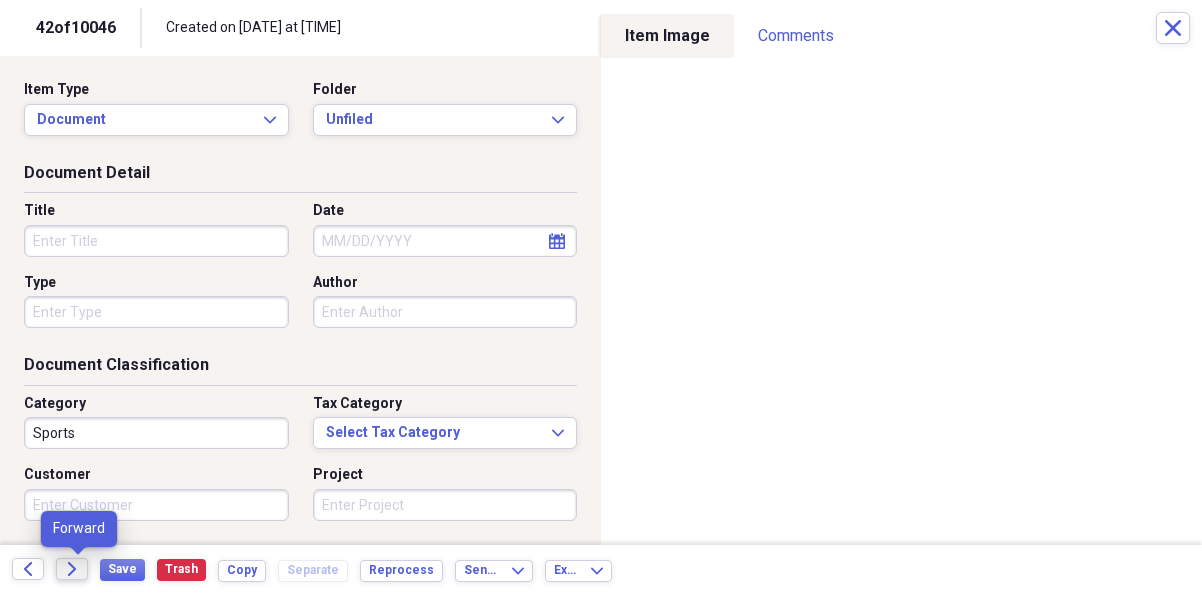 click on "Forward" at bounding box center (72, 569) 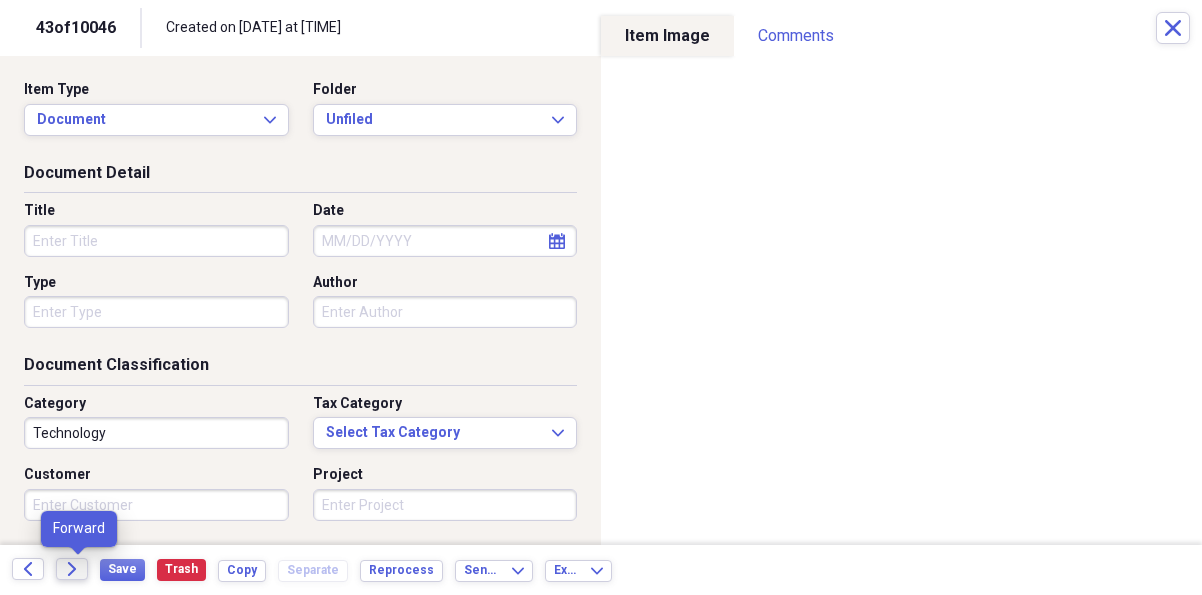 click on "Forward" at bounding box center [72, 569] 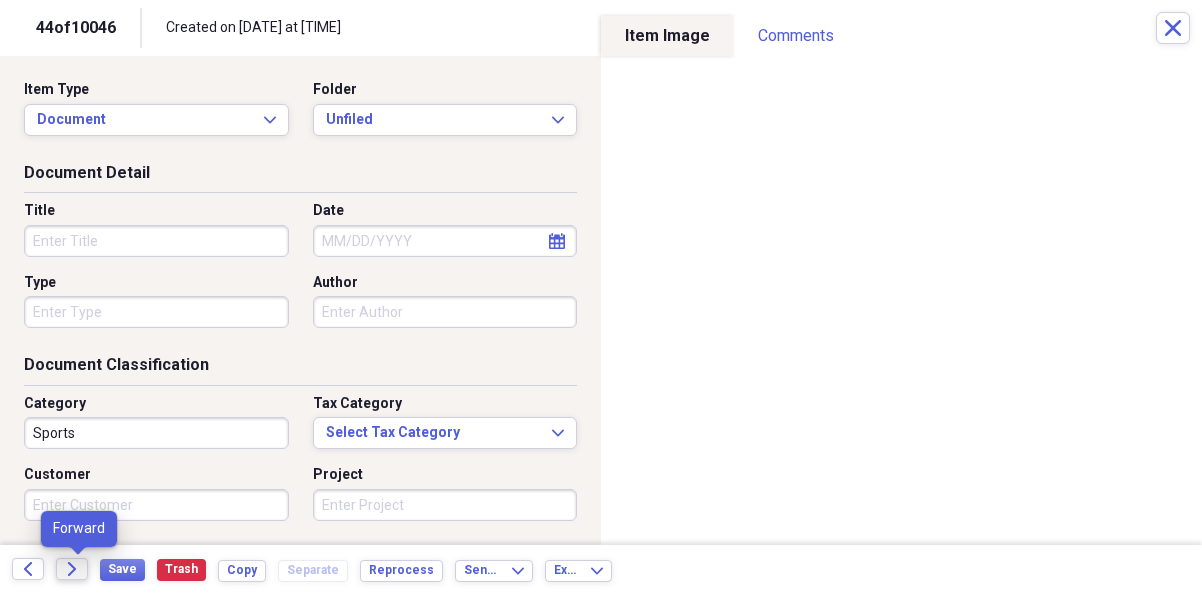 click on "Forward" at bounding box center (72, 569) 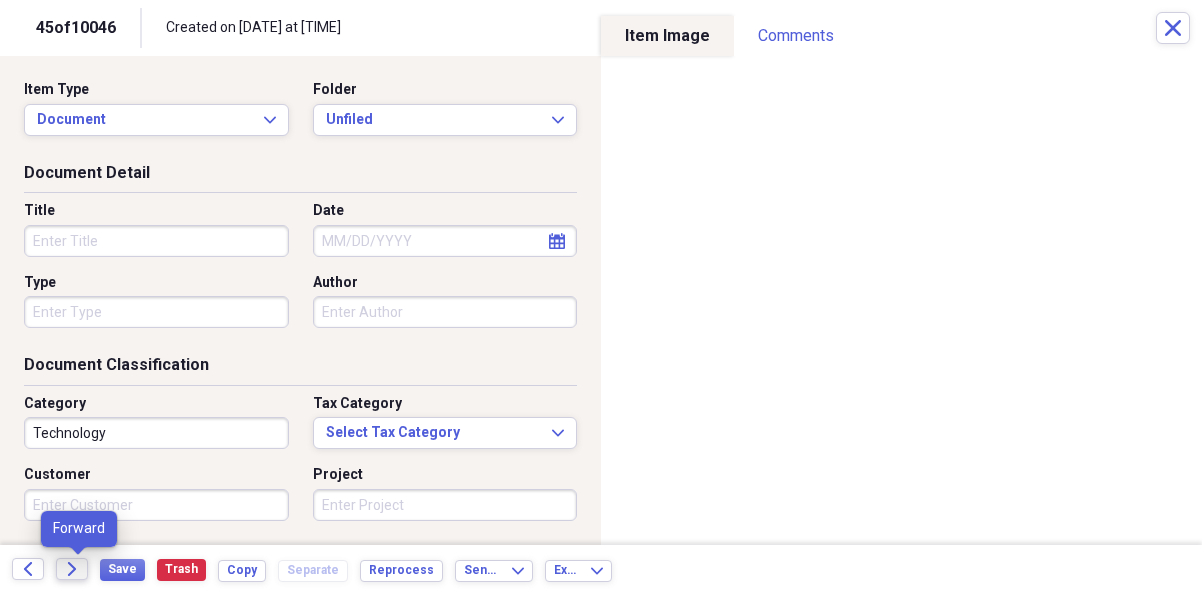 click on "Forward" at bounding box center (72, 569) 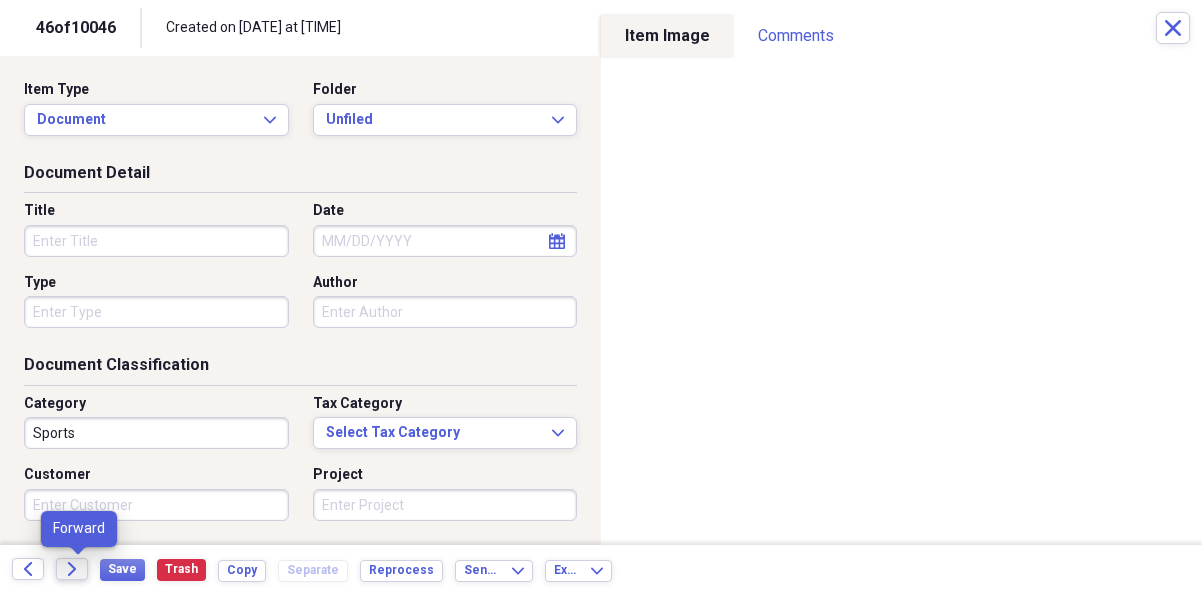 click on "Forward" at bounding box center (72, 569) 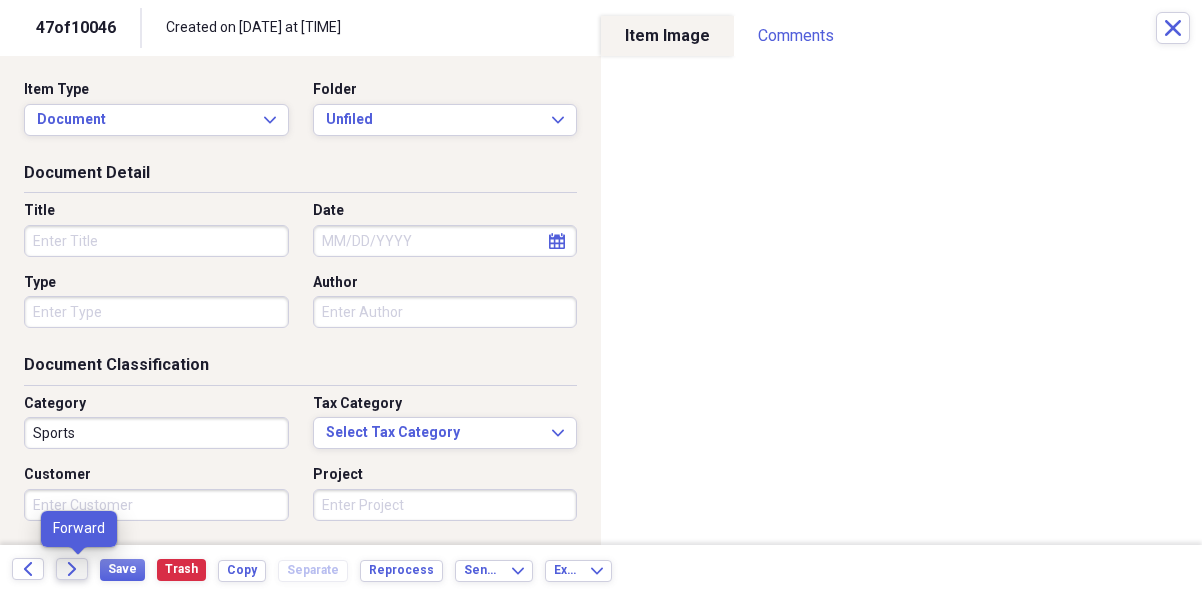 click on "Forward" at bounding box center [72, 569] 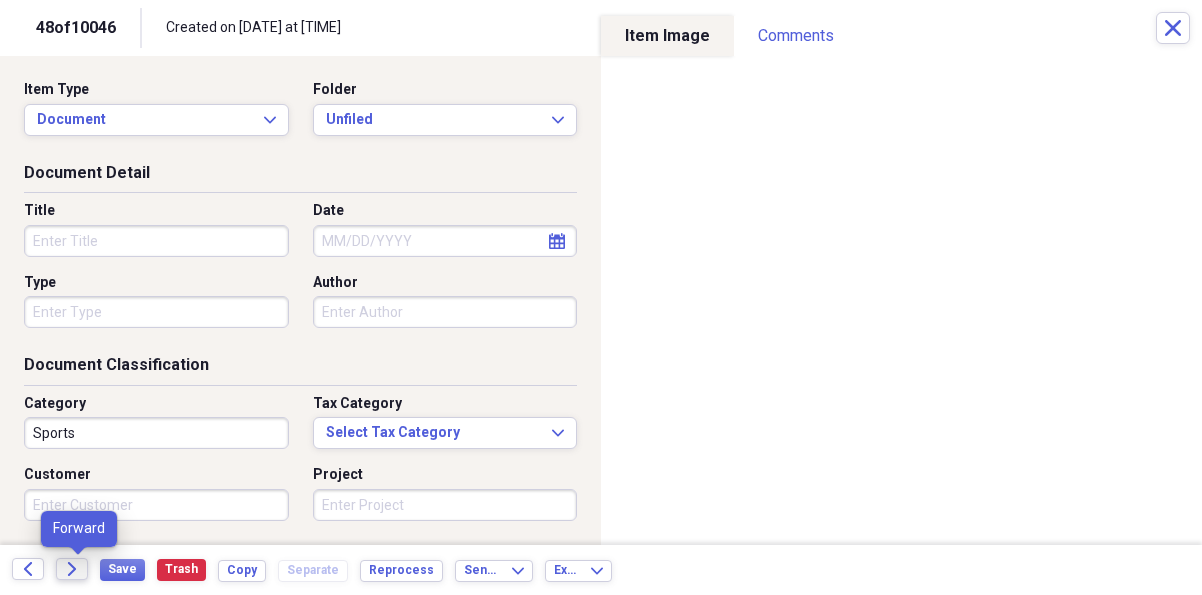 click on "Forward" at bounding box center [72, 569] 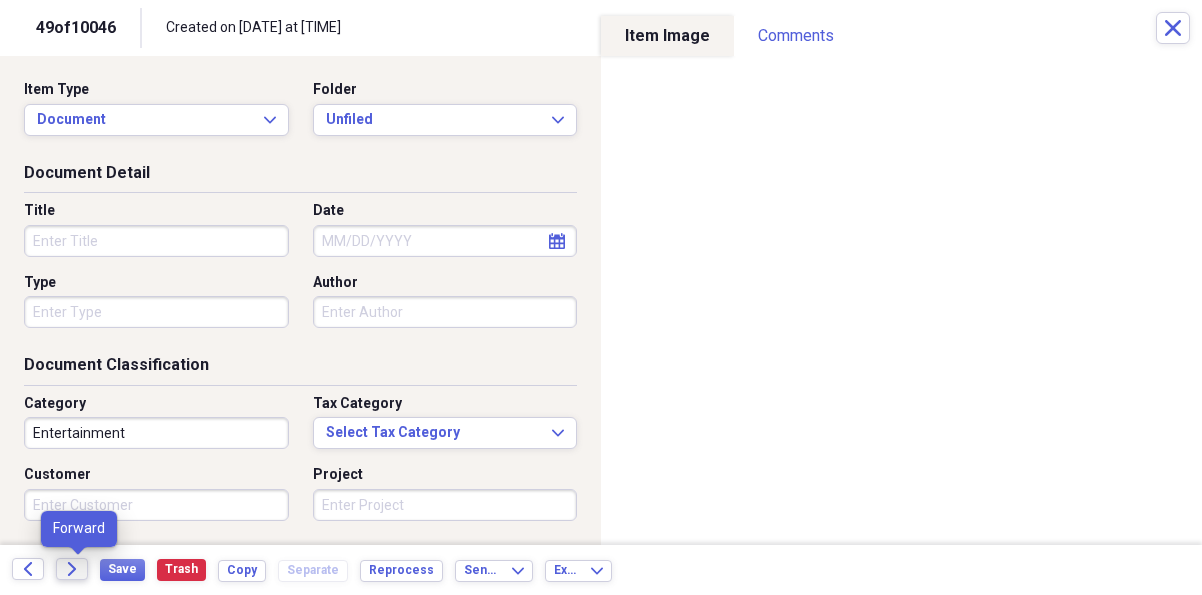 click on "Forward" at bounding box center (72, 569) 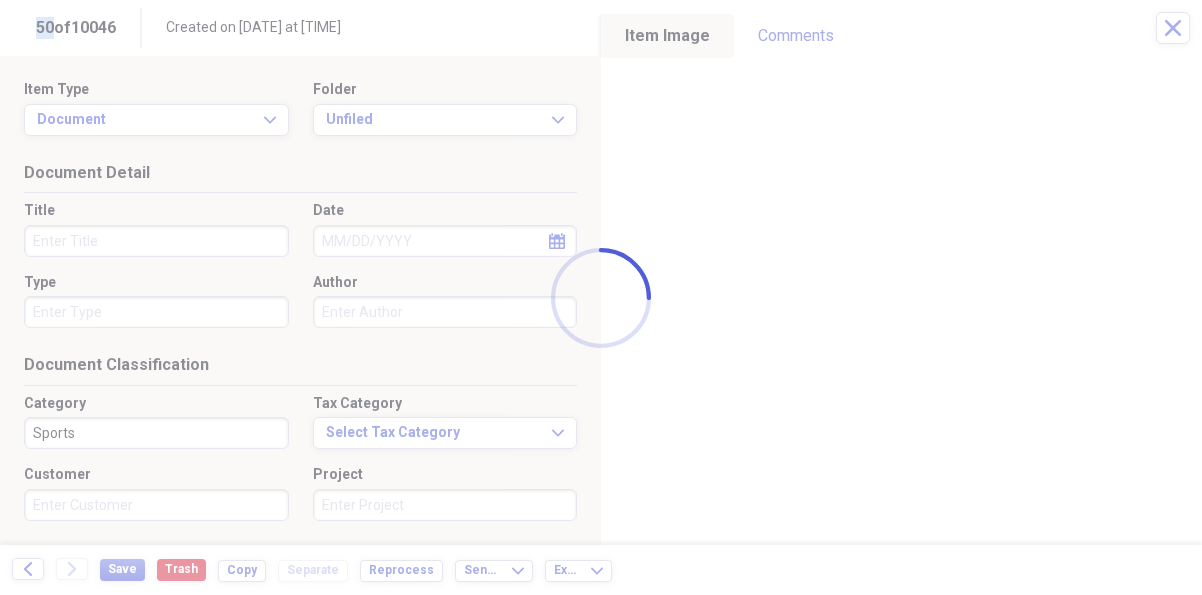 click at bounding box center [601, 297] 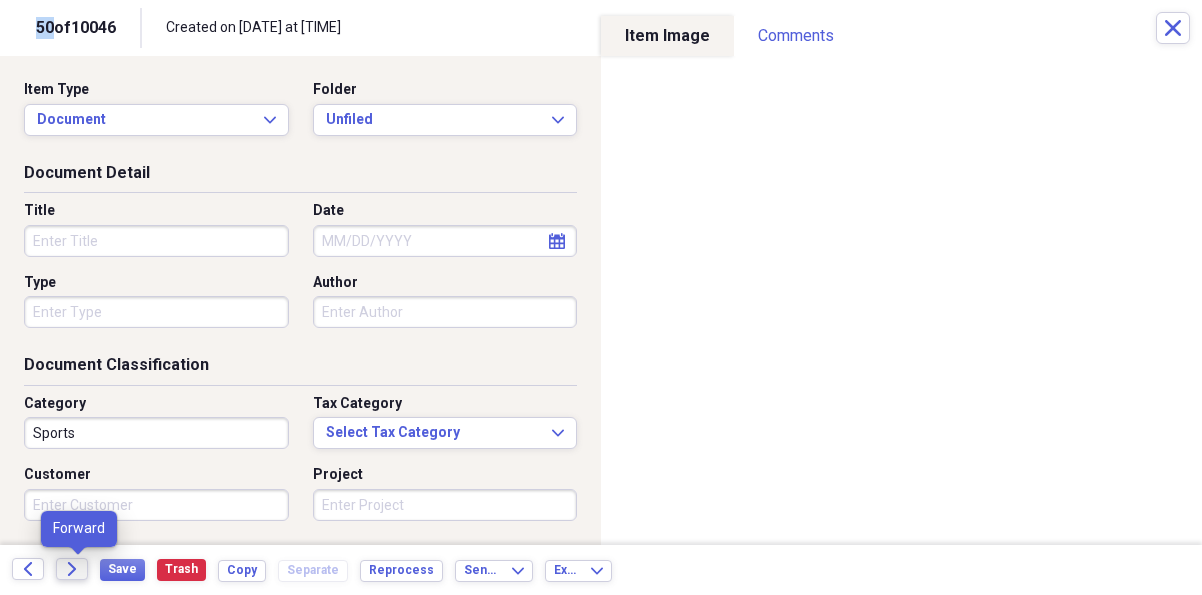 click on "Forward" at bounding box center [72, 569] 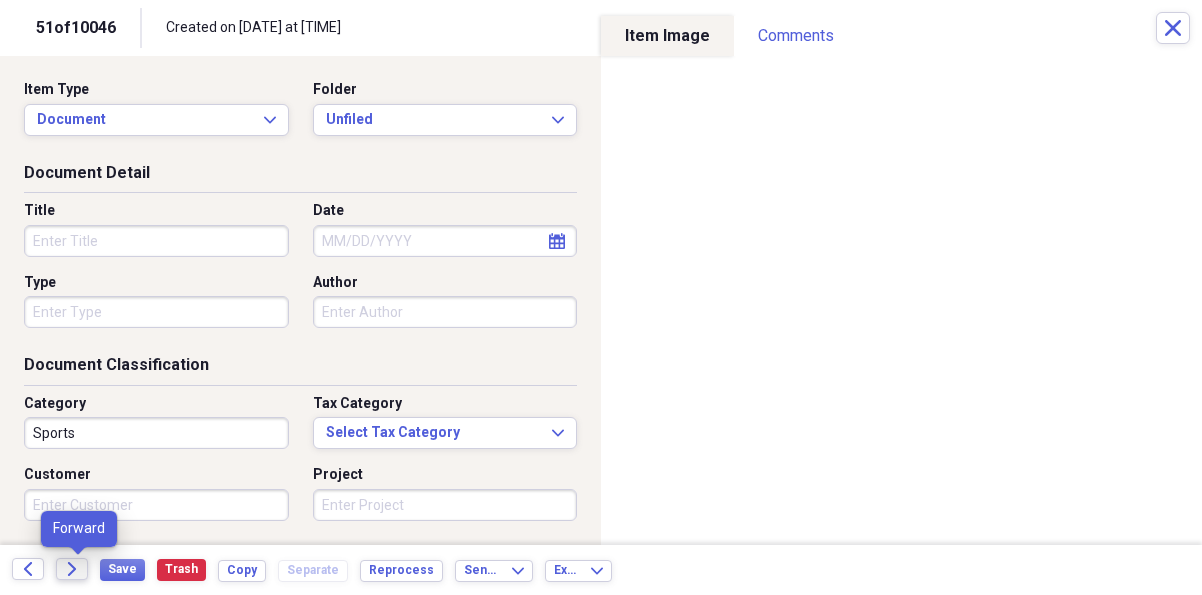 click on "Forward" 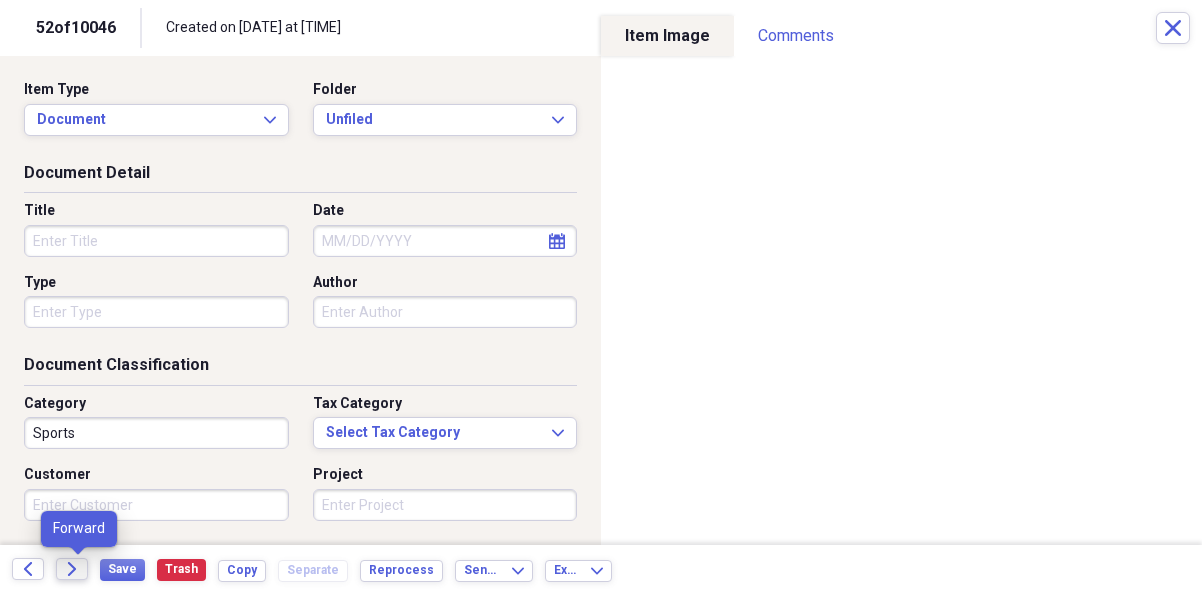 click on "Forward" 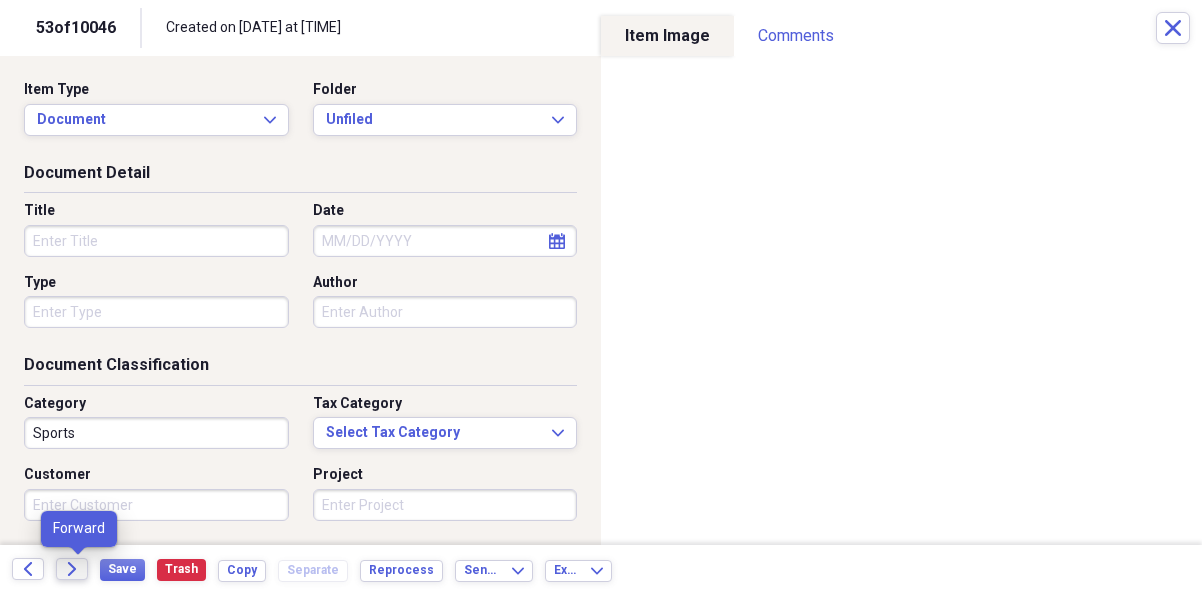 click on "Forward" 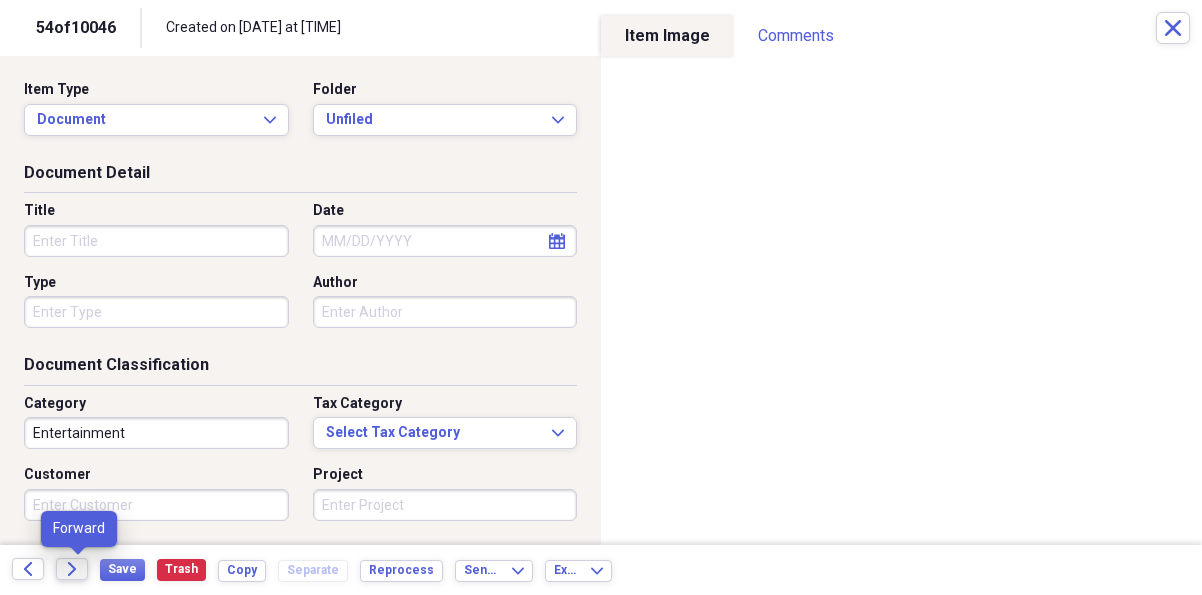 click on "Forward" 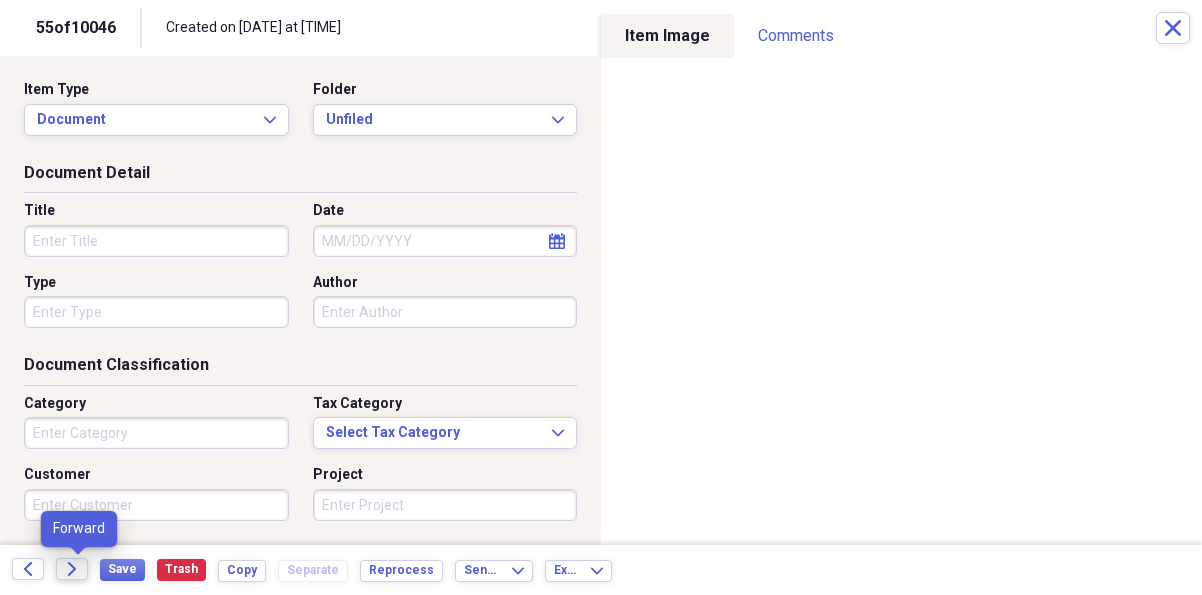 click on "Forward" 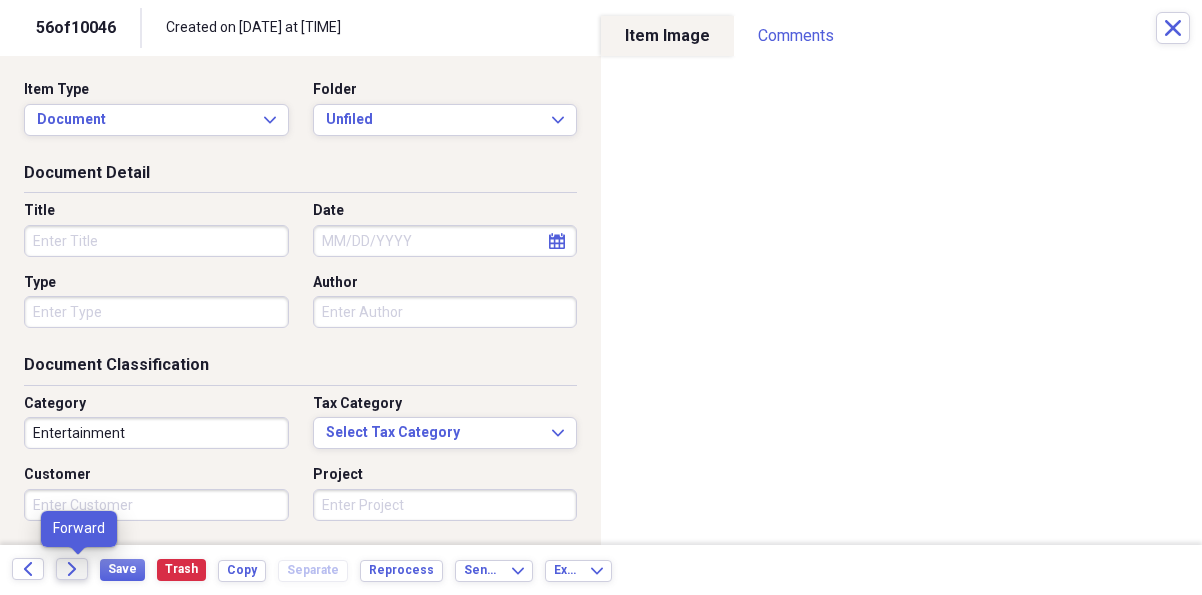 click on "Forward" 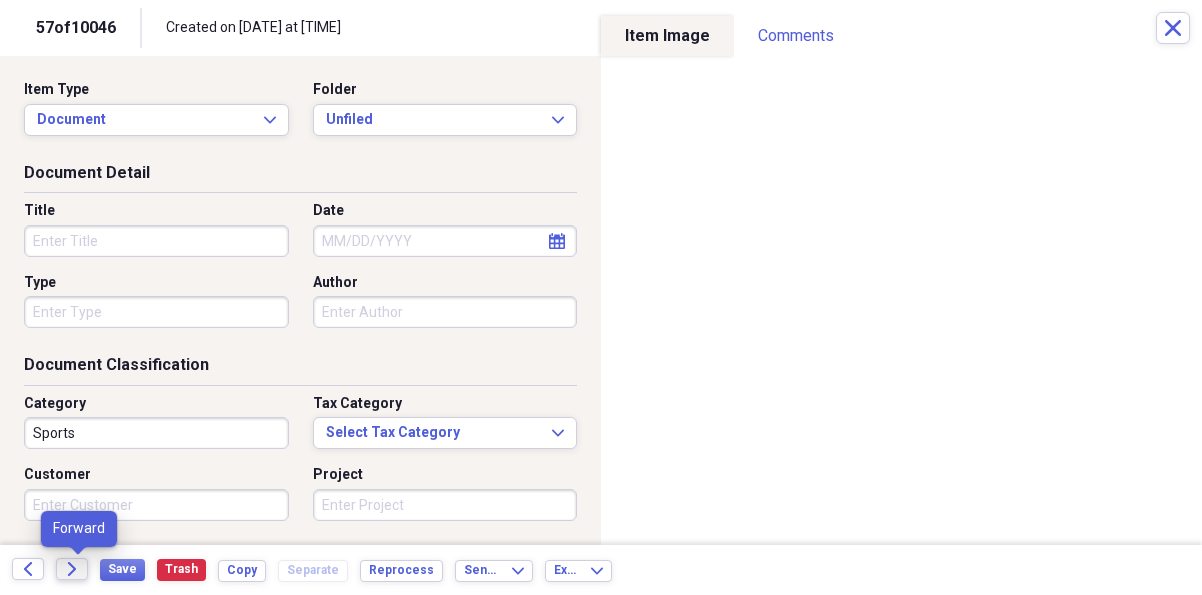 click on "Forward" 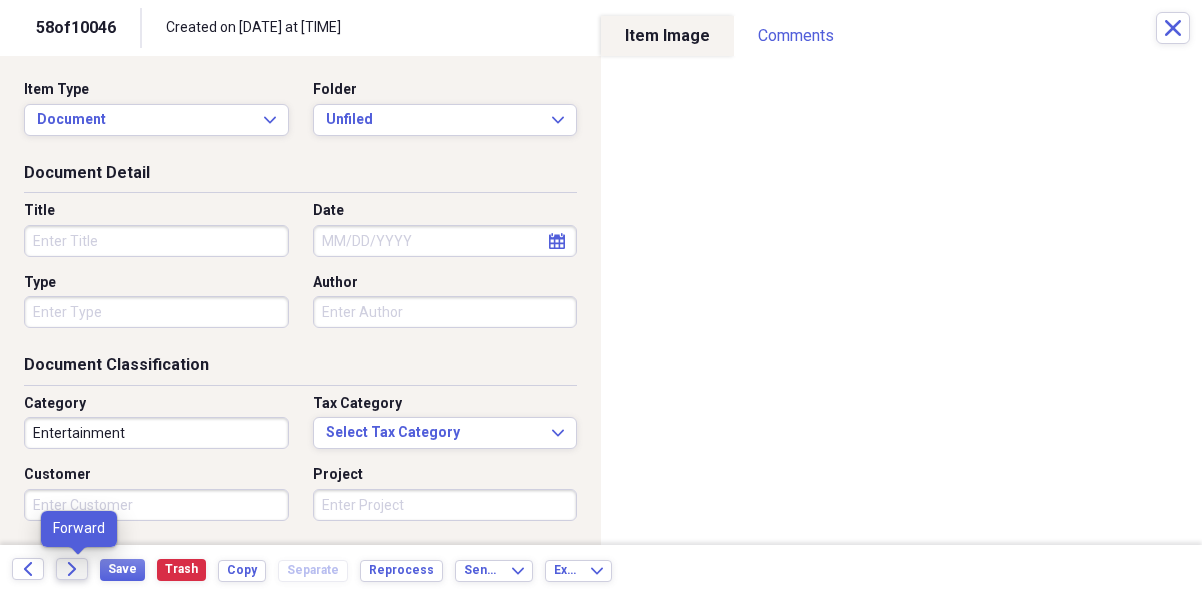 click on "Forward" 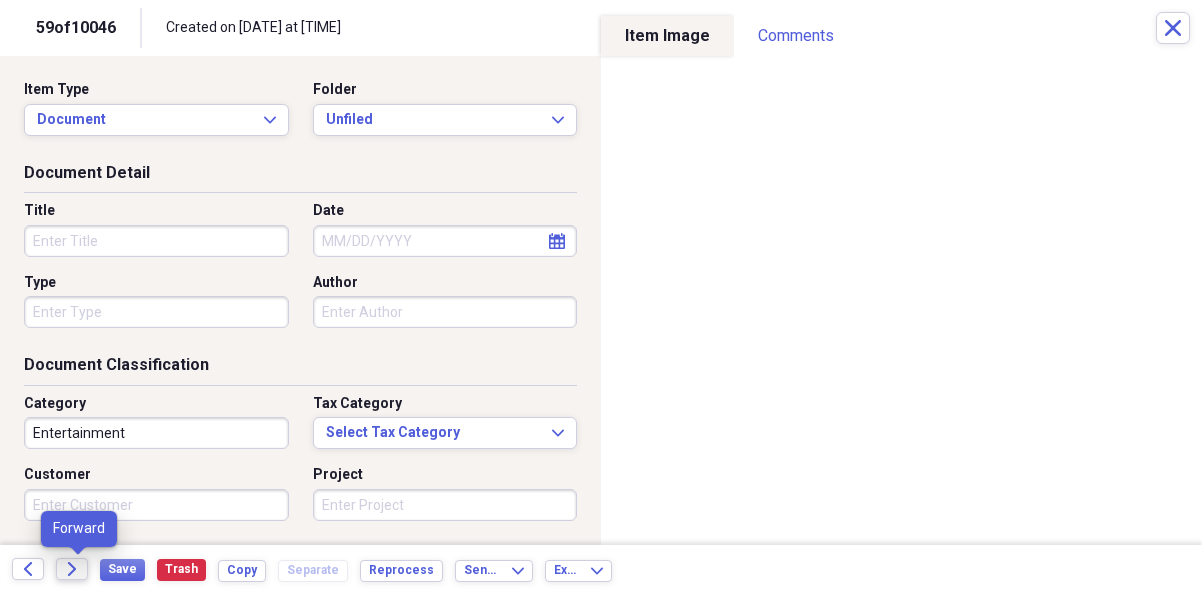 click on "Forward" 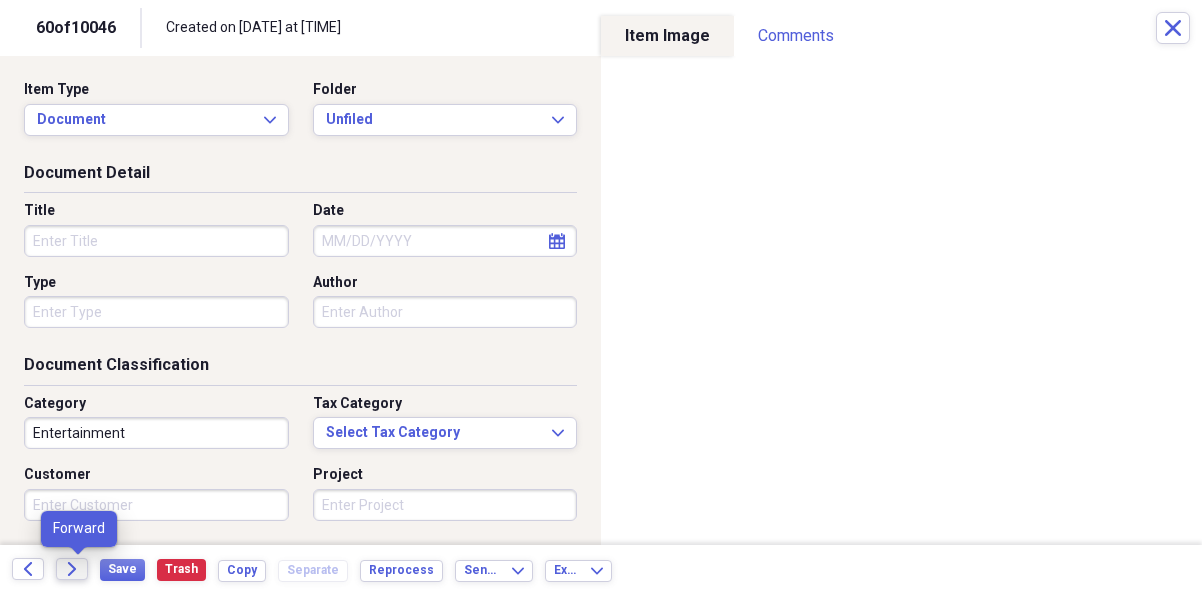 click on "Forward" 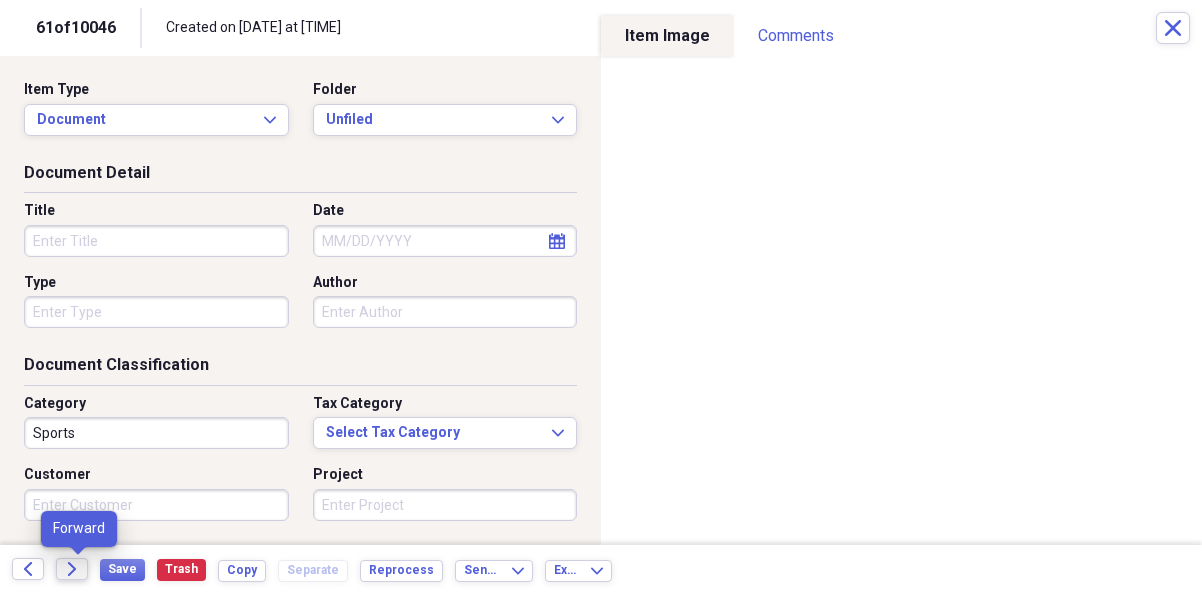 click on "Forward" 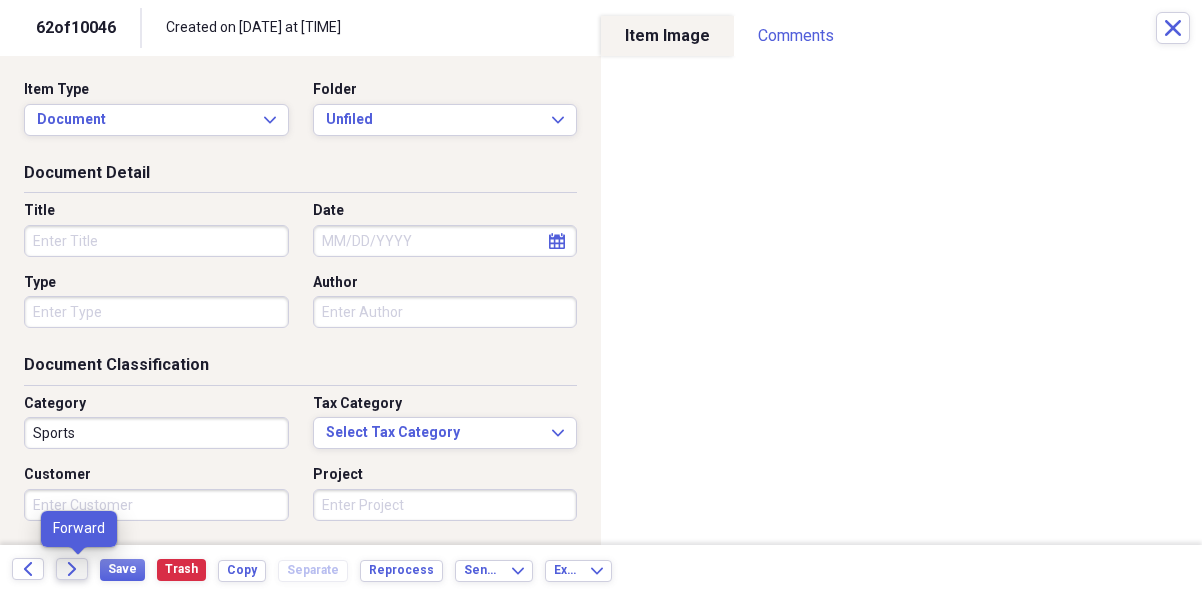 click on "Forward" 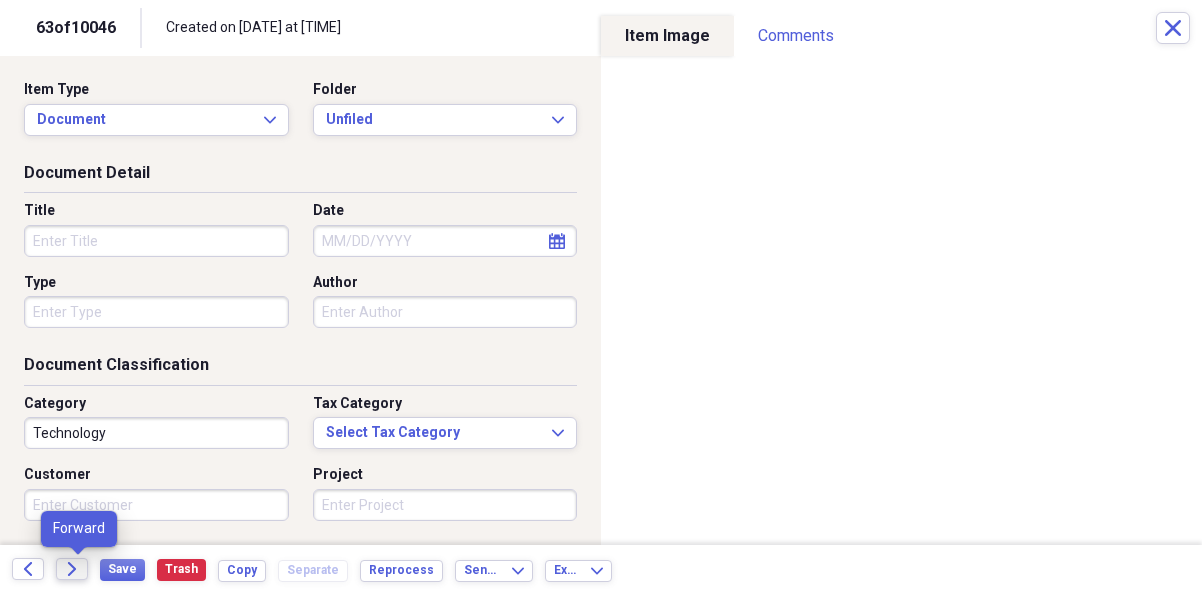 click on "Forward" 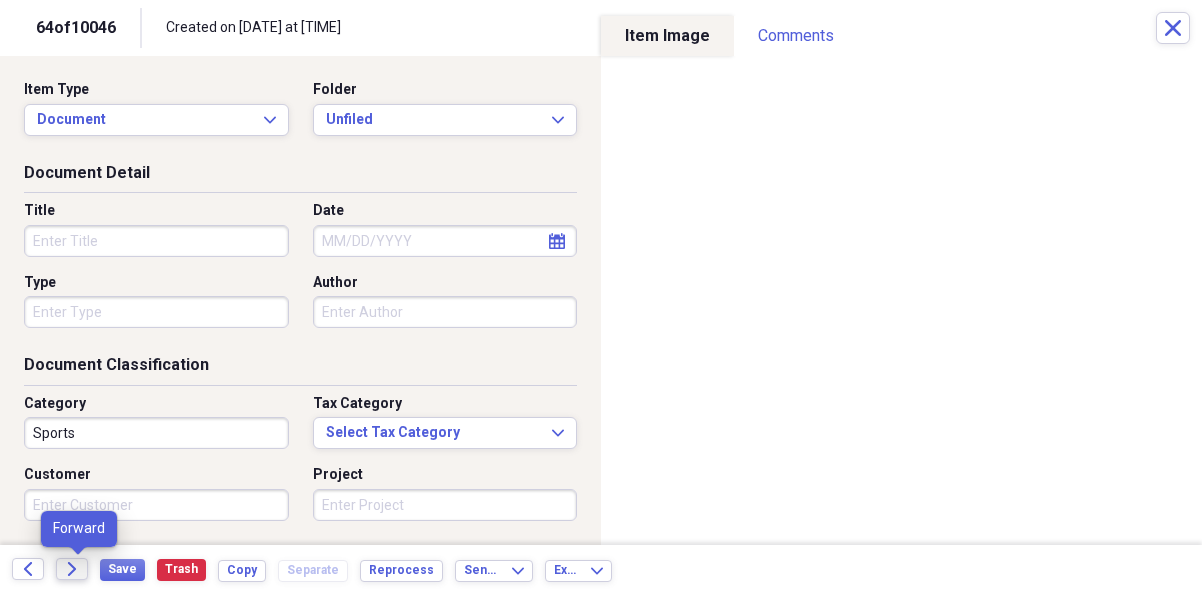 click on "Forward" 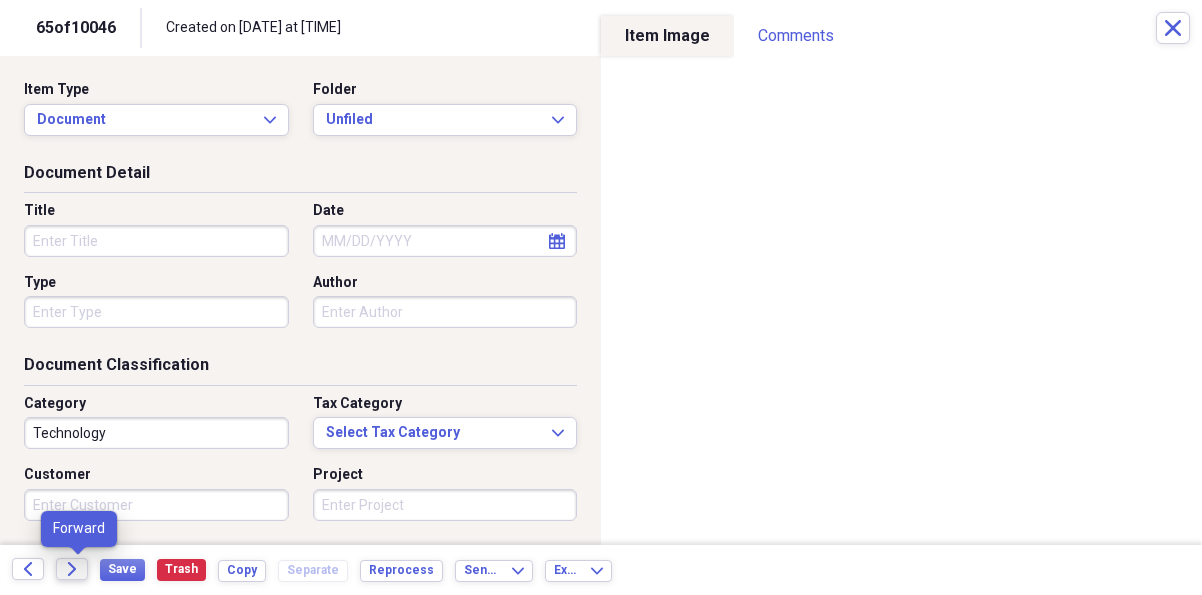 click on "Forward" 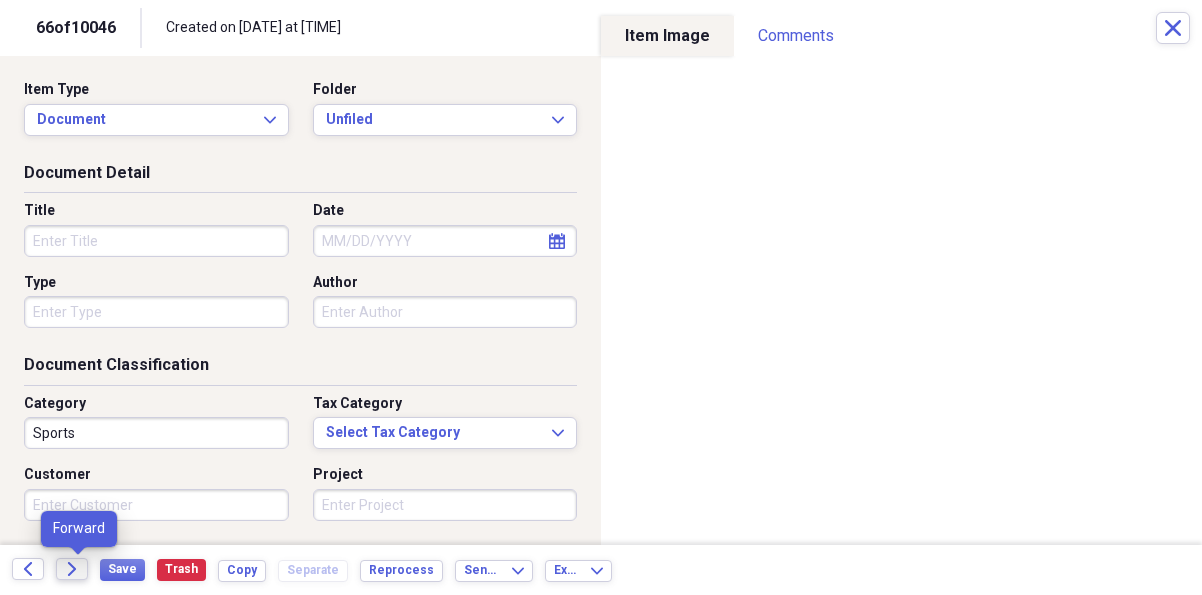 click on "Forward" 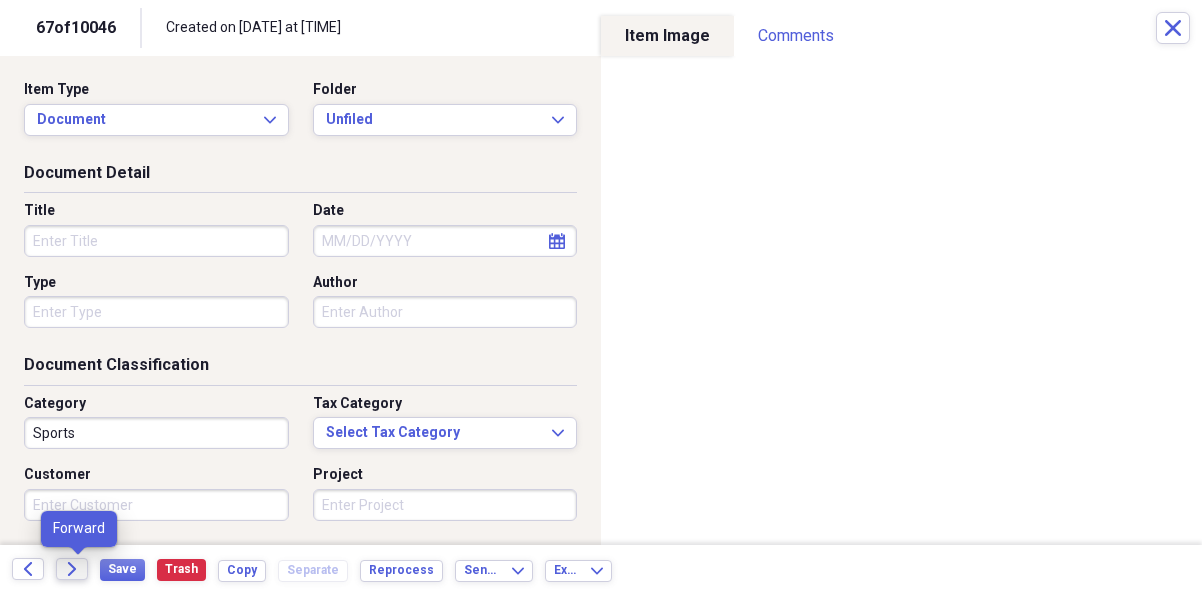 click on "Forward" 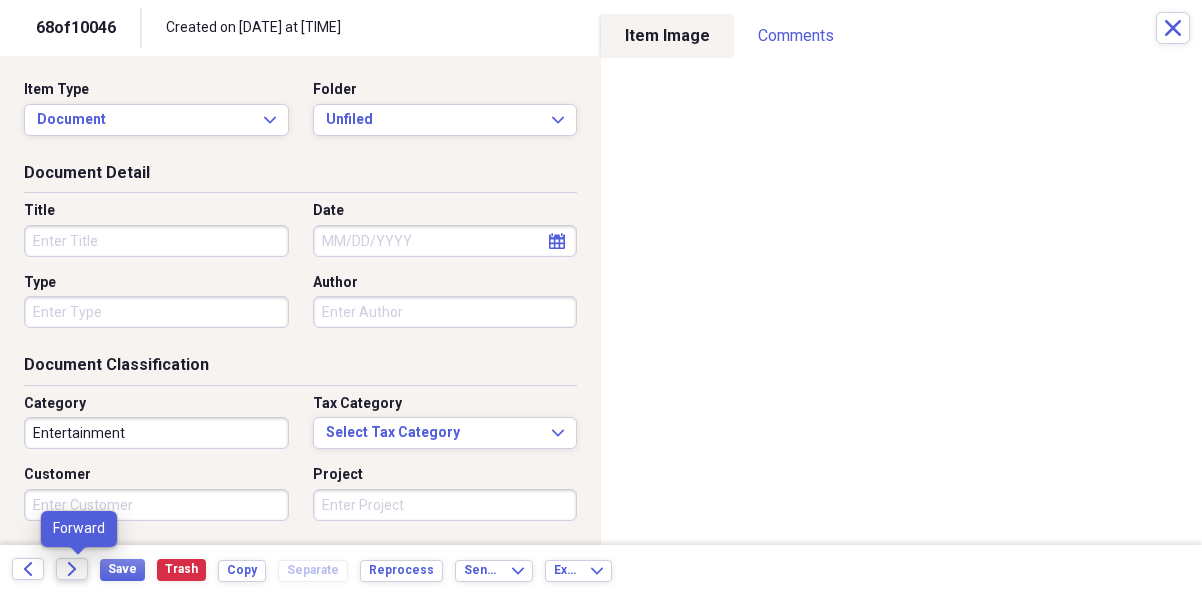 click on "Forward" 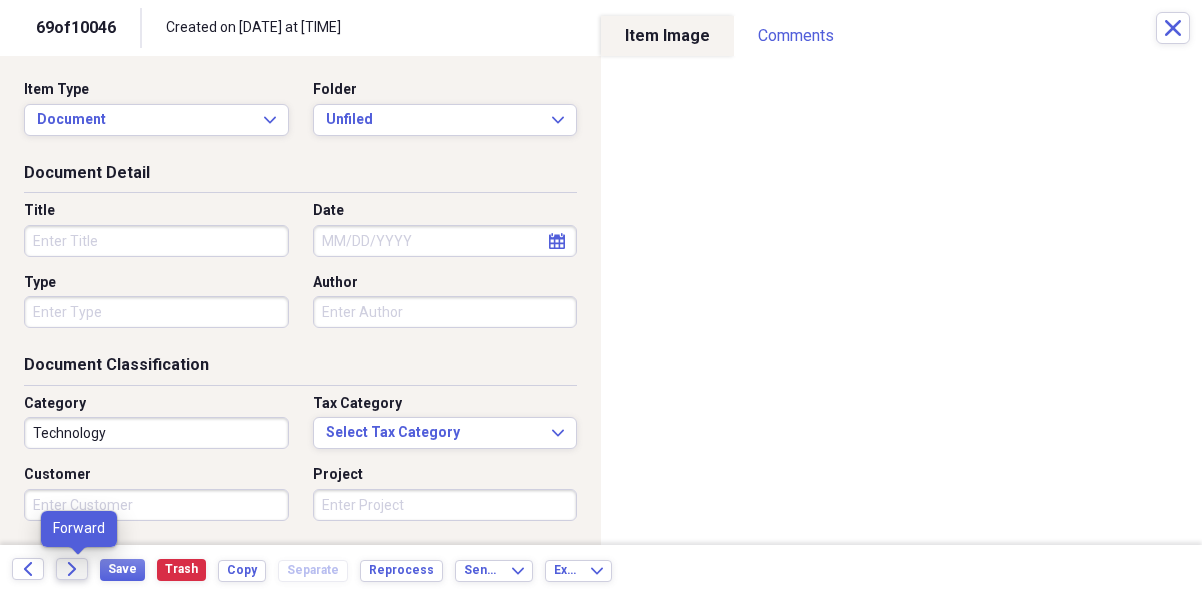 click on "Forward" 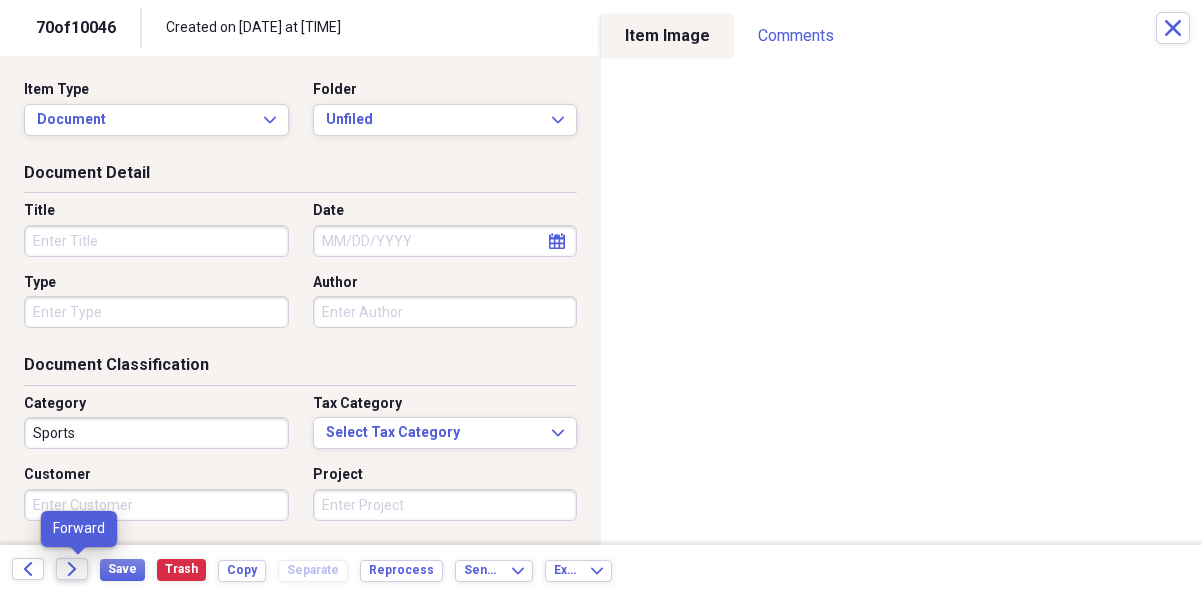 click on "Forward" 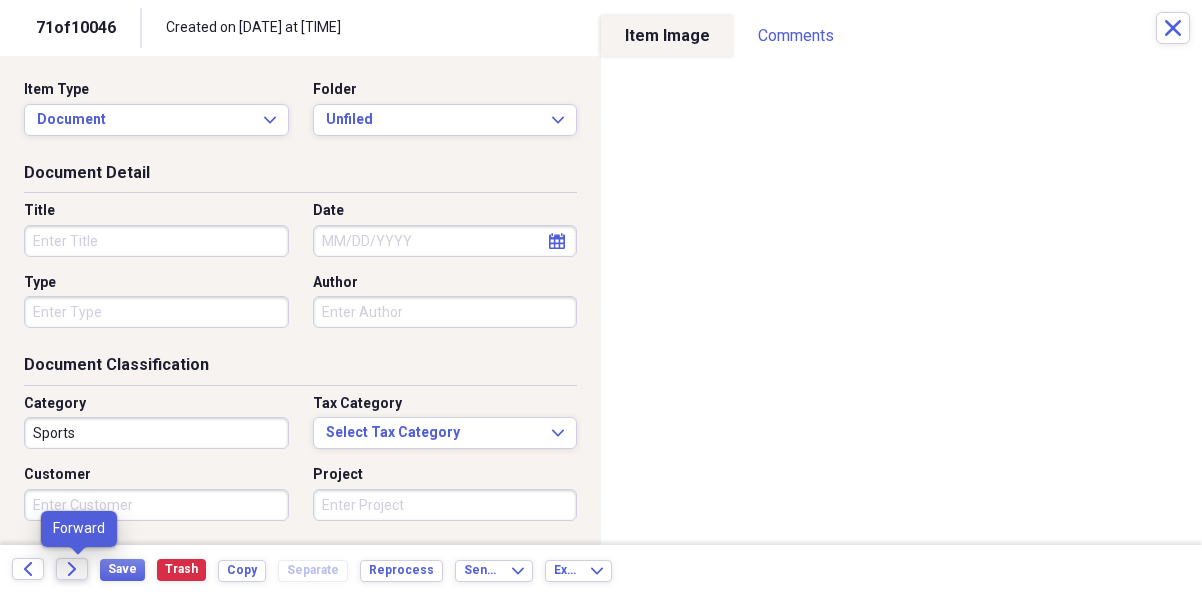 click on "Forward" 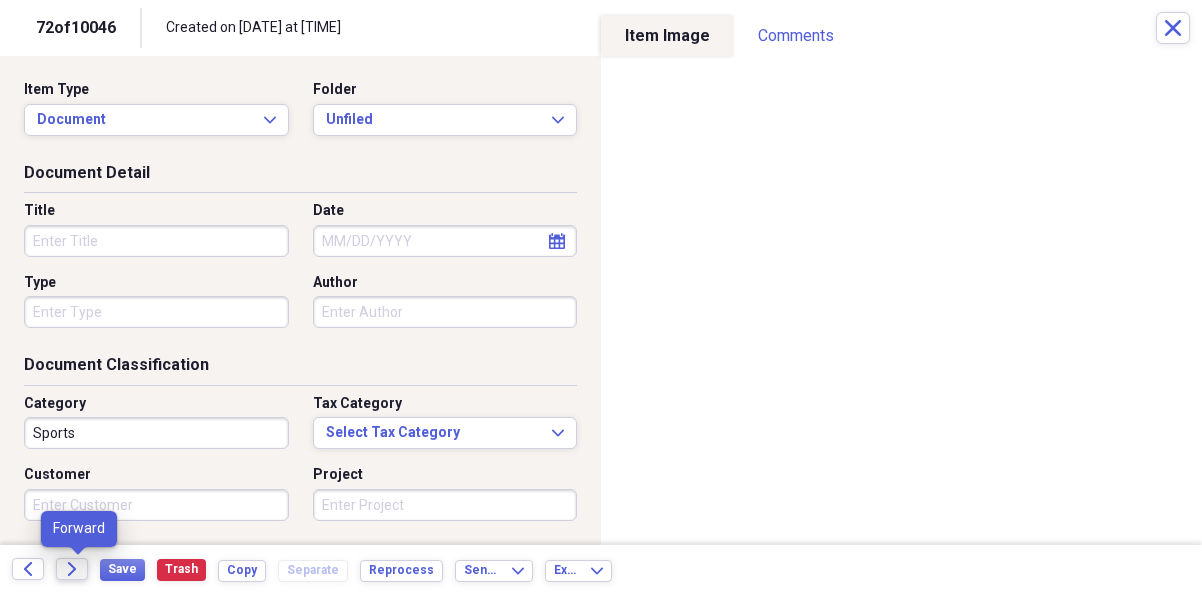 click on "Forward" 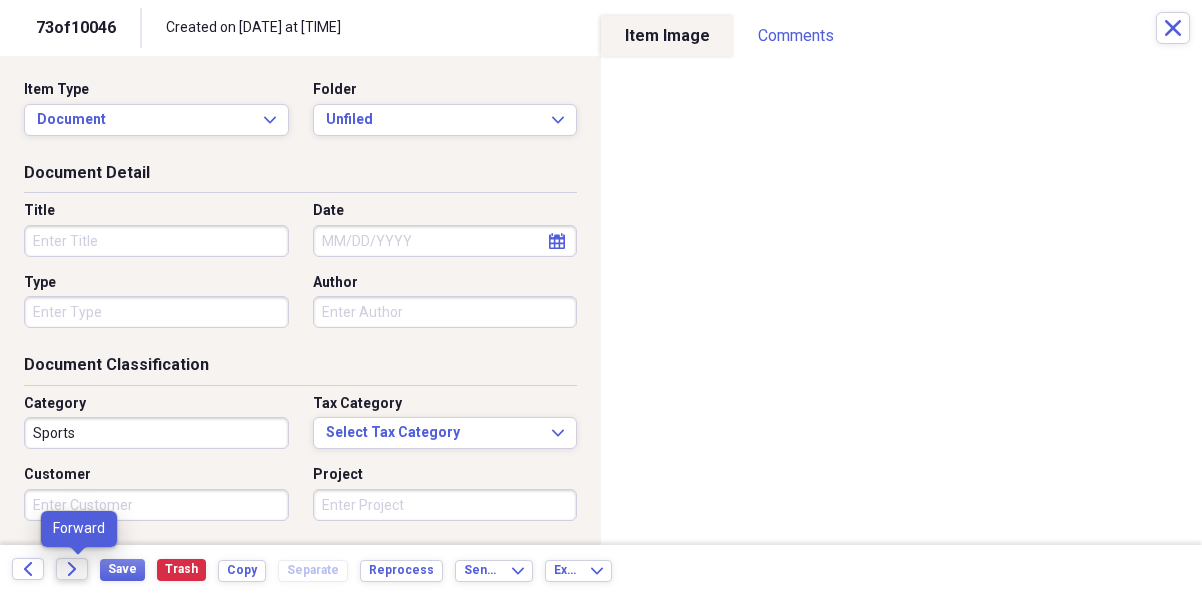 click on "Forward" 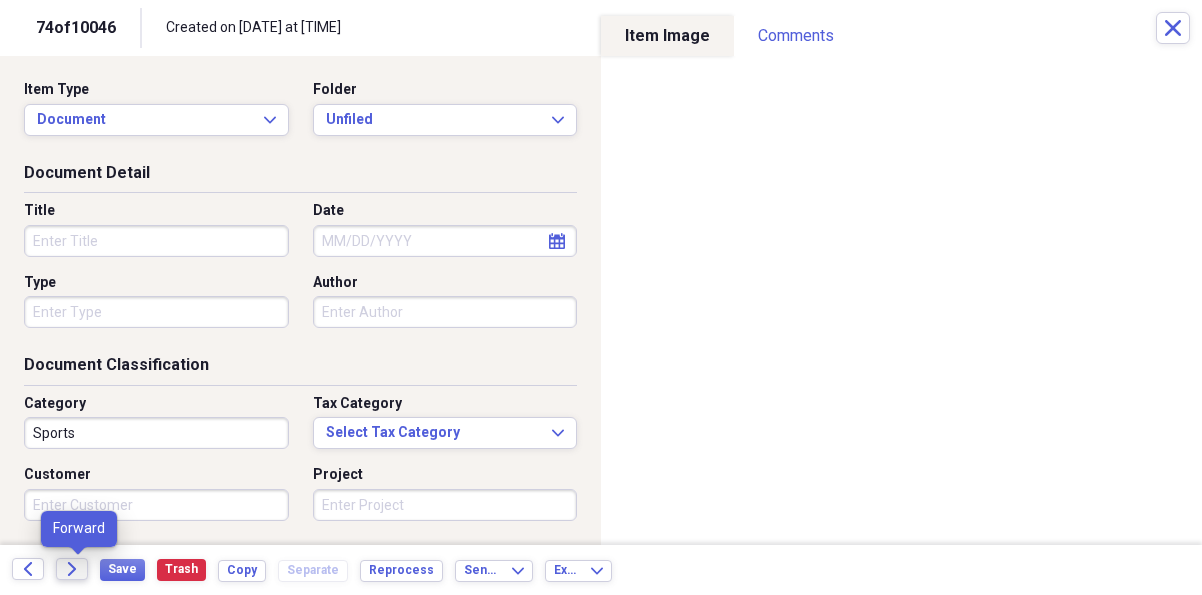 click on "Forward" 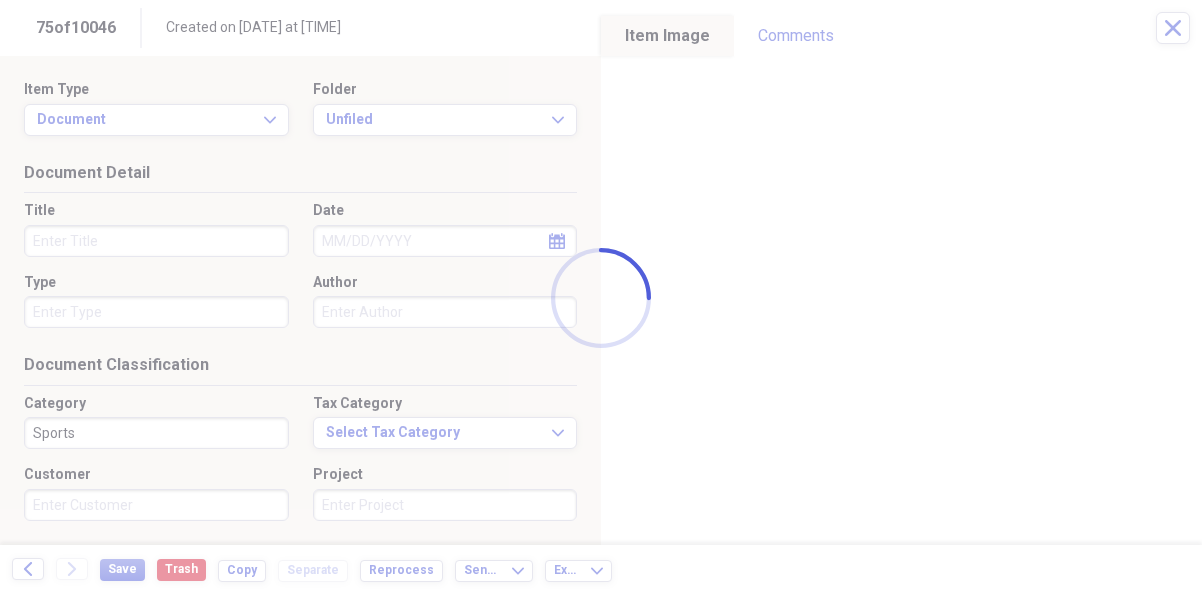 click at bounding box center [601, 297] 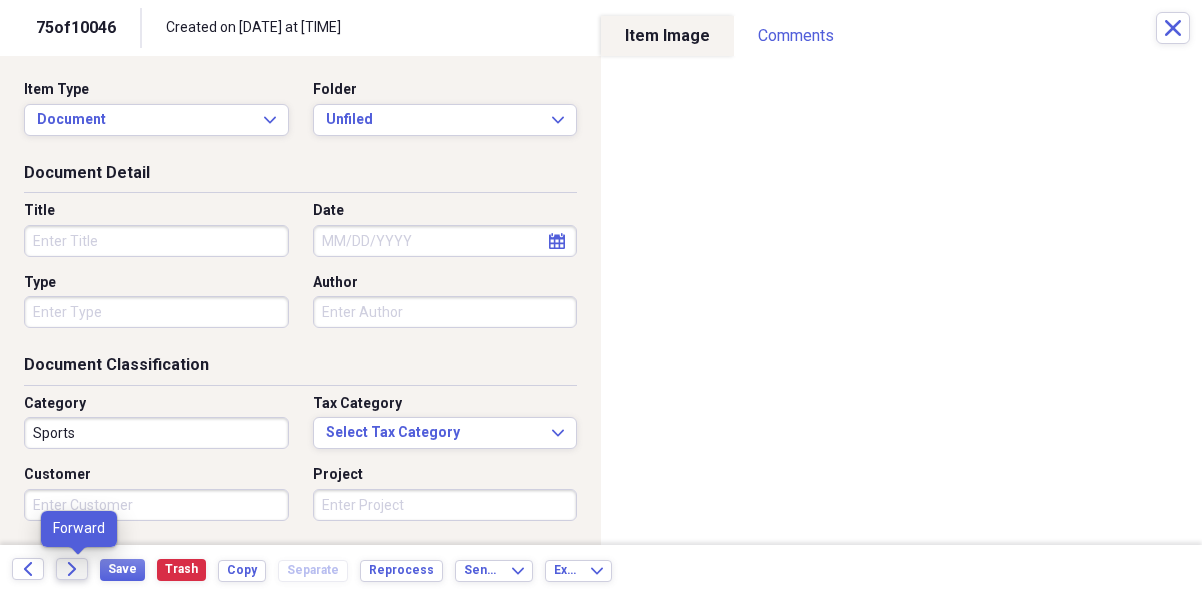click on "Forward" 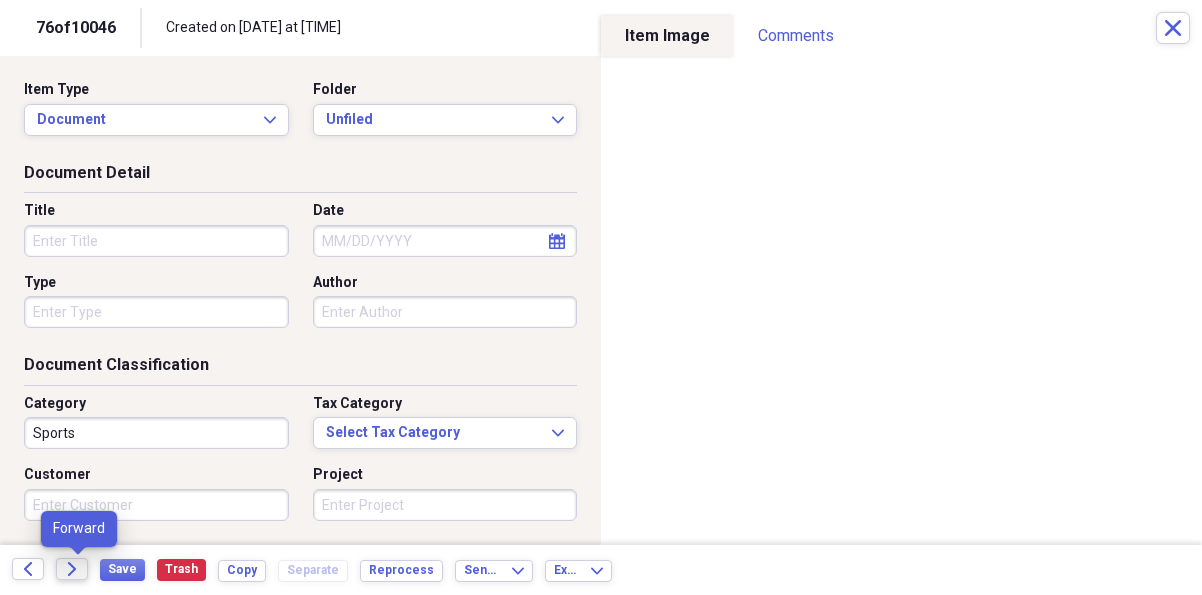 click on "Forward" 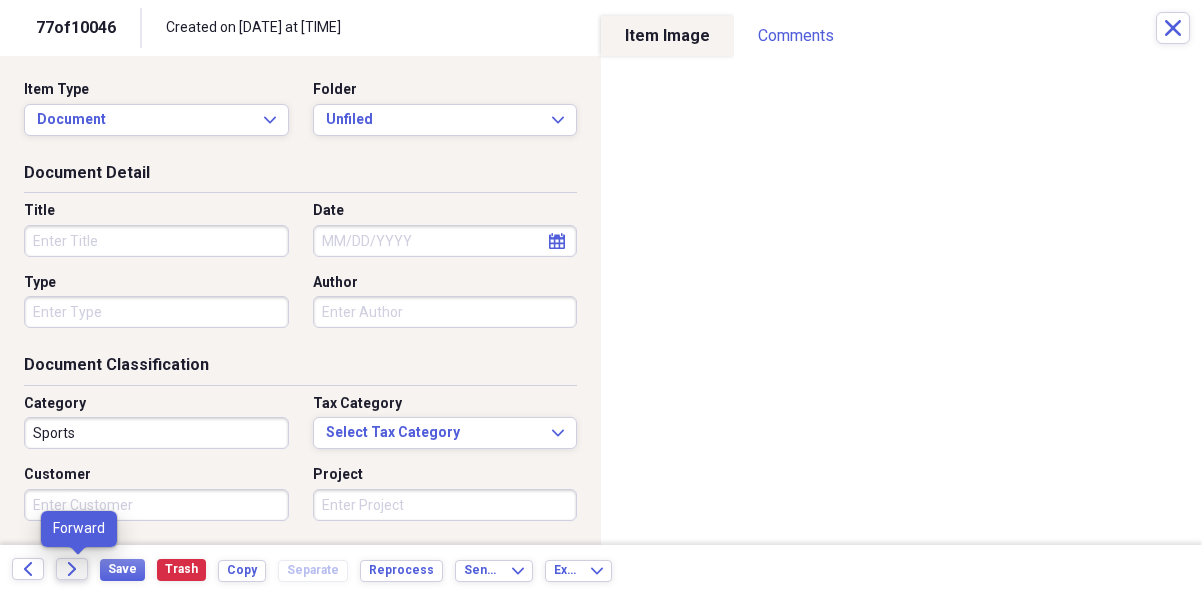 click on "Forward" 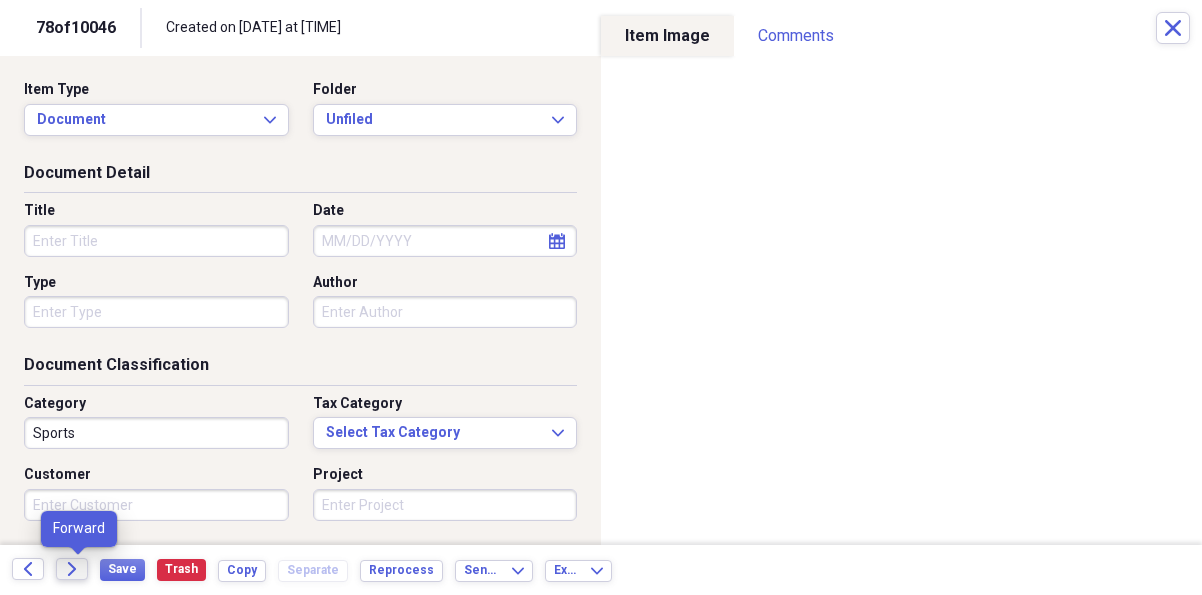 click on "Forward" 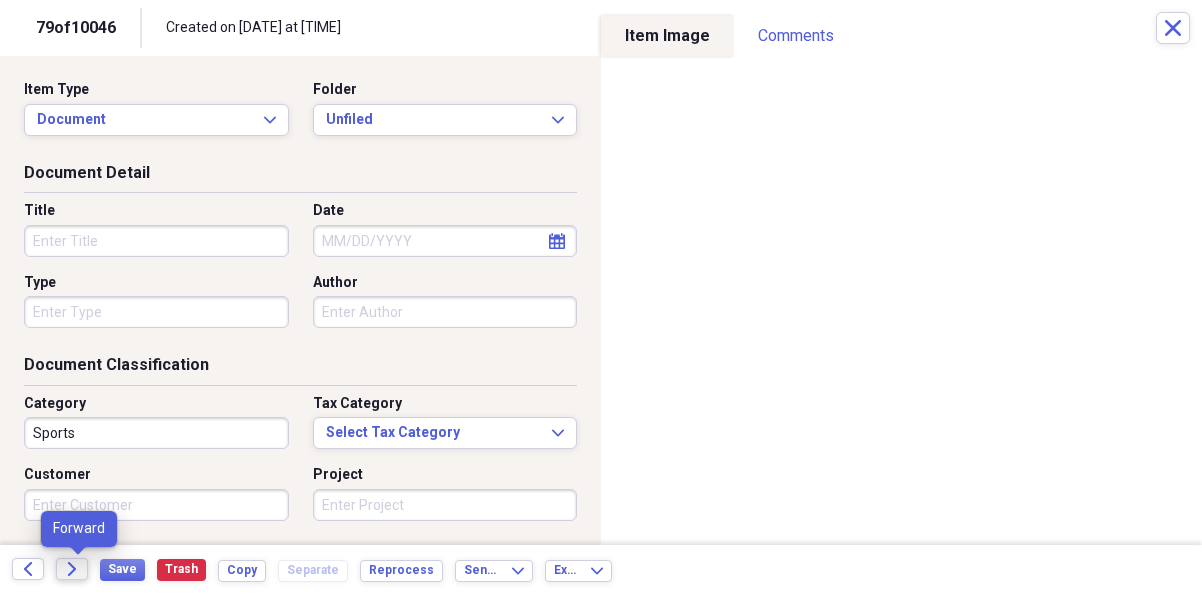 click on "Forward" 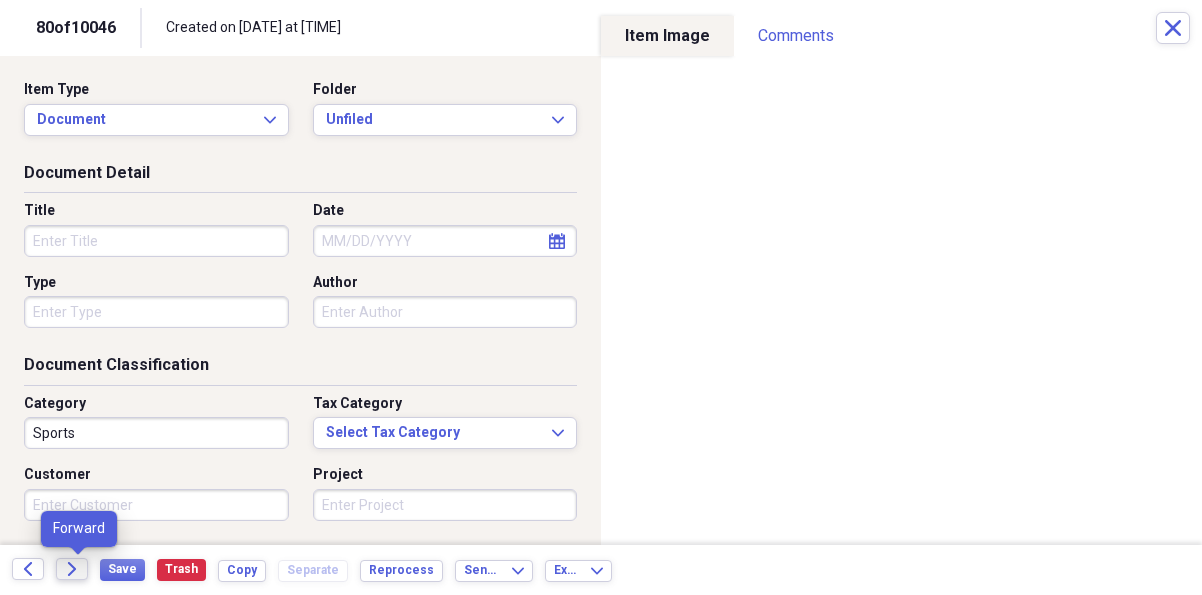 click on "Forward" 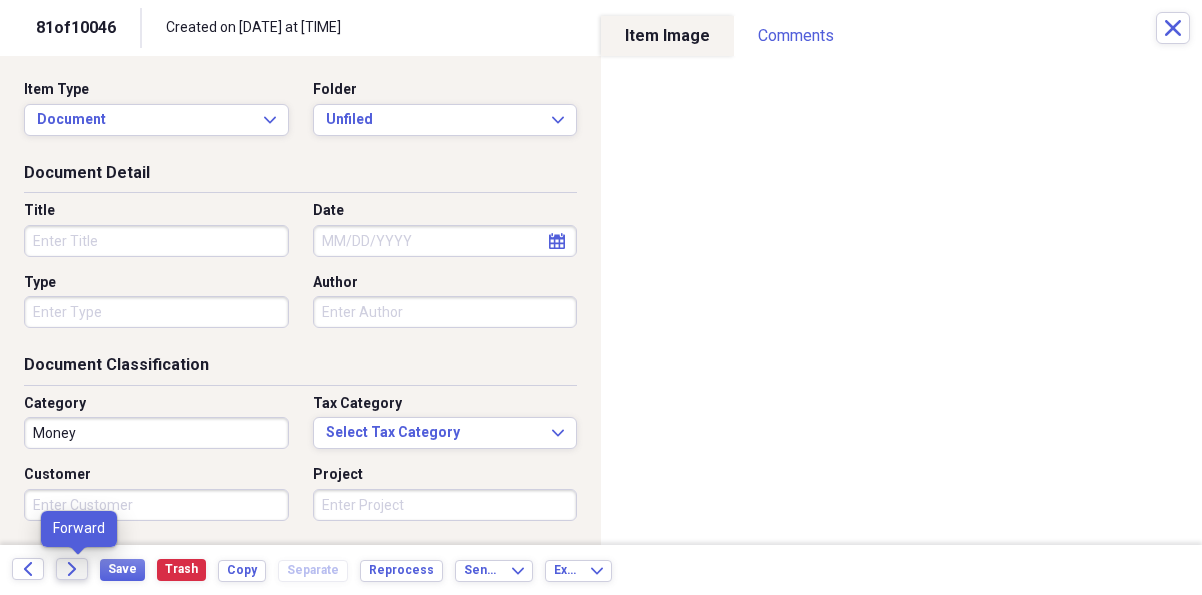 click on "Forward" 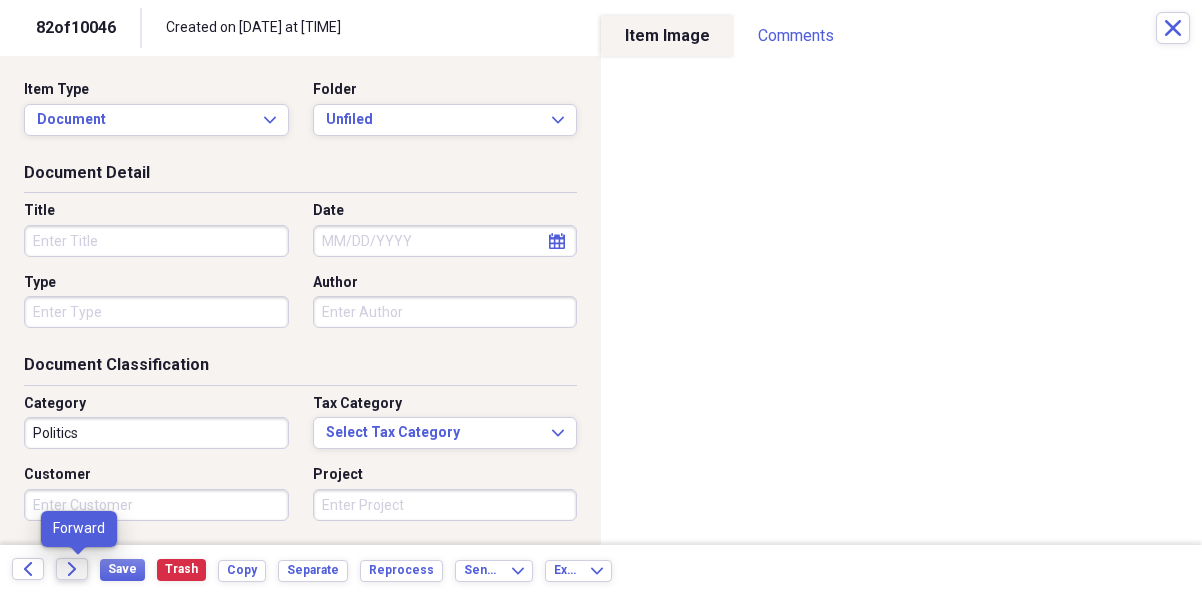 click on "Forward" 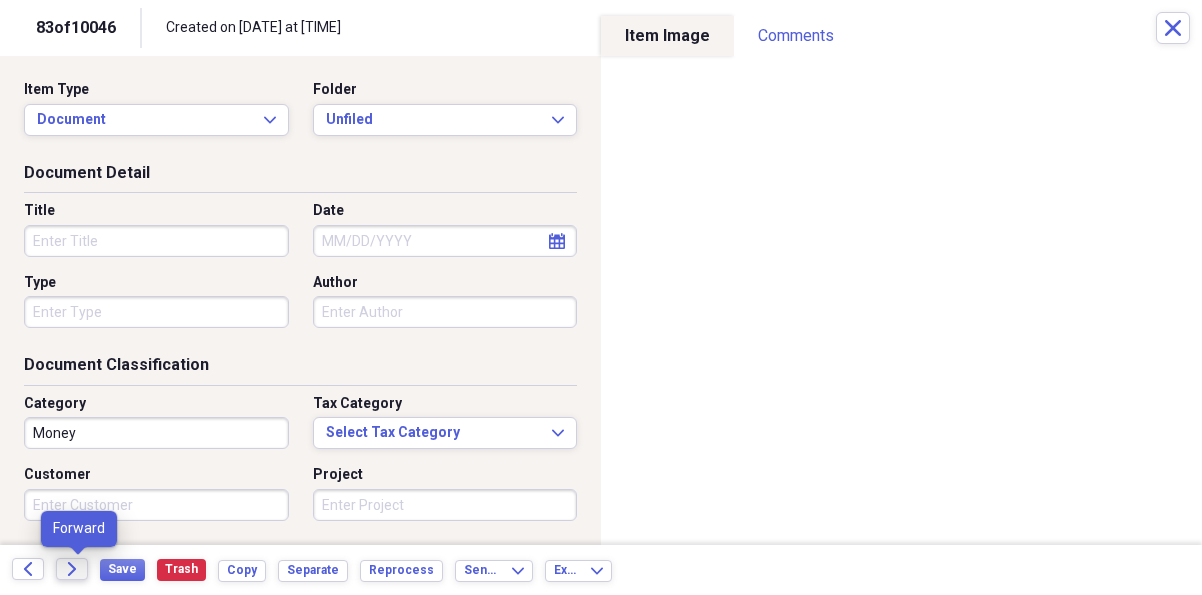click on "Forward" 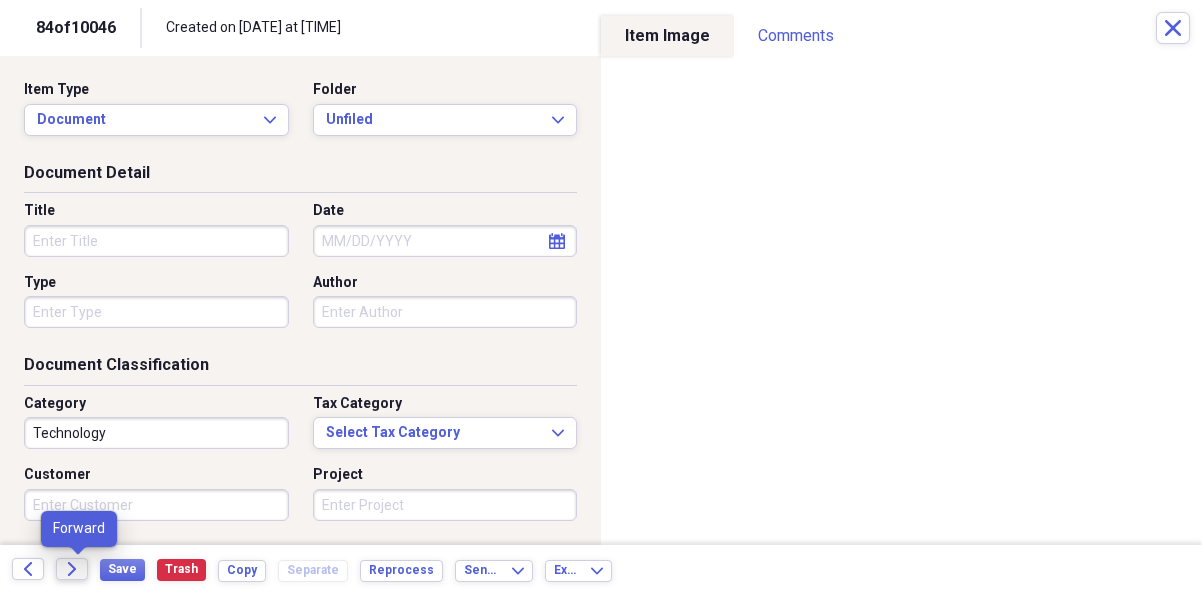 click on "Forward" 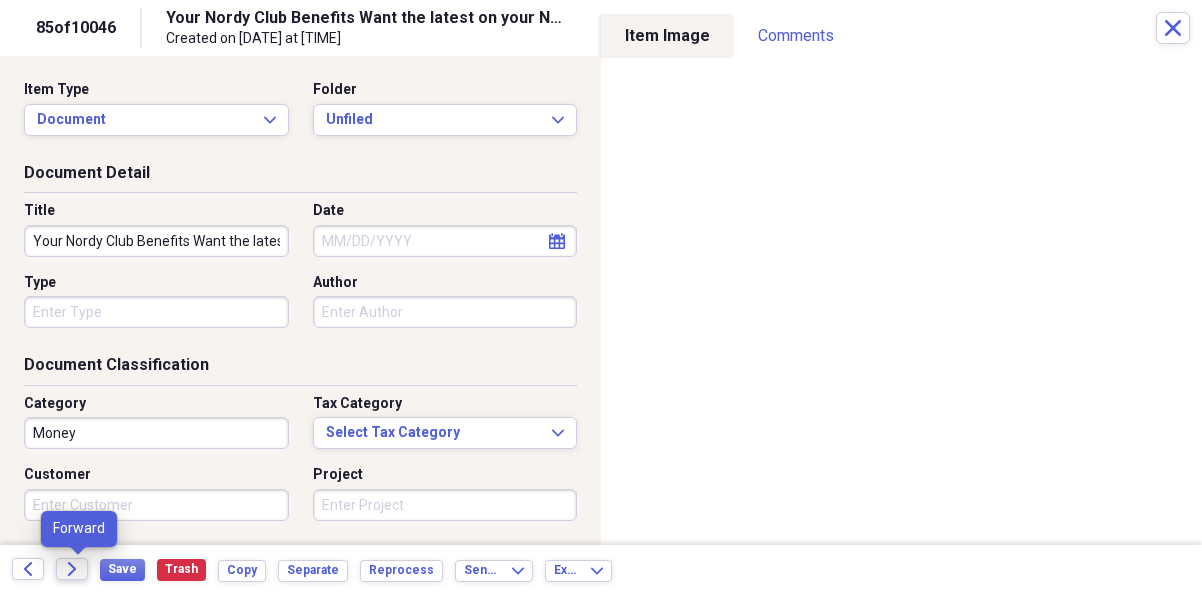 click on "Forward" 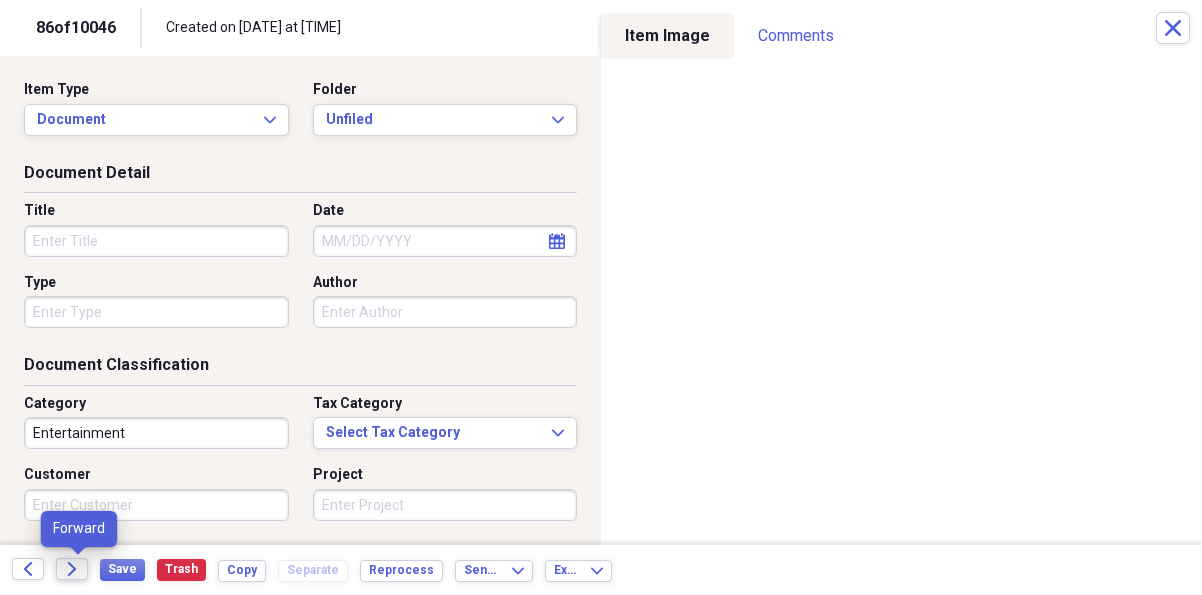 click on "Forward" 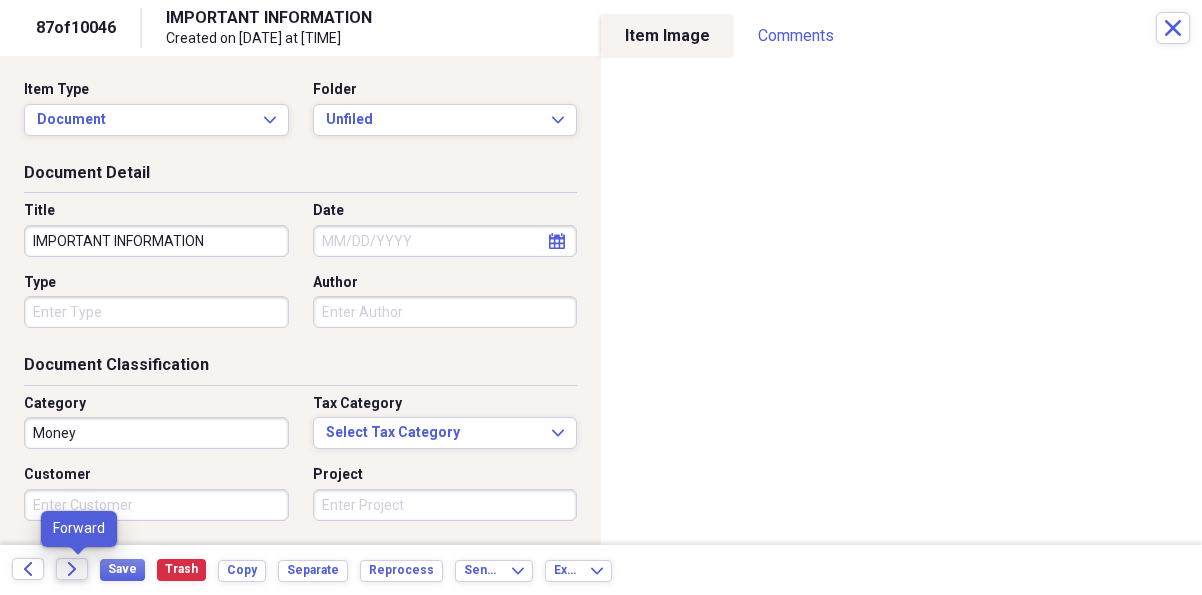 click on "Forward" 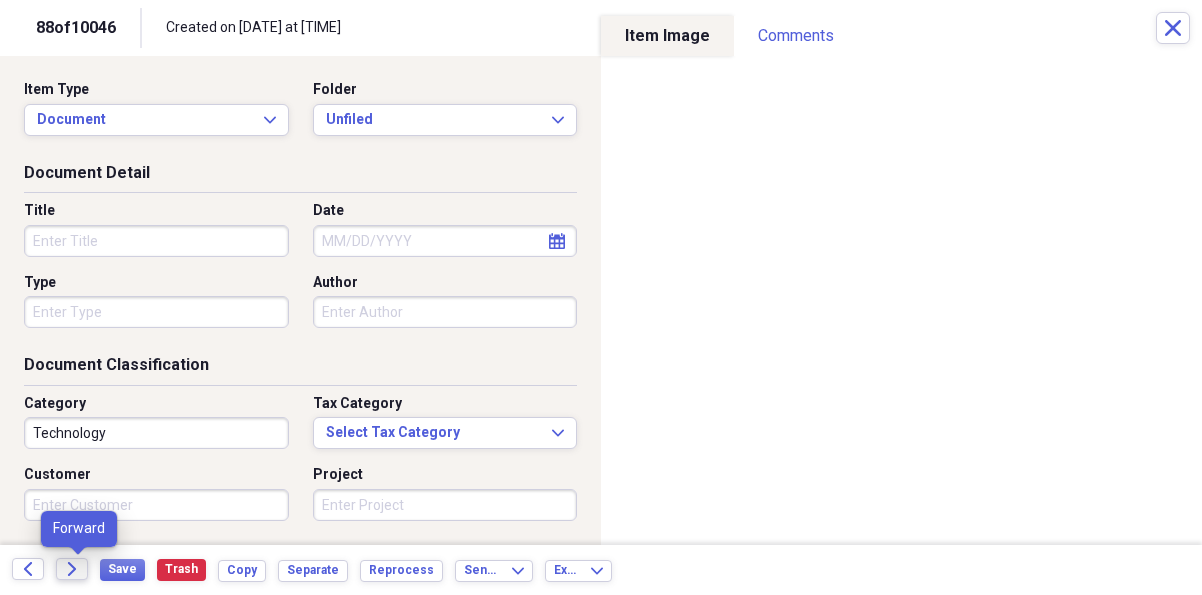 click on "Forward" 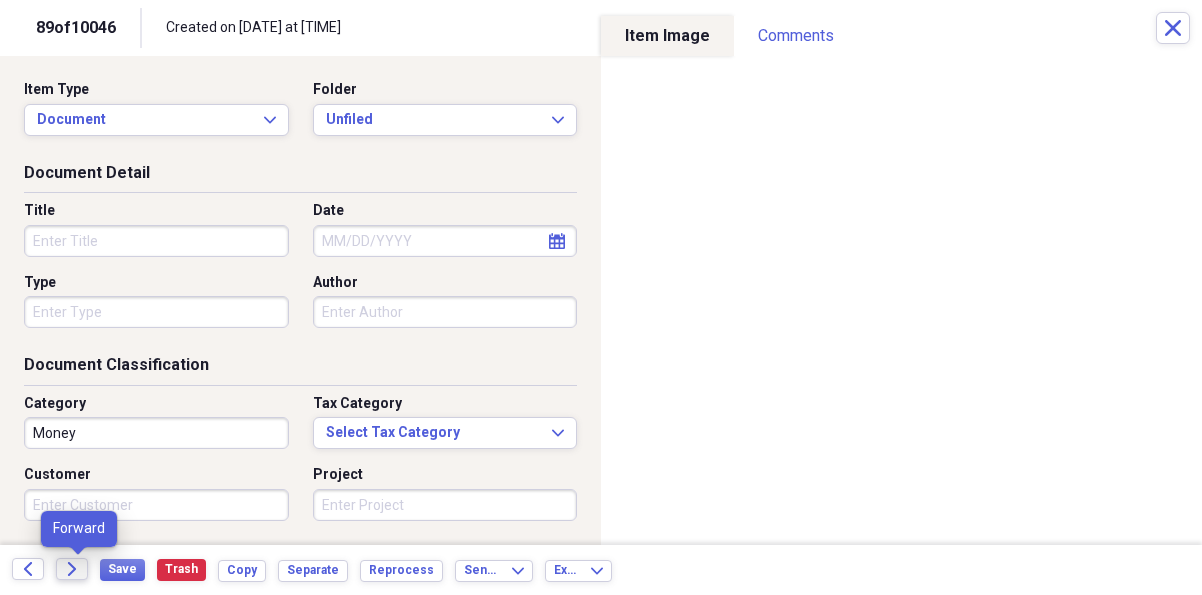click on "Forward" 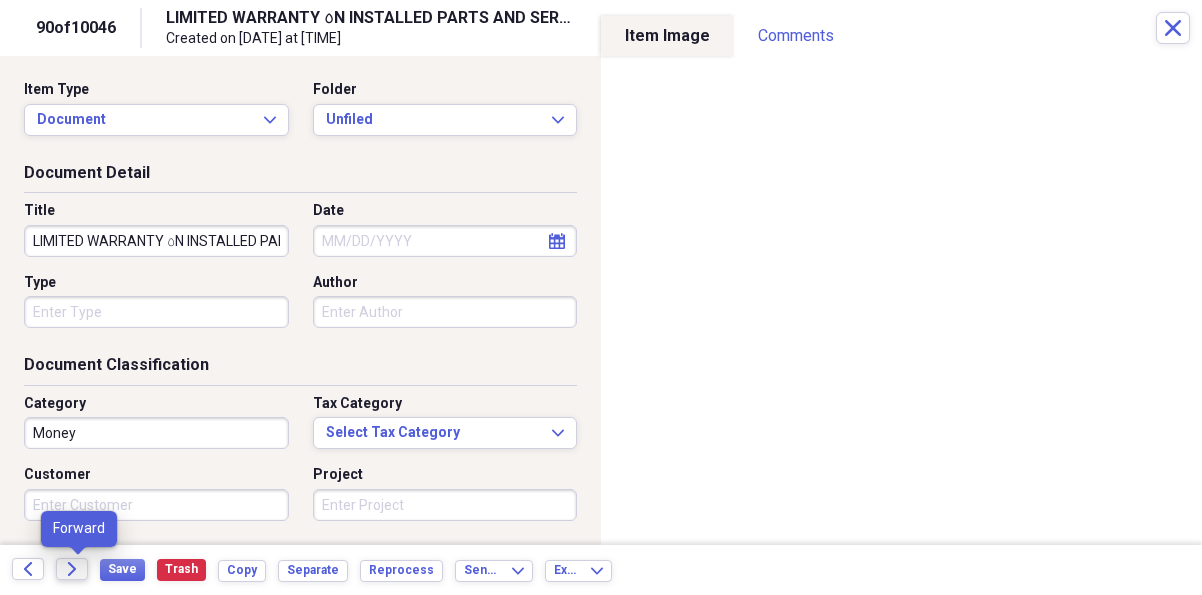 click on "Forward" 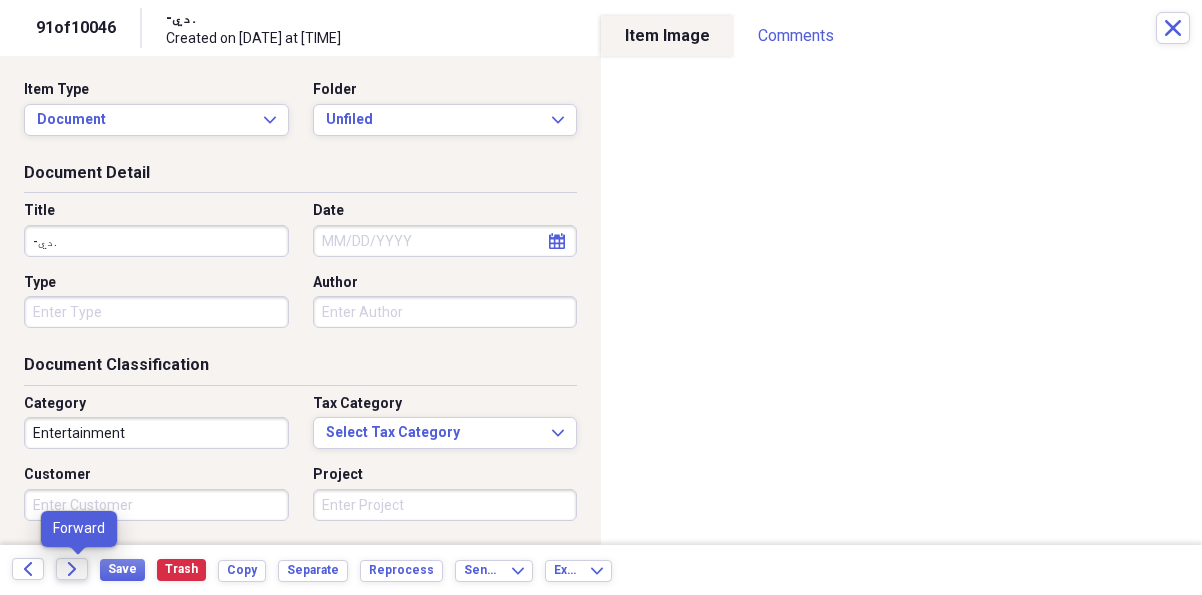click on "Forward" 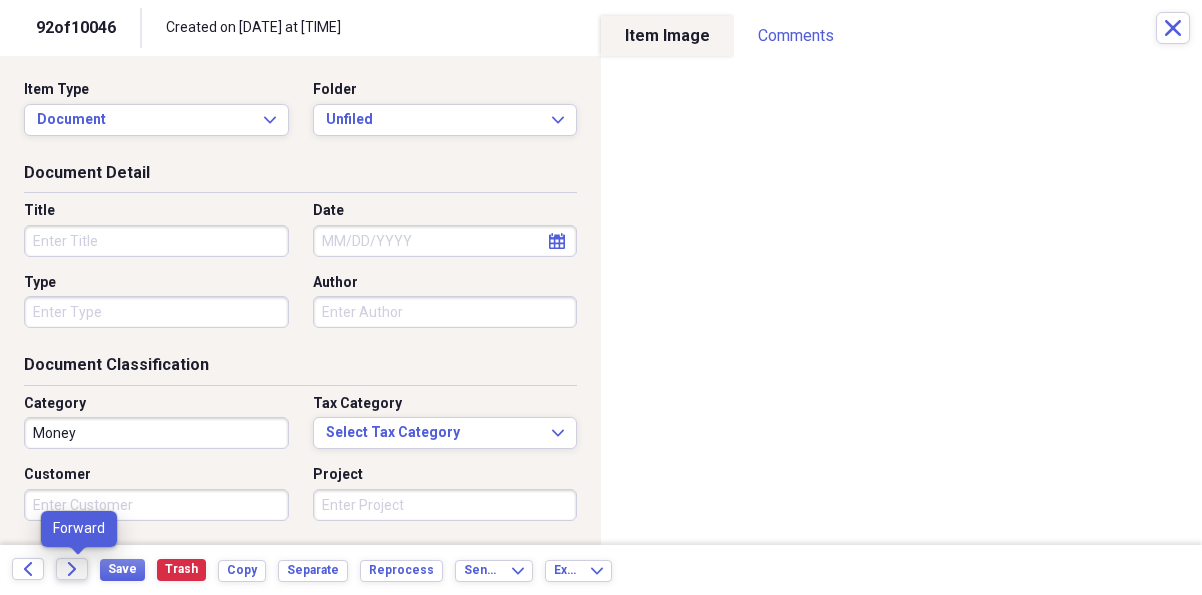 click on "Forward" 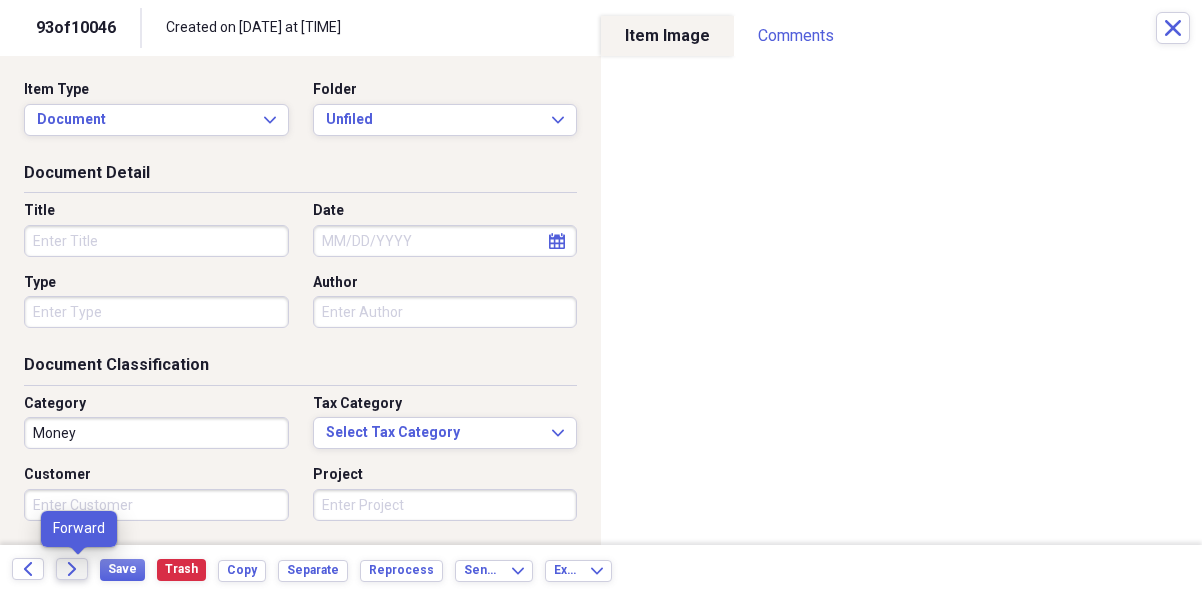 click on "Forward" 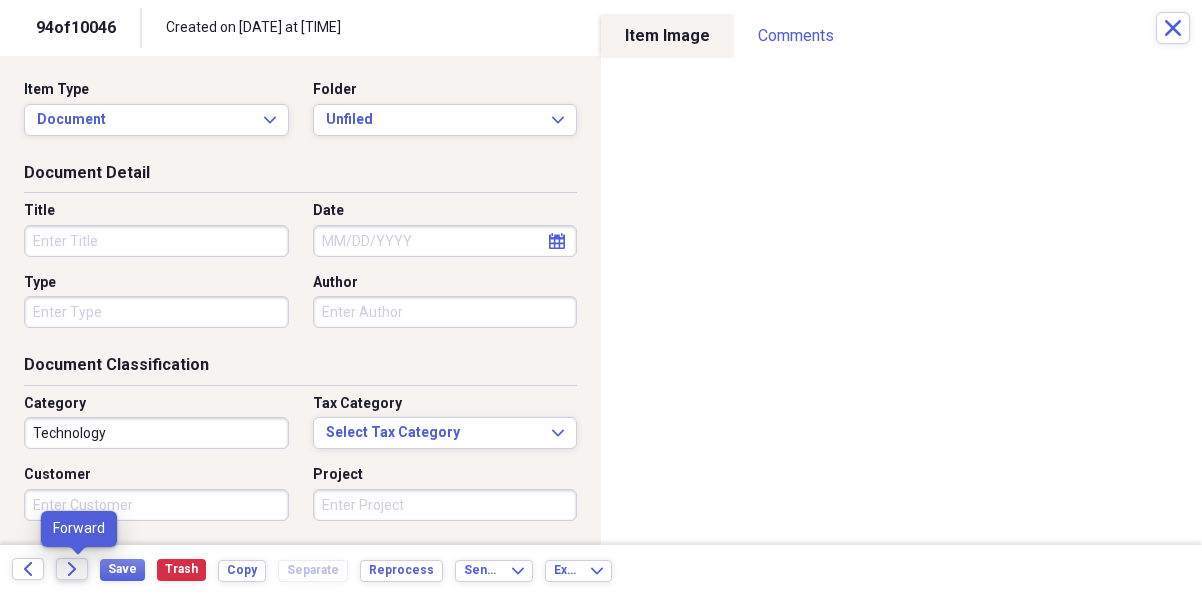 click on "Forward" 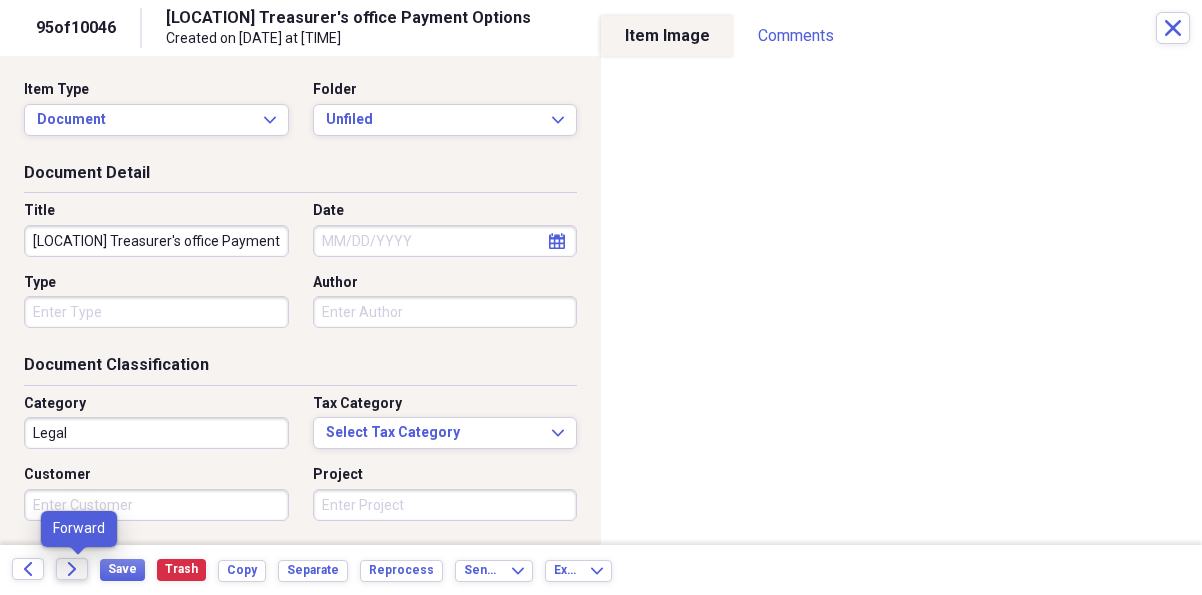 click on "Forward" 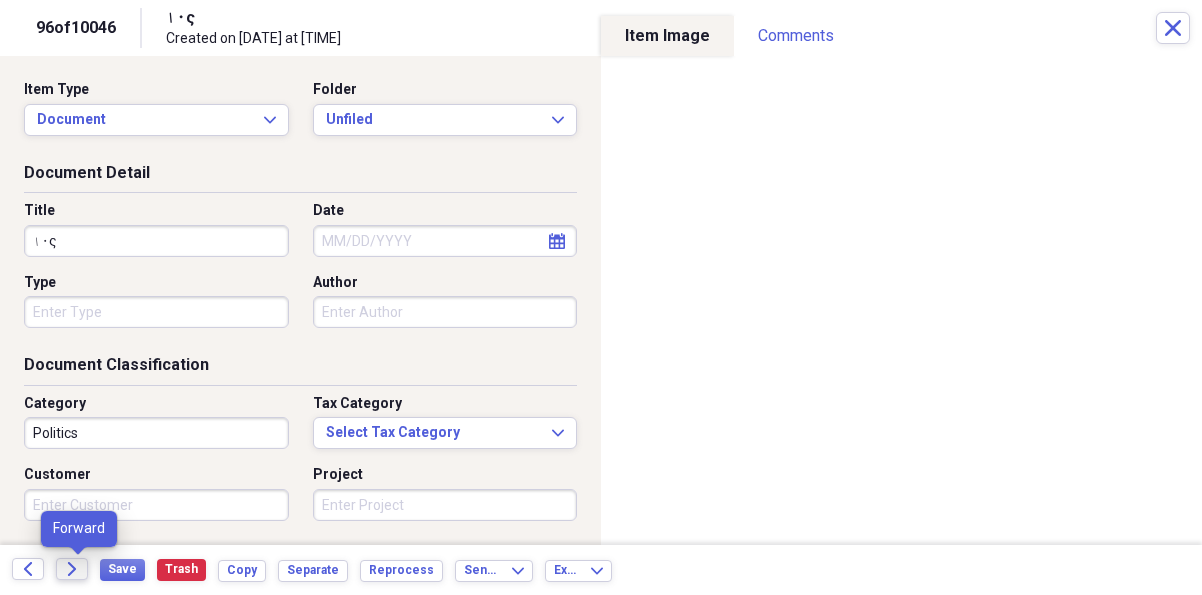 click on "Forward" 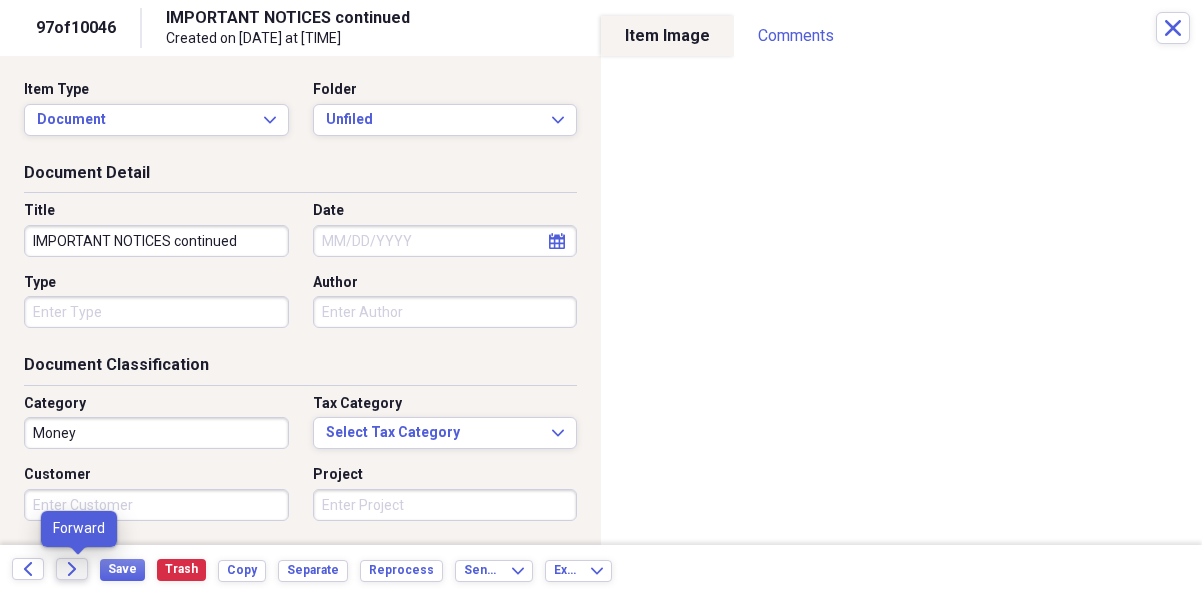 click on "Forward" 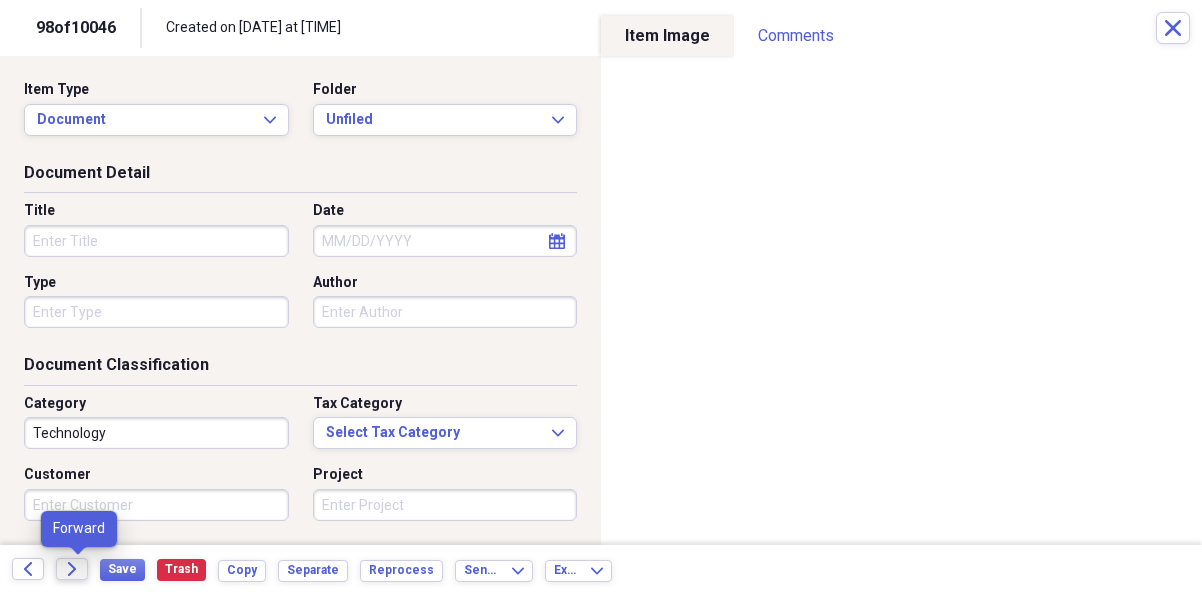 click on "Forward" 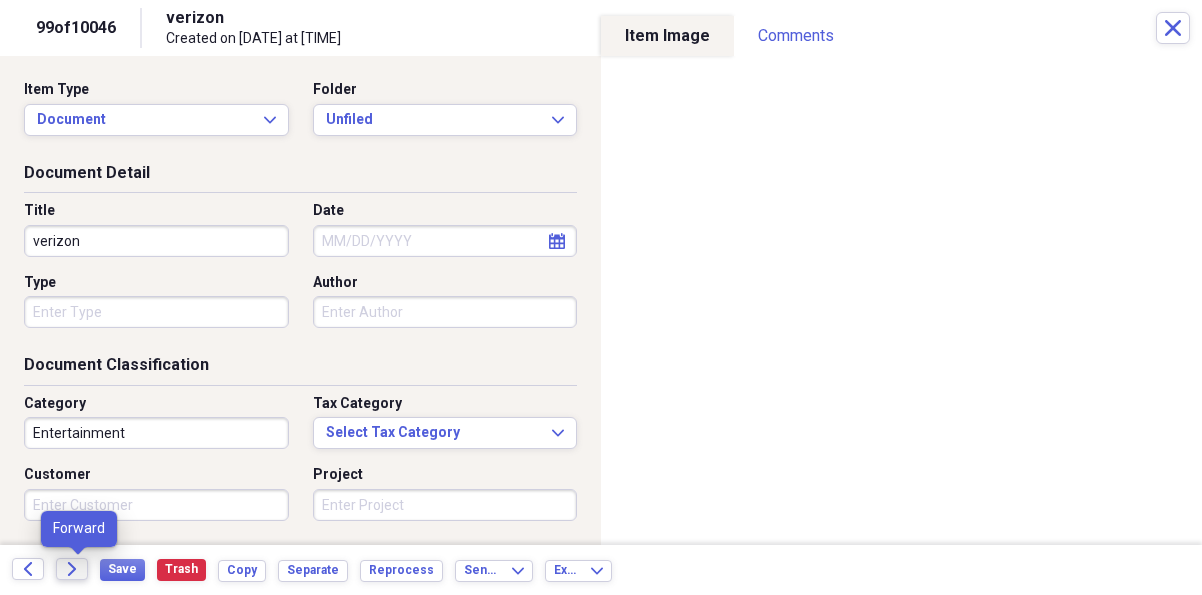 click on "Forward" 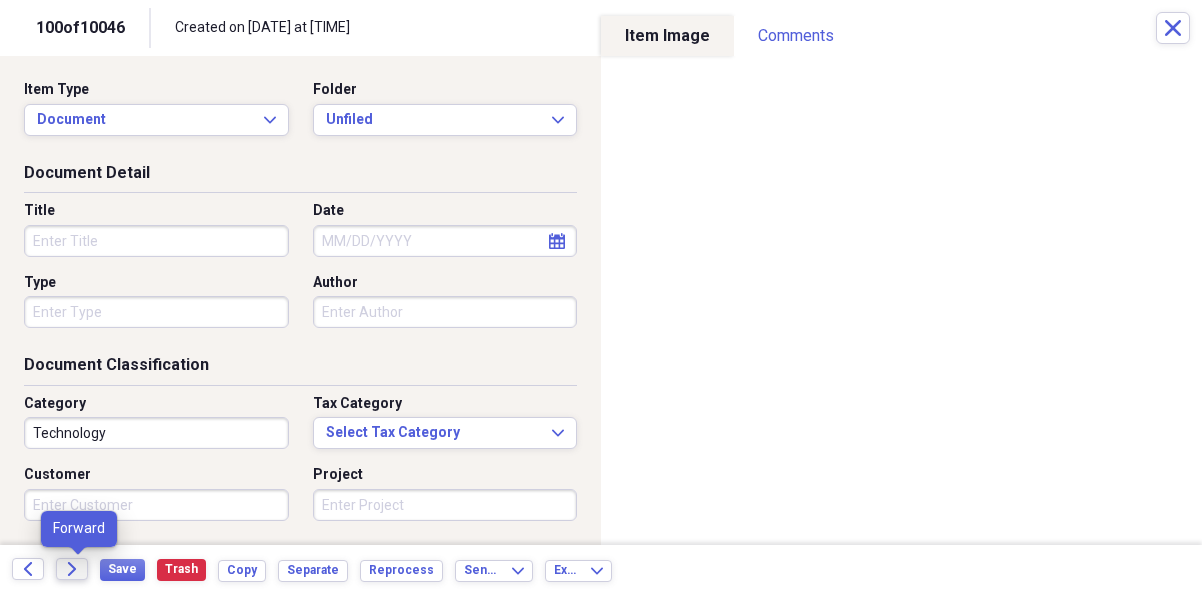 click on "Forward" 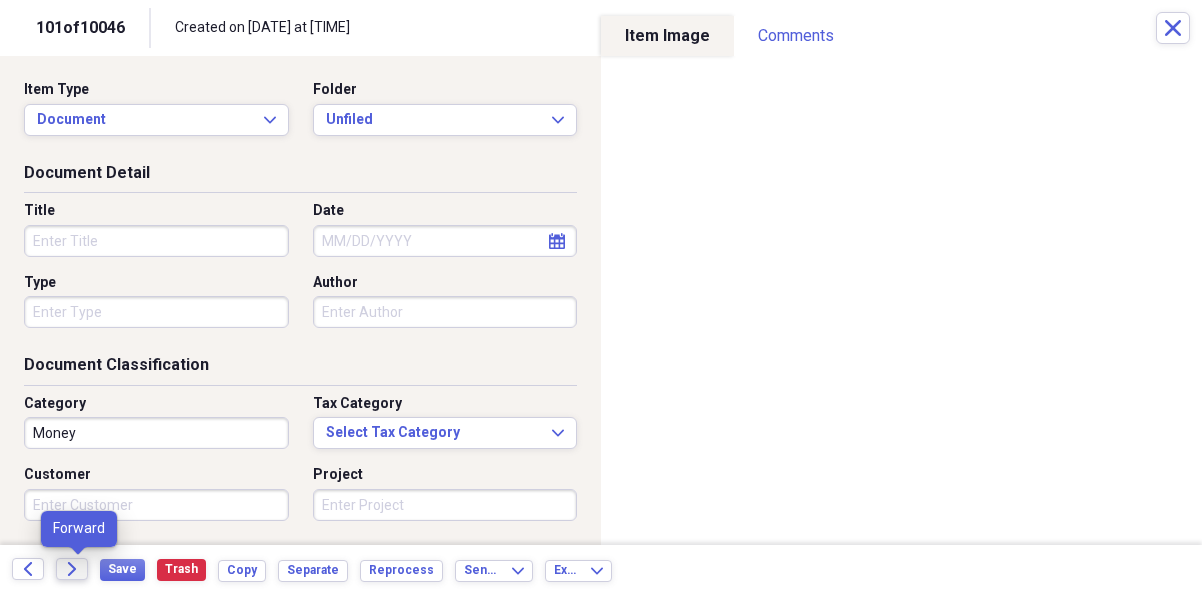click on "Forward" 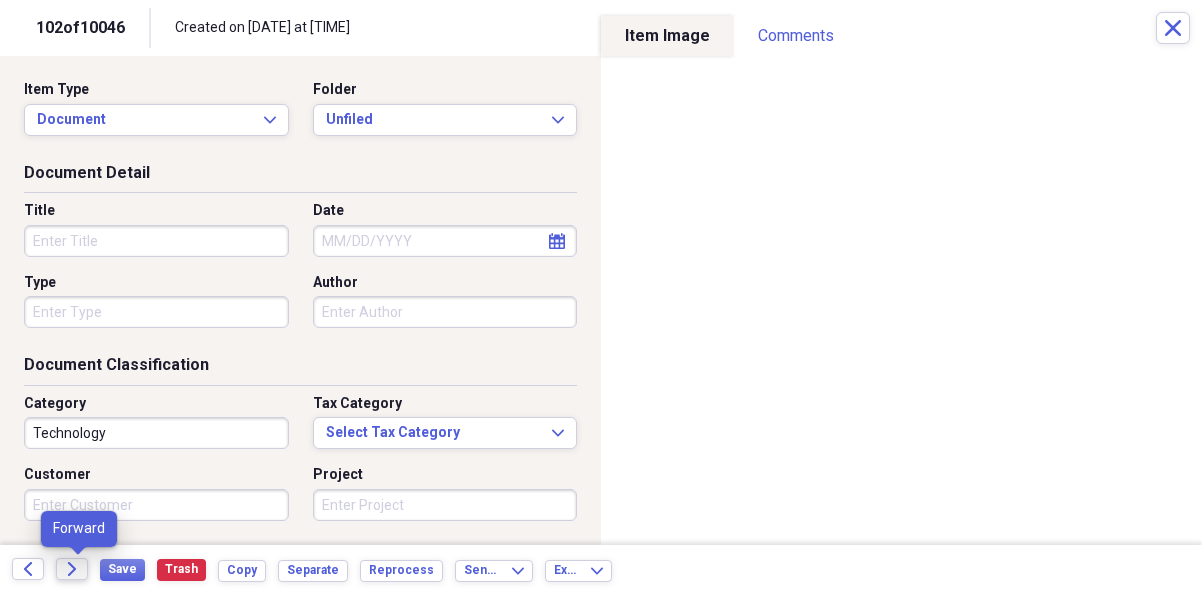 click on "Forward" 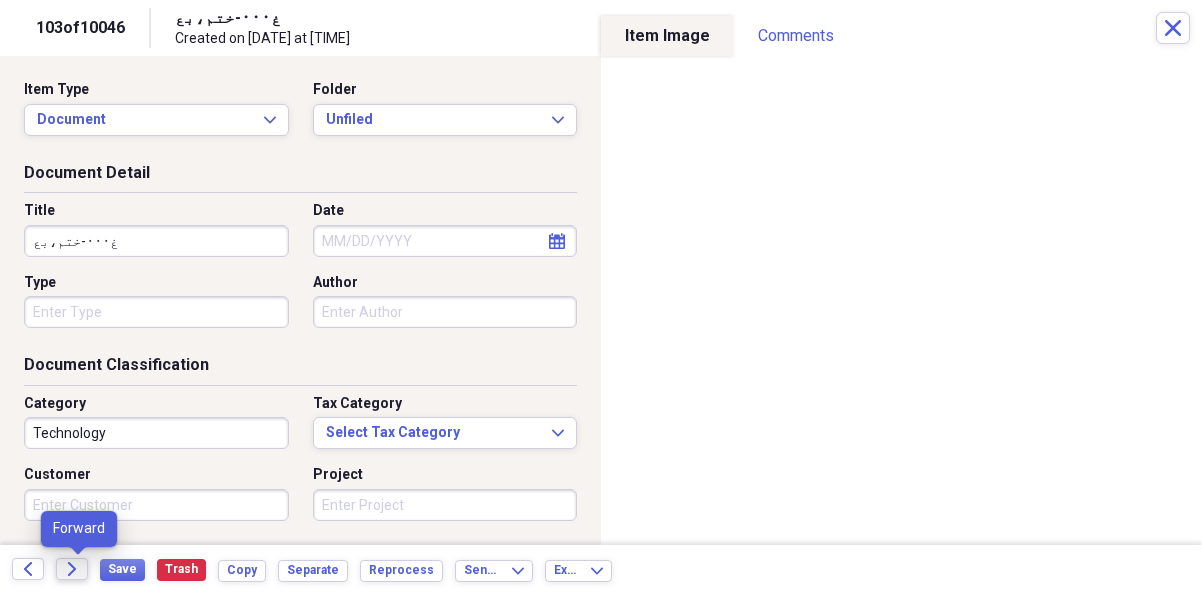click on "Forward" 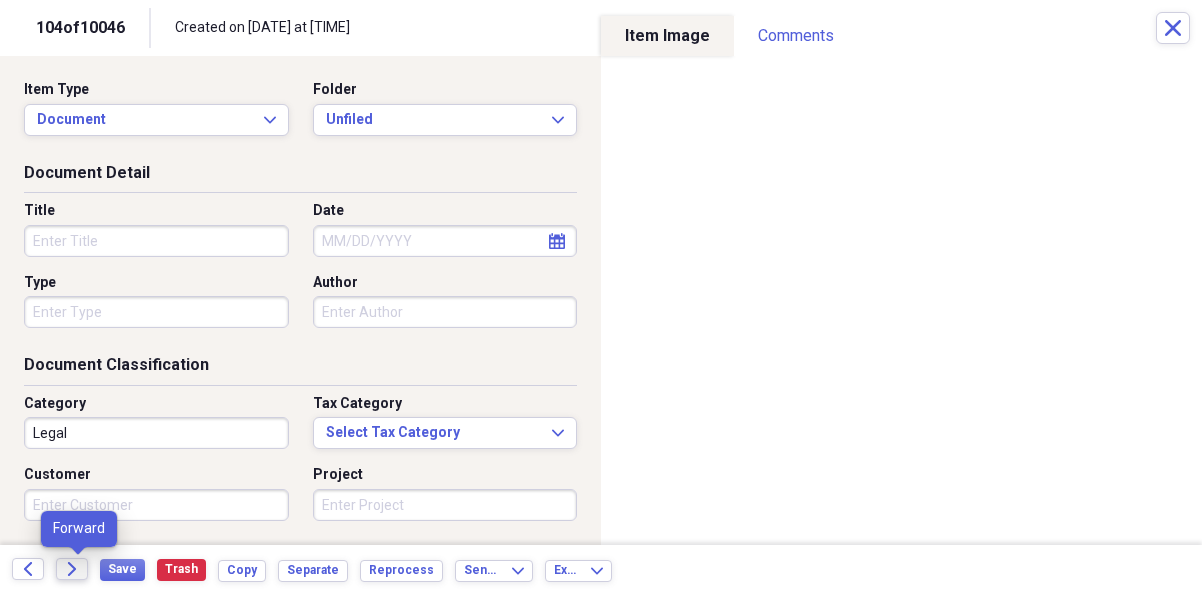 click on "Forward" 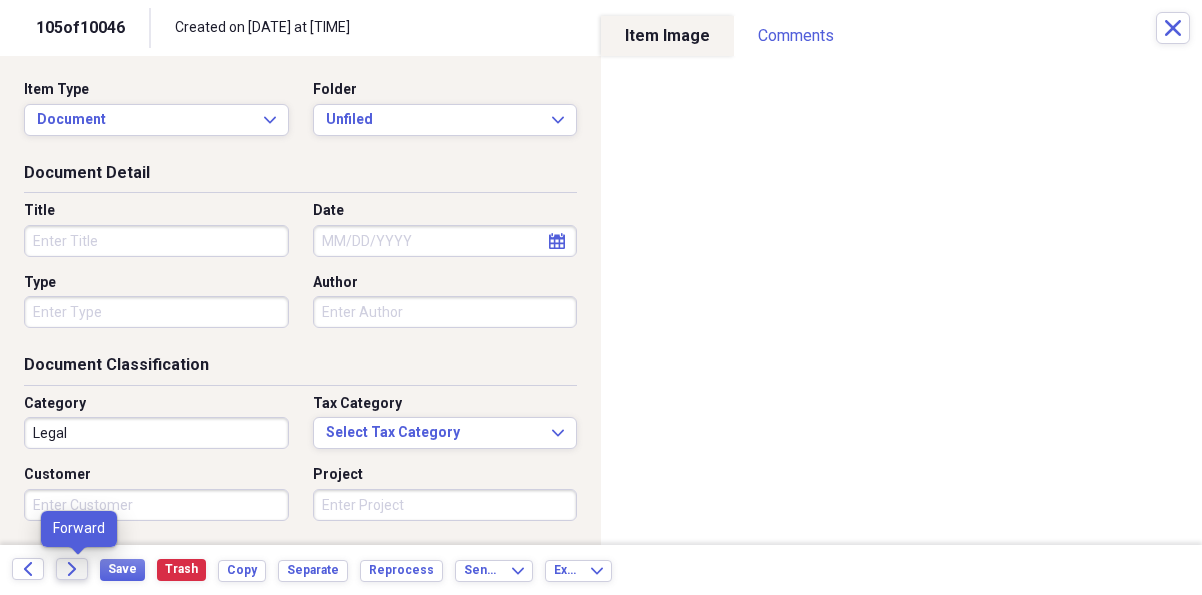 click on "Forward" 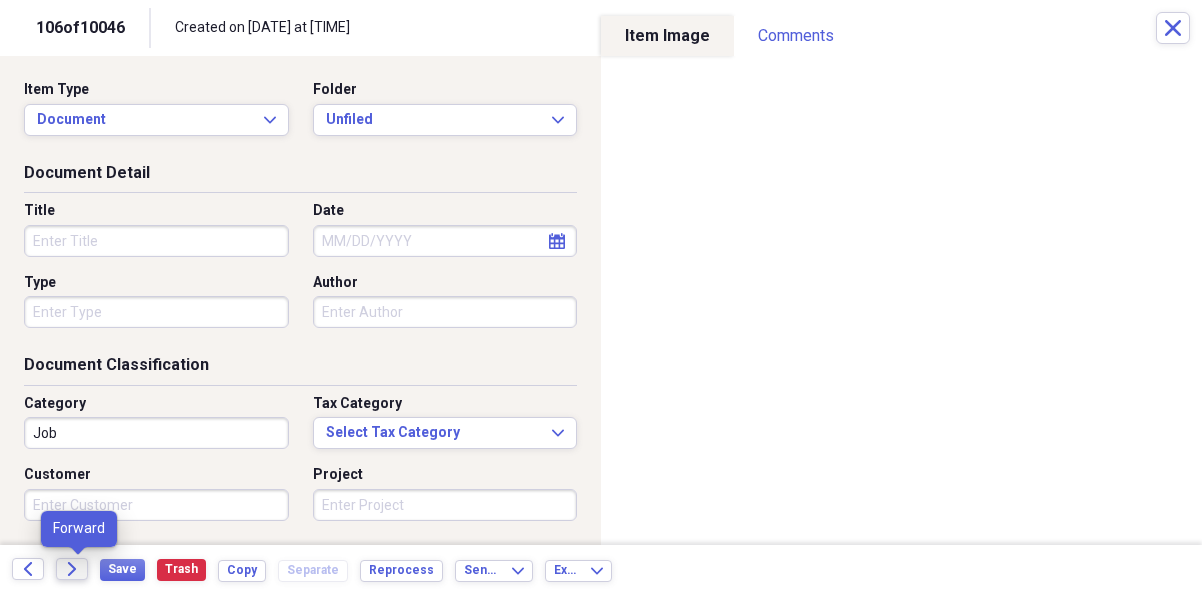 click on "Forward" 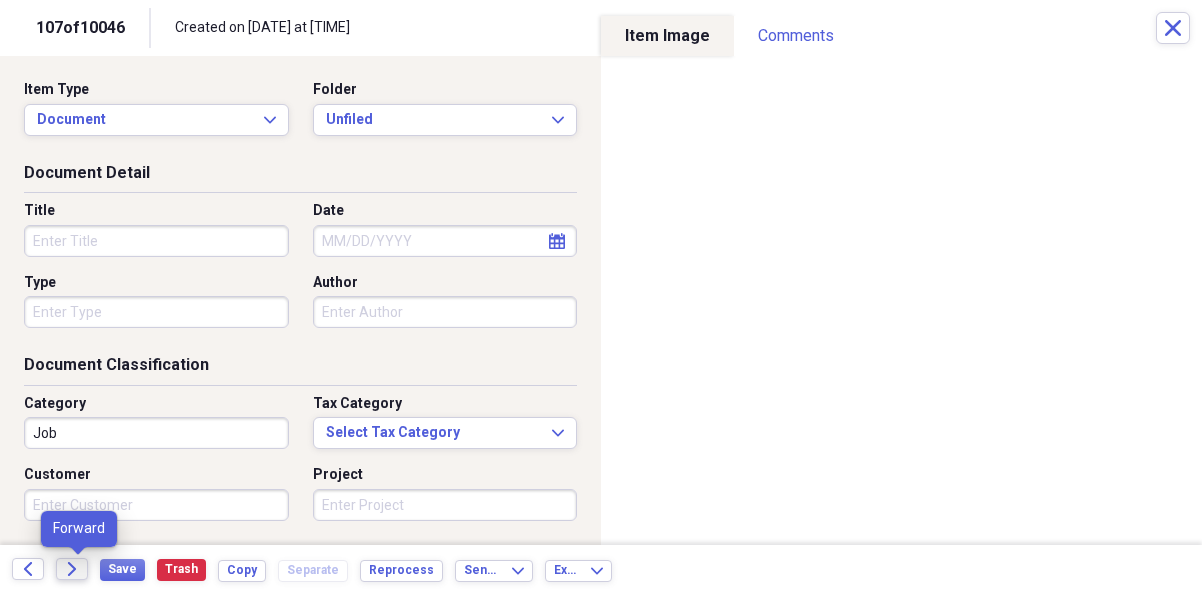 click on "Forward" 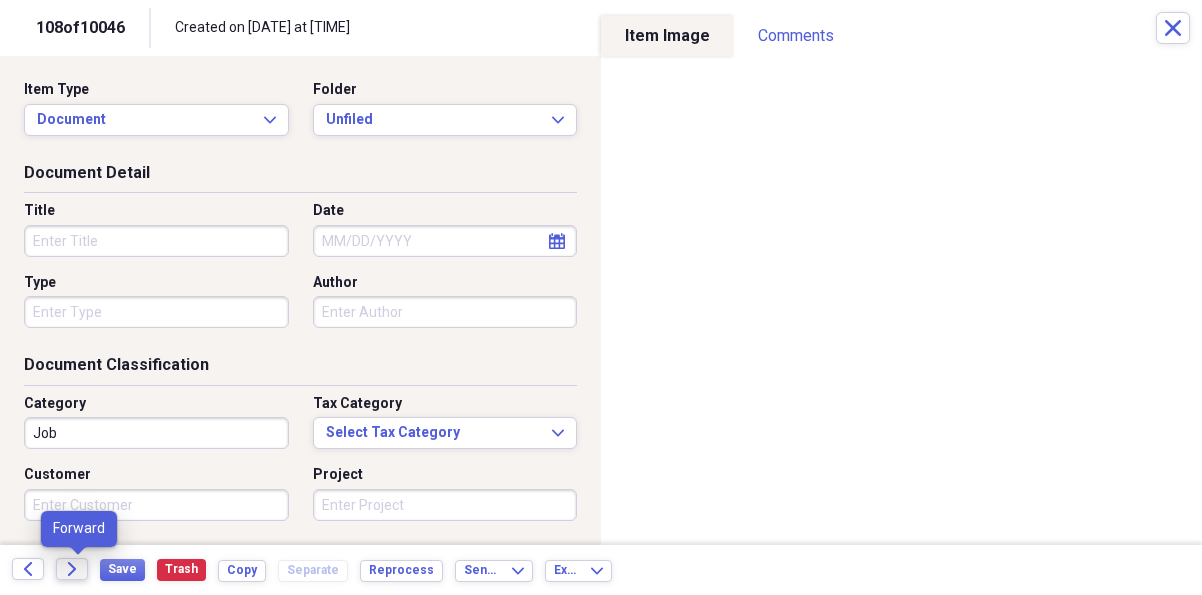 click on "Forward" 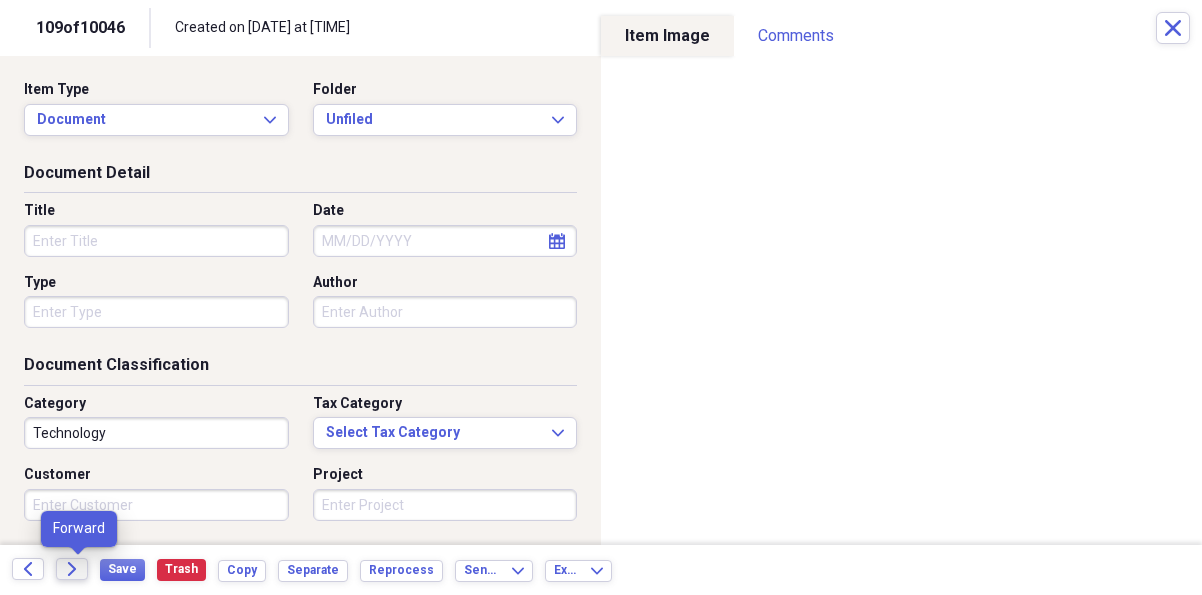 click on "Forward" 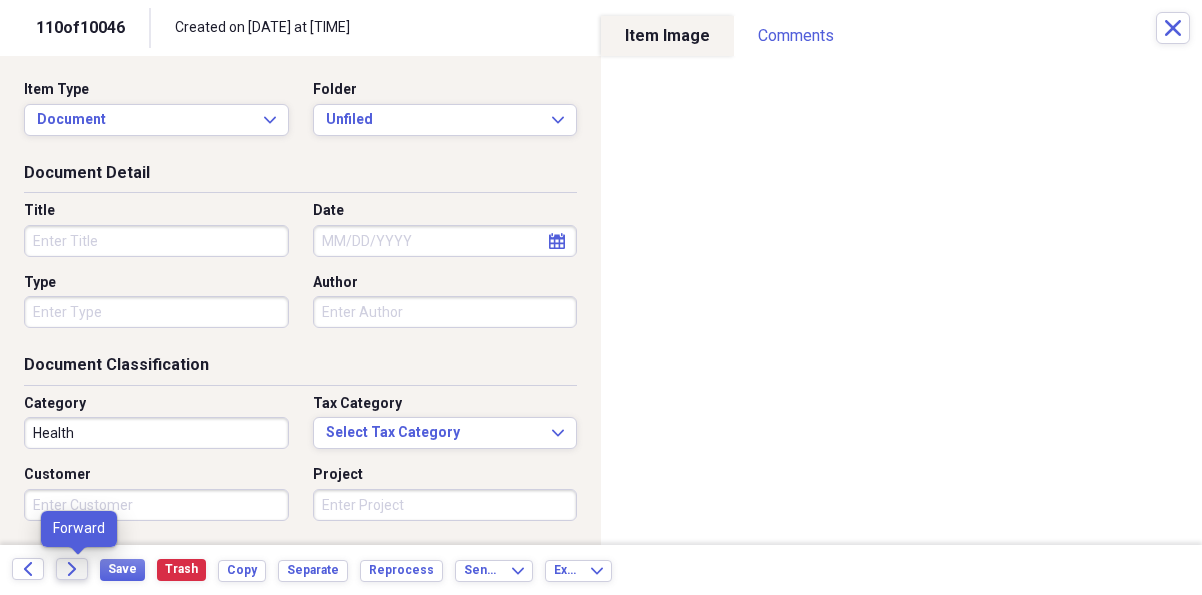 click on "Forward" 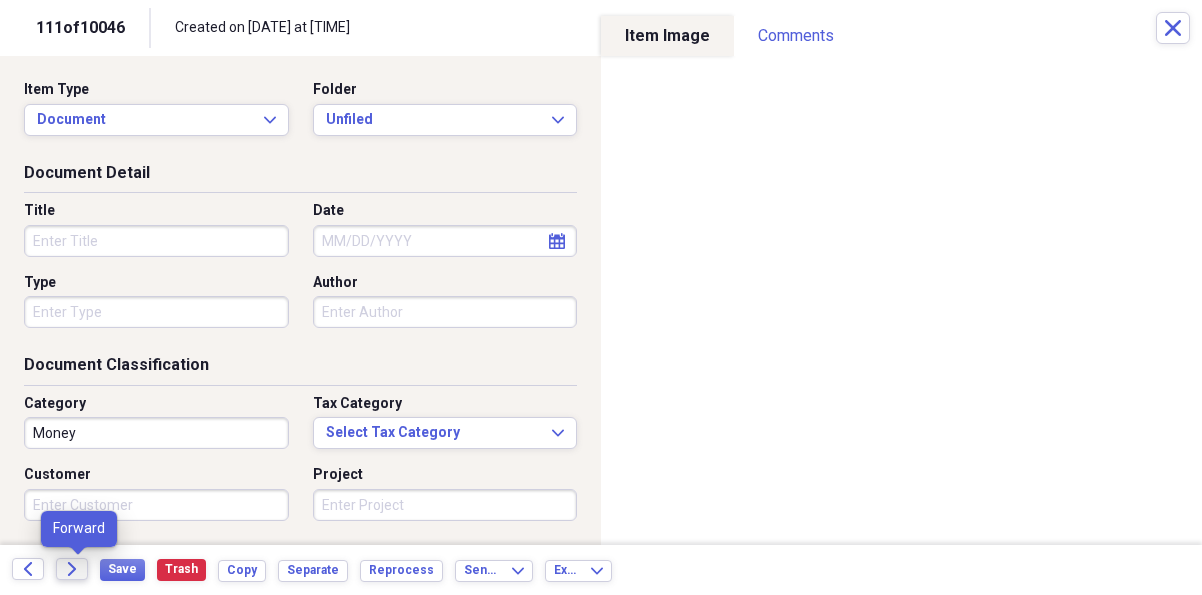 click on "Forward" 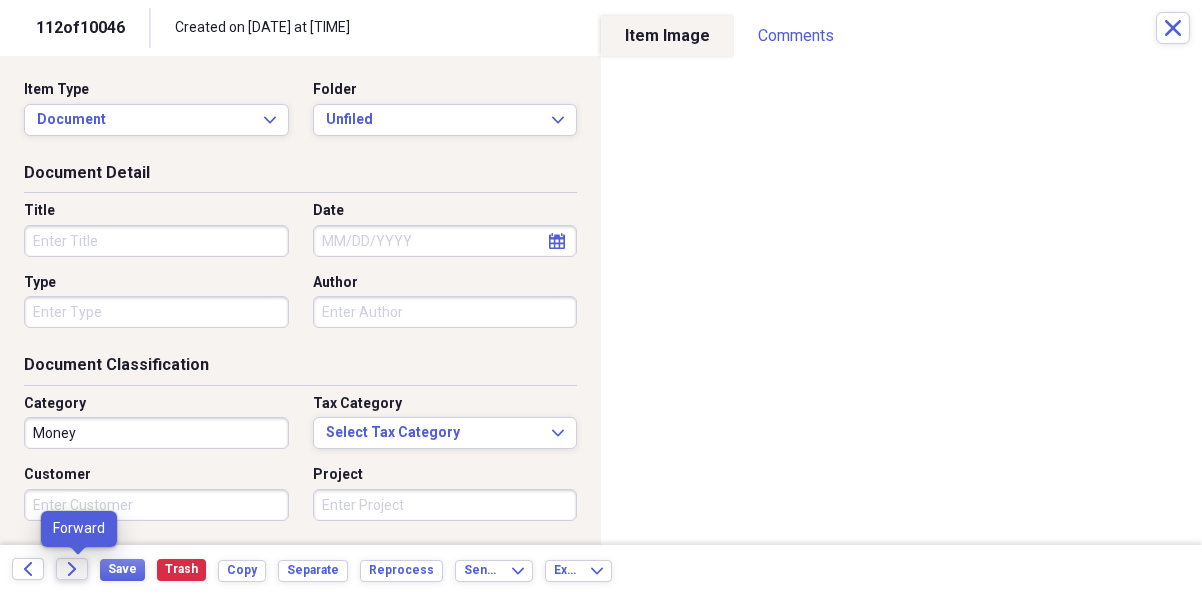 click on "Forward" 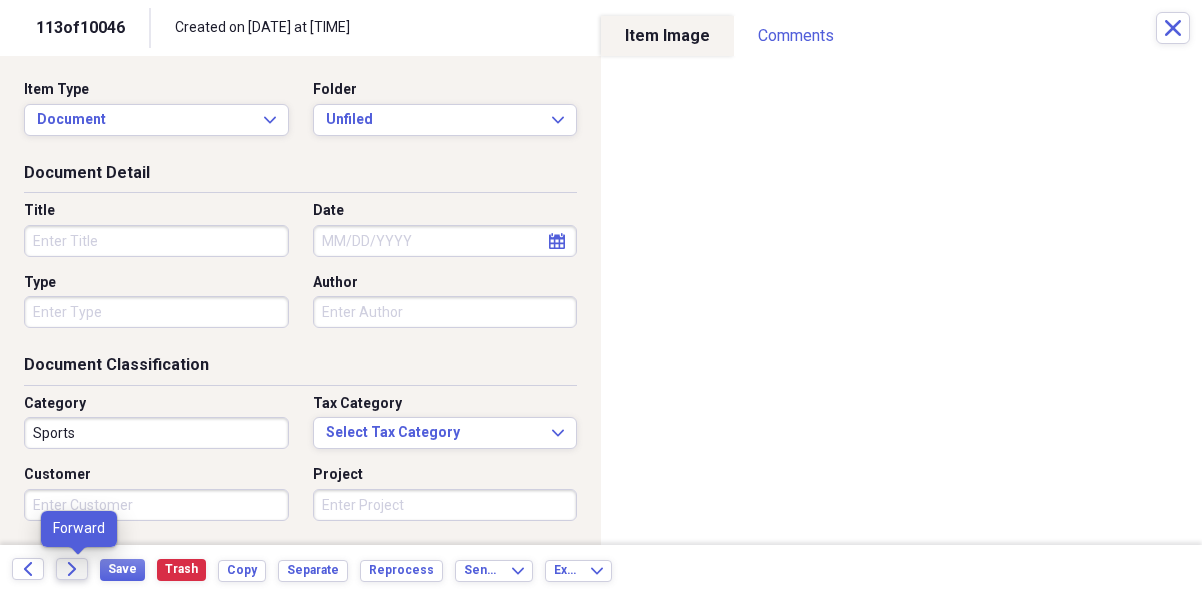 click on "Forward" 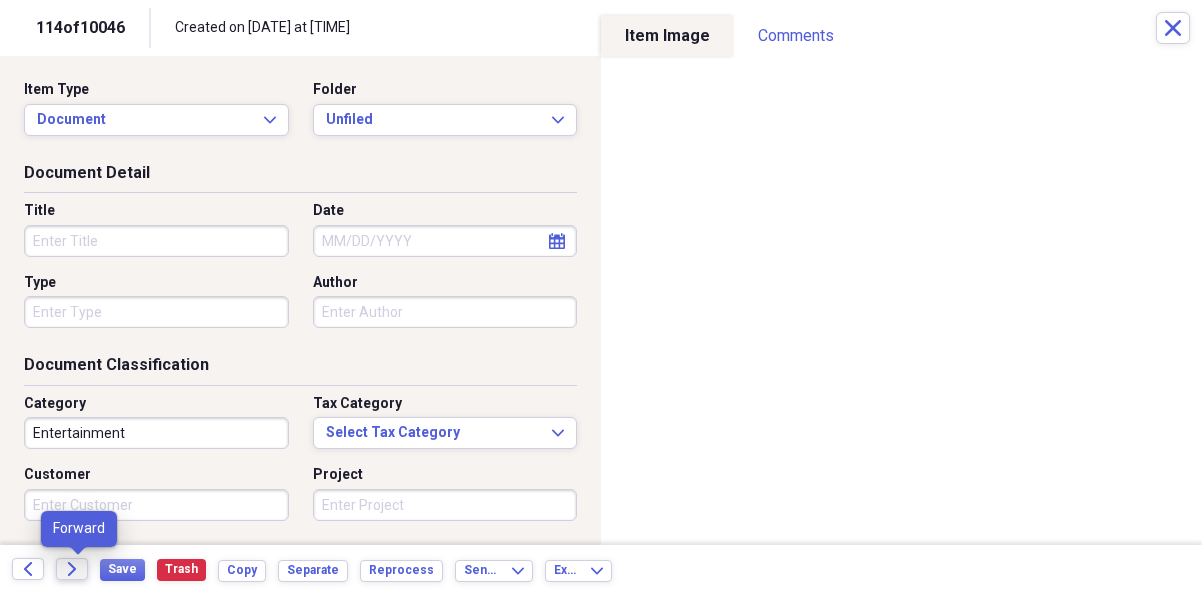 click on "Forward" 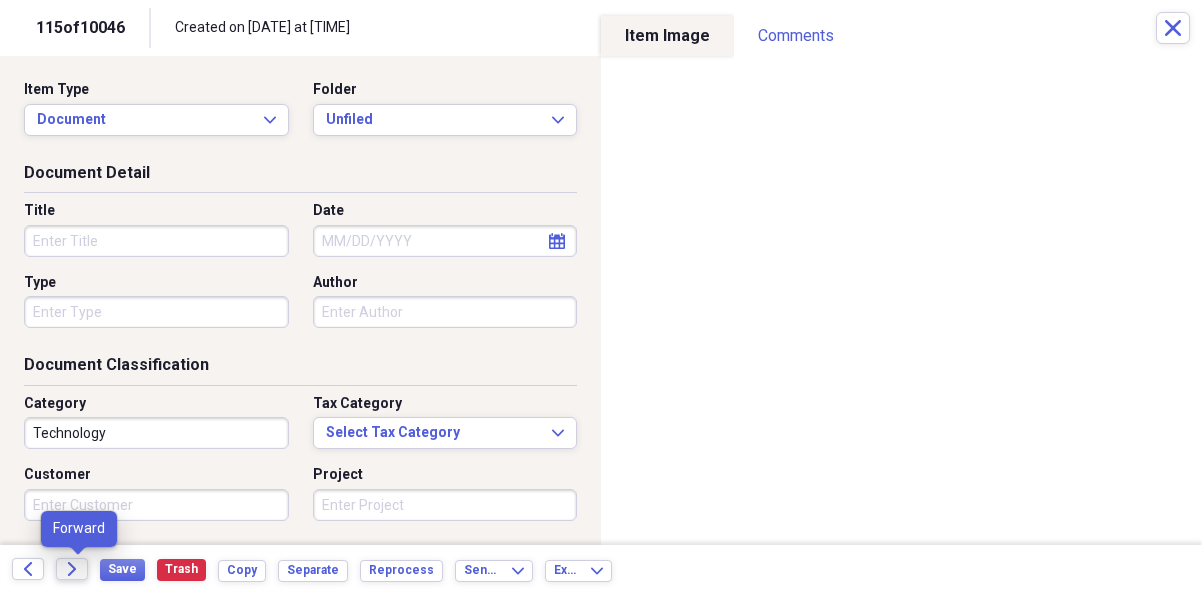 click on "Forward" 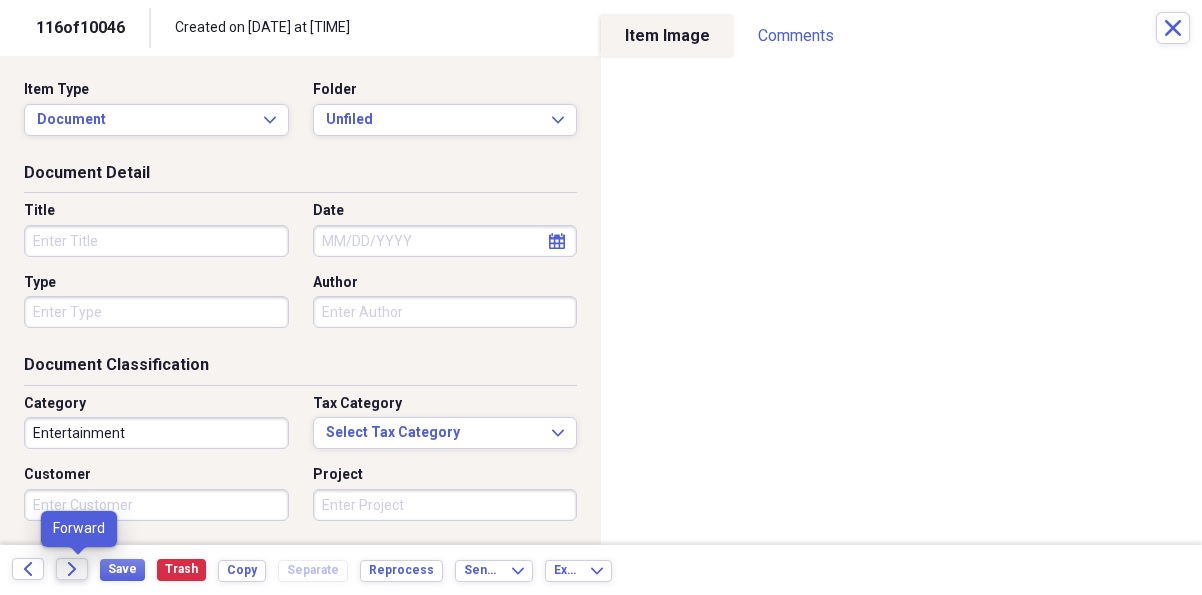click on "Forward" 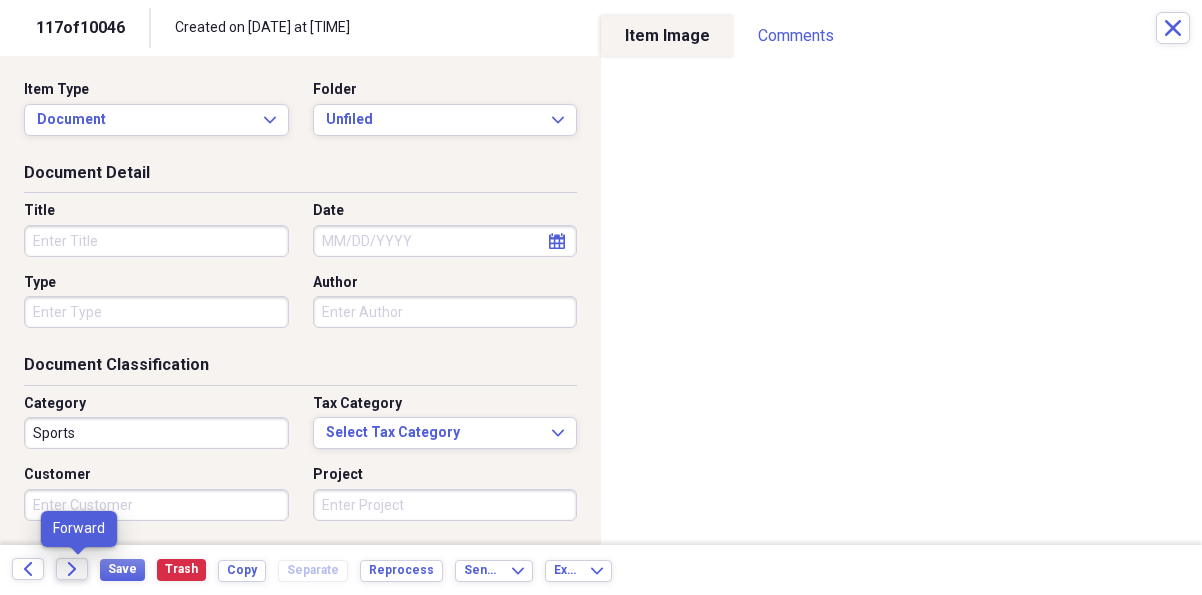 click on "Forward" 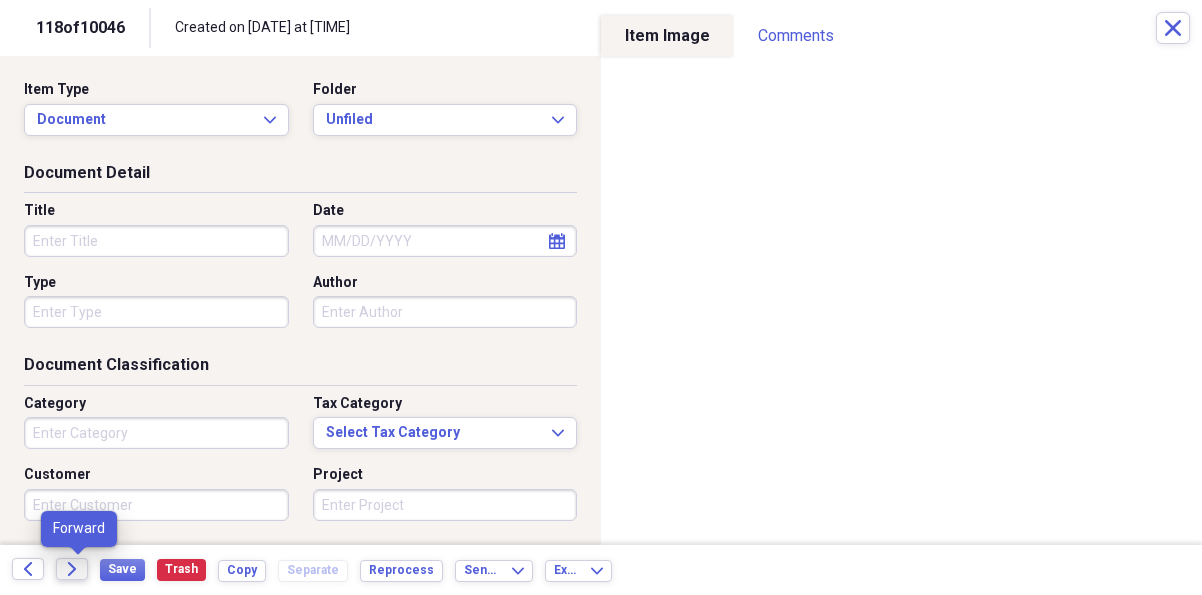 click on "Forward" 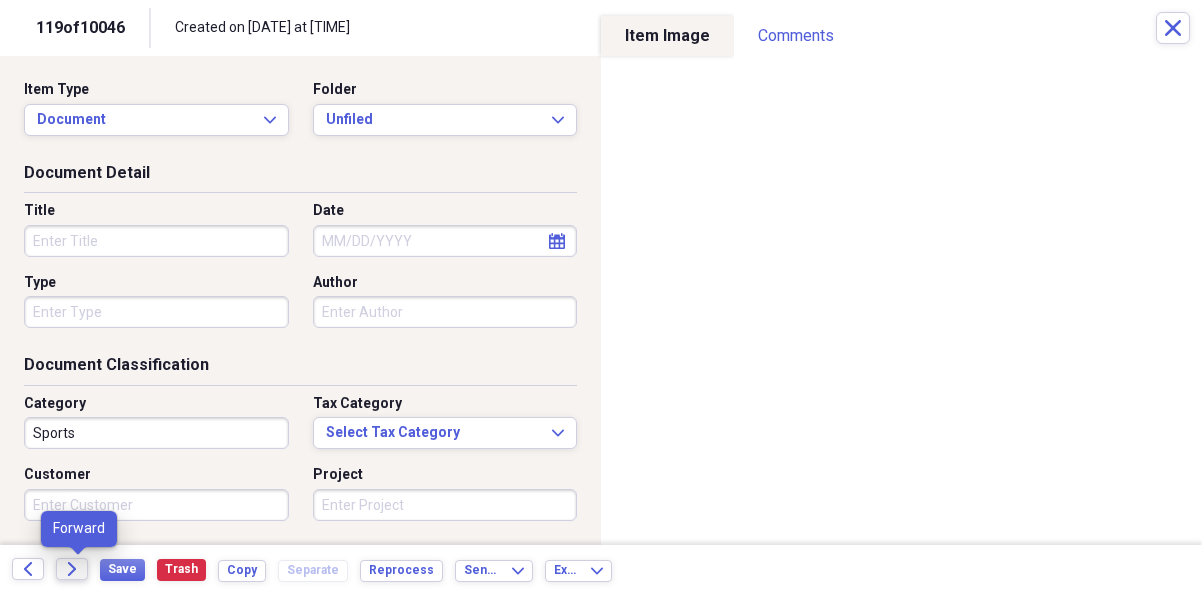 click on "Forward" 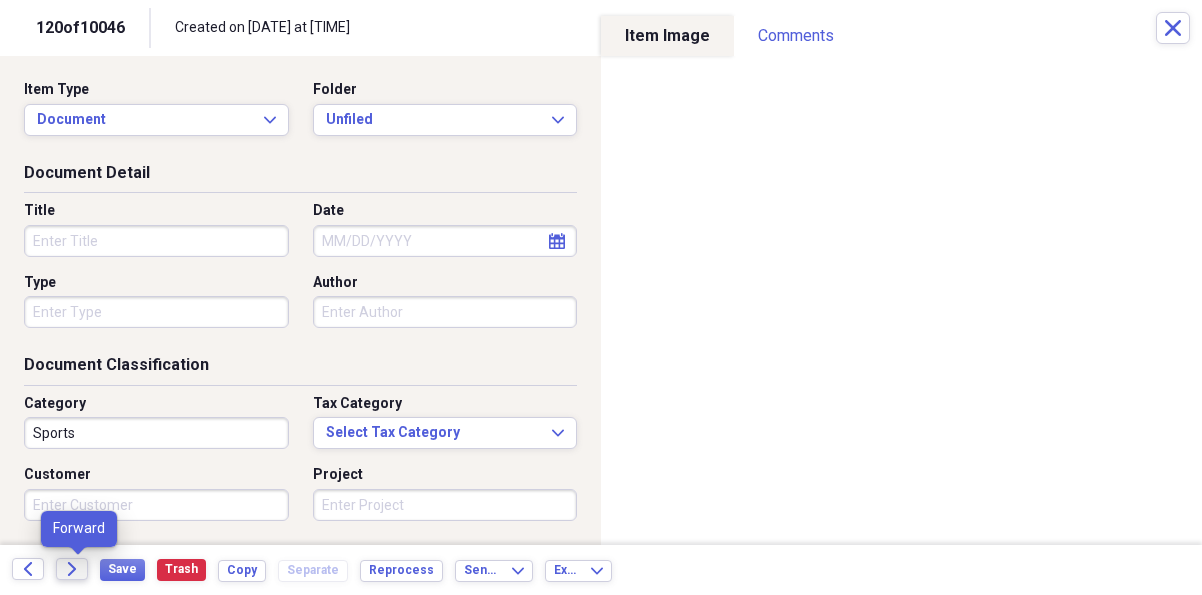 click on "Forward" 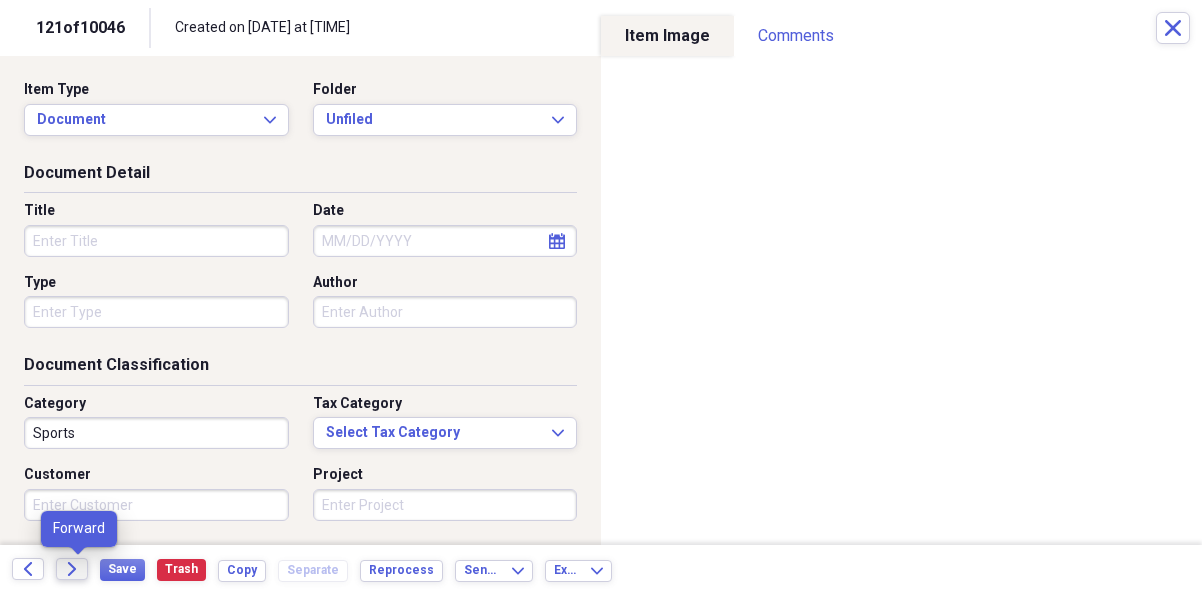 click on "Forward" 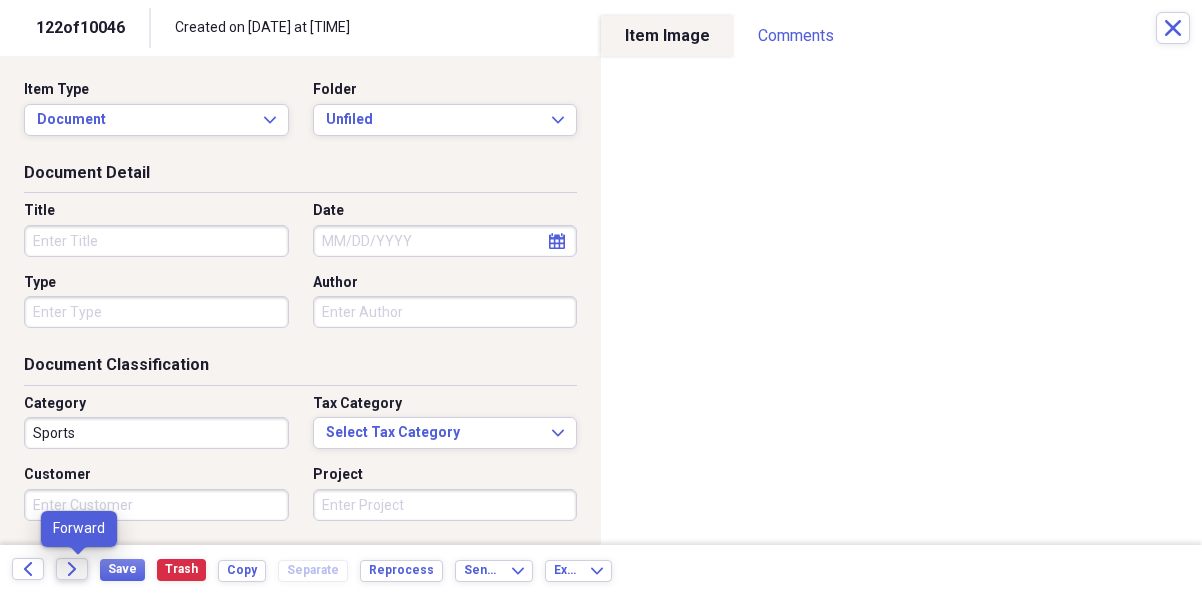 click on "Forward" 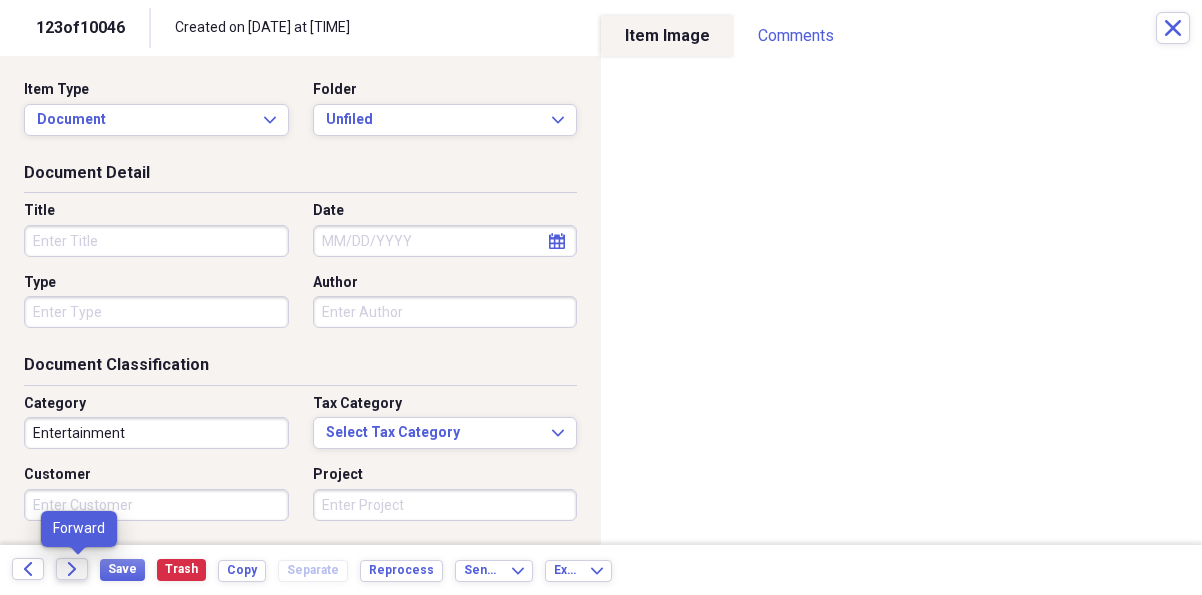 click on "Forward" 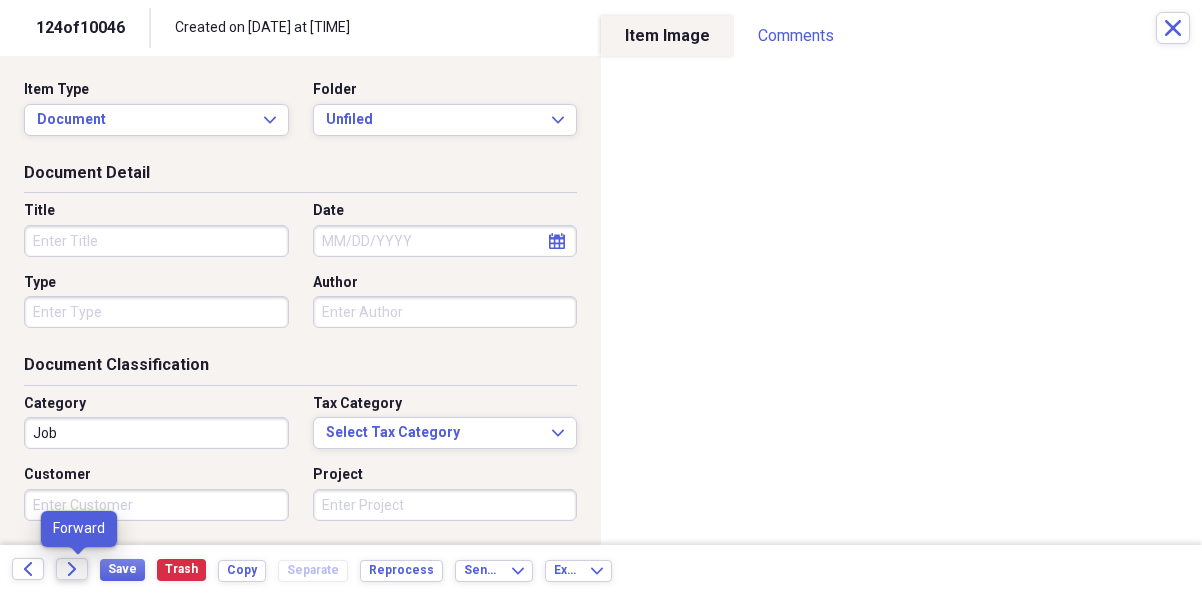 click on "Forward" 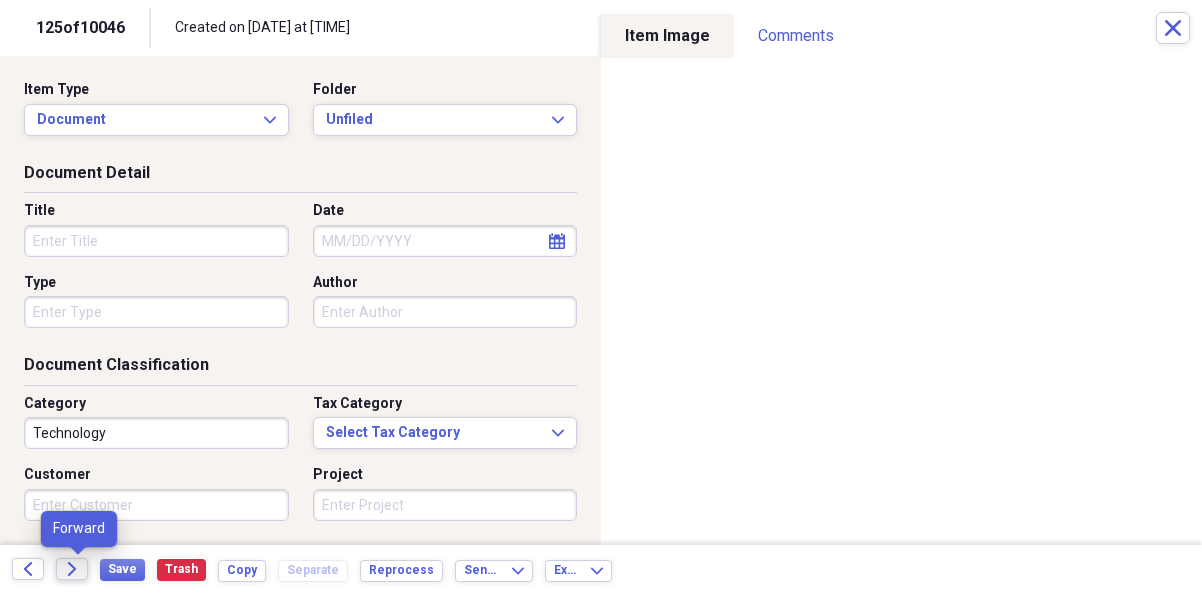 click on "Forward" 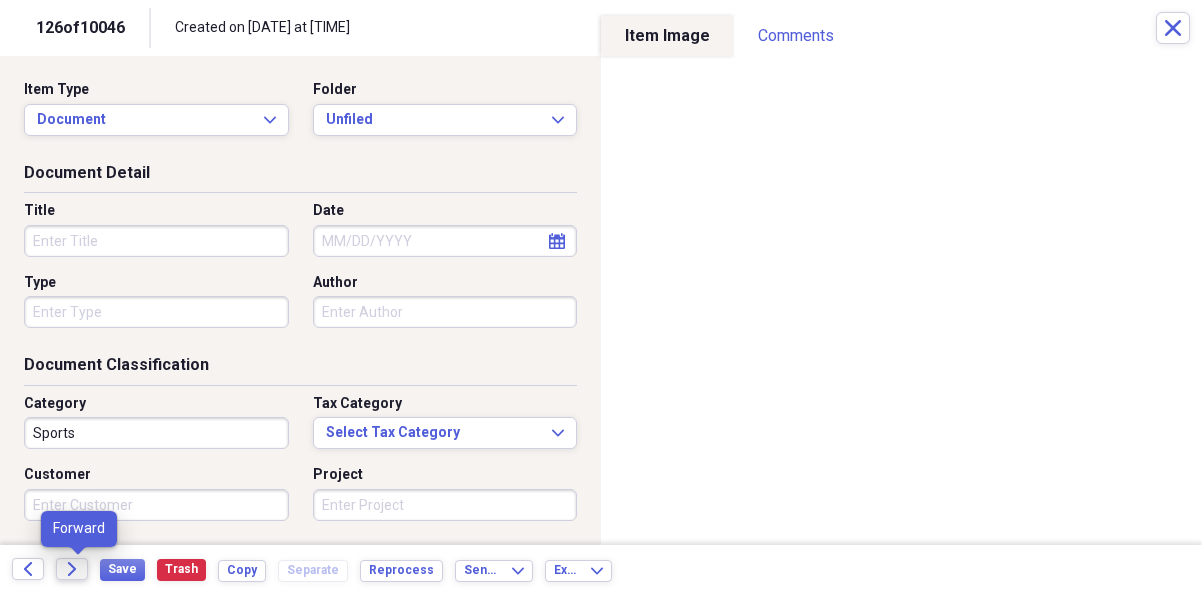 click on "Forward" 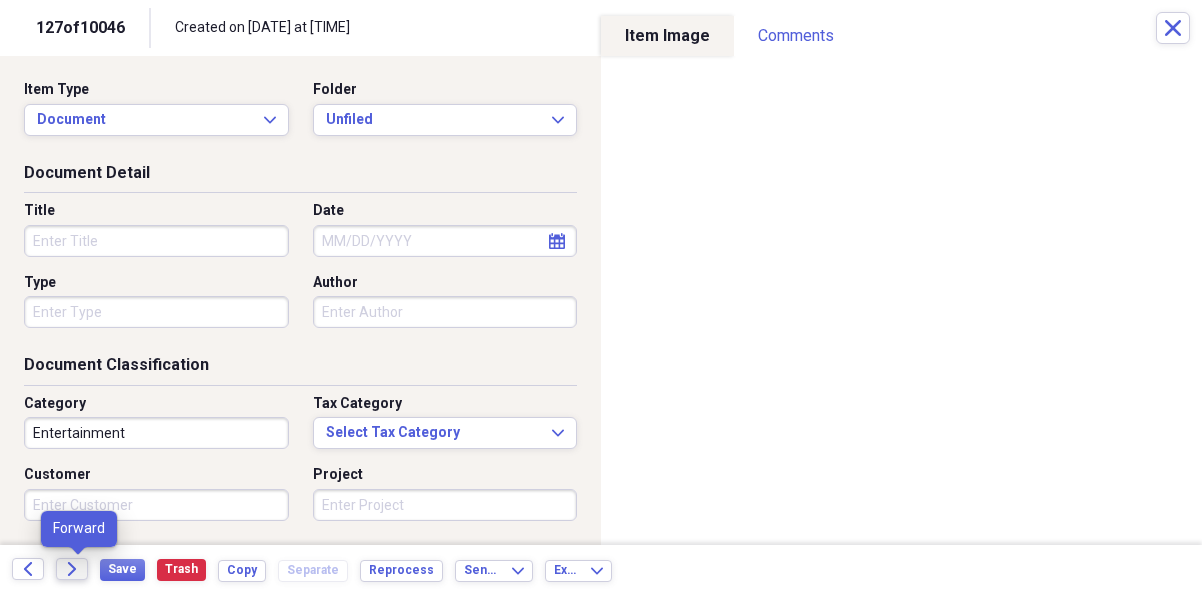 click on "Forward" 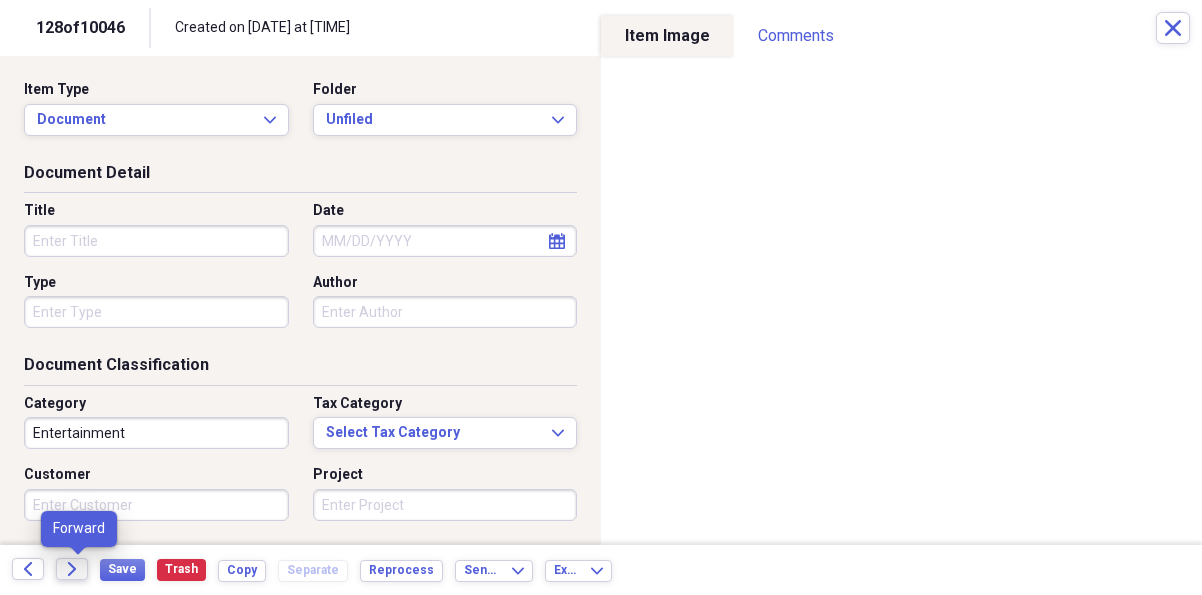 click on "Forward" 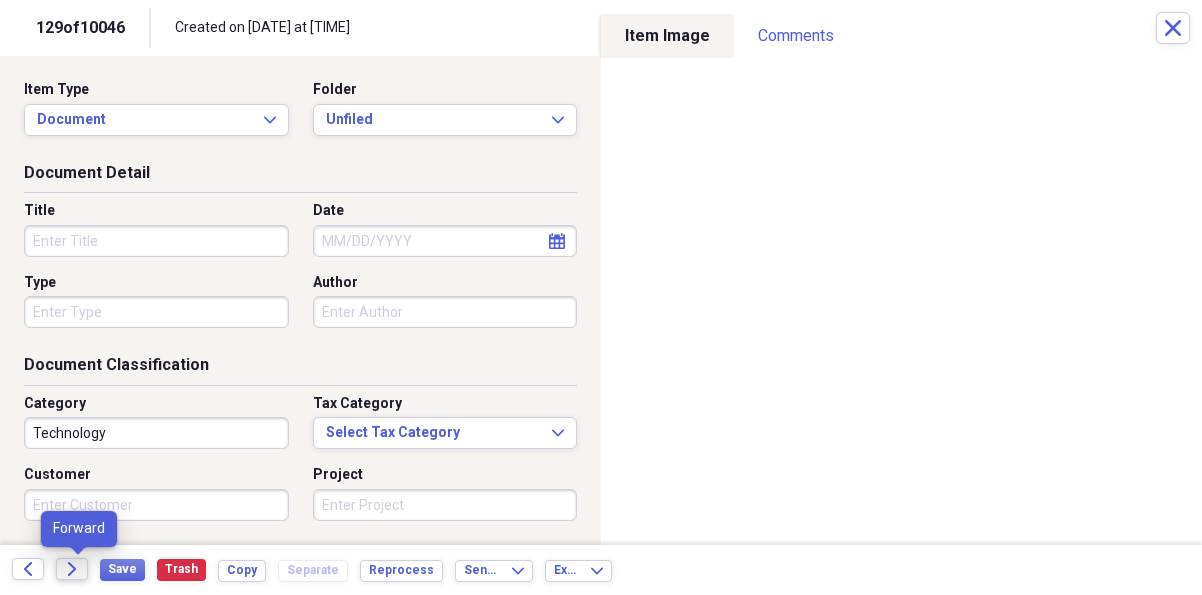 click on "Forward" 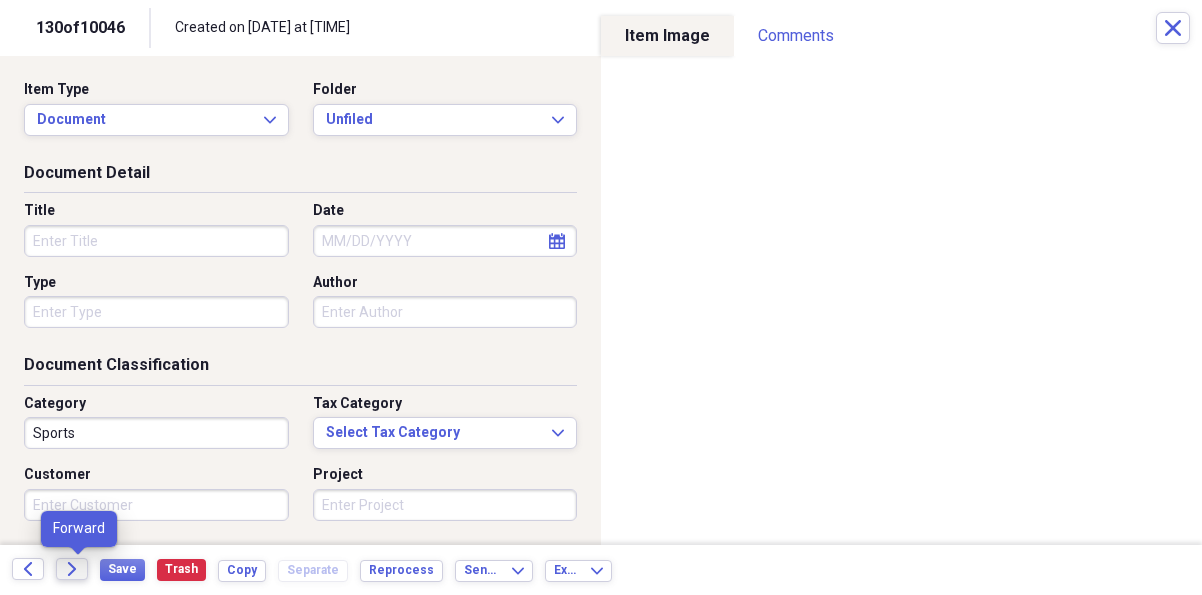 click on "Forward" 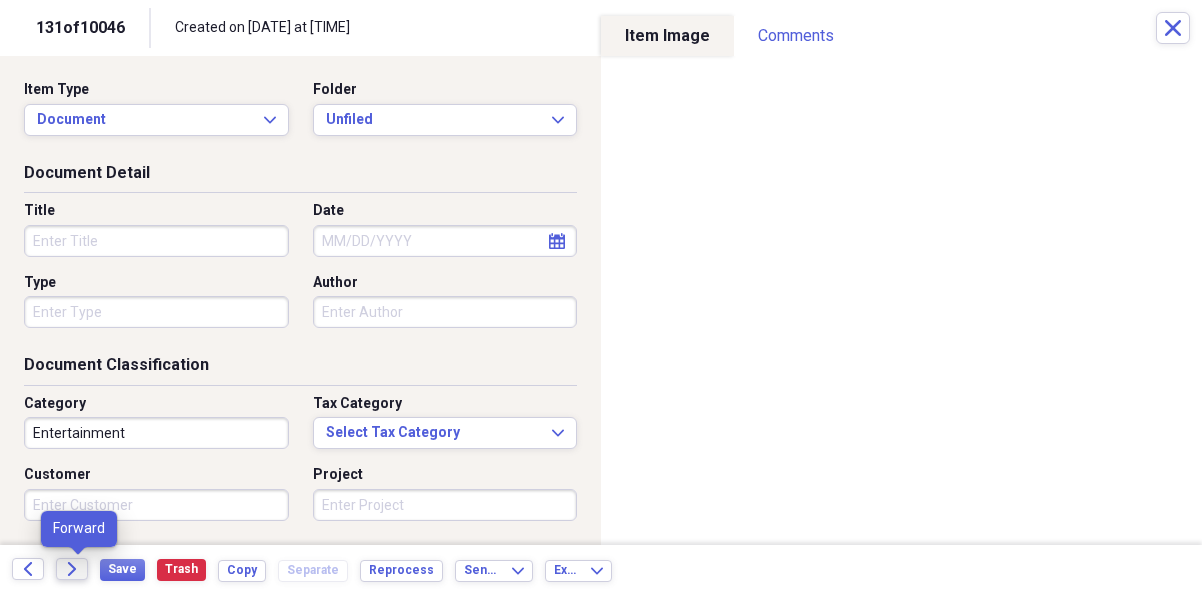 click on "Forward" 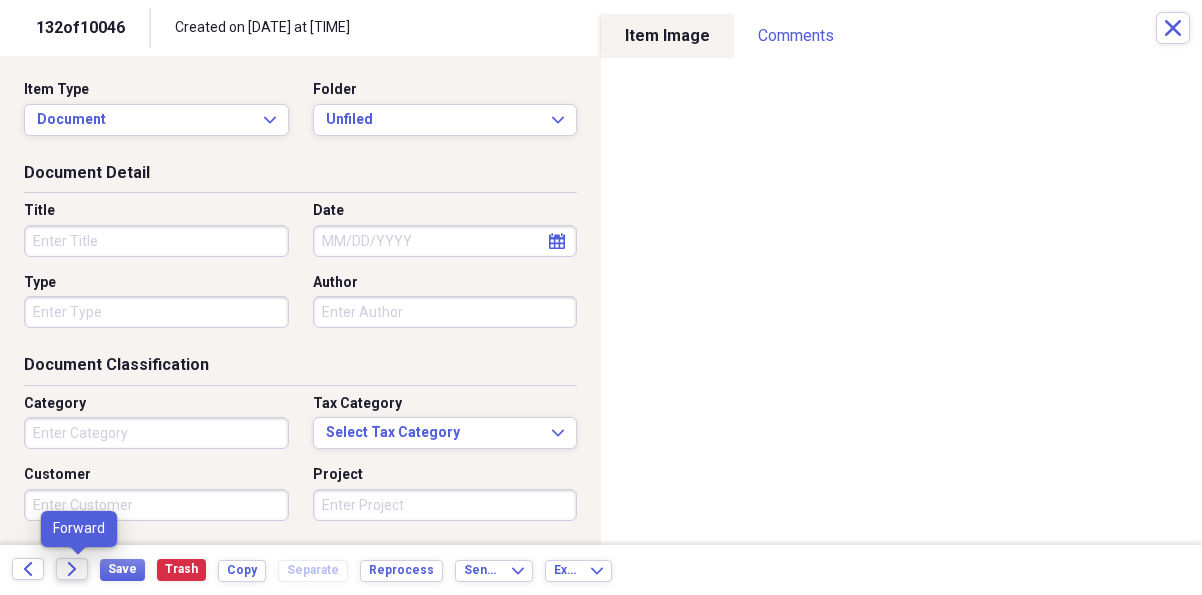 click on "Forward" 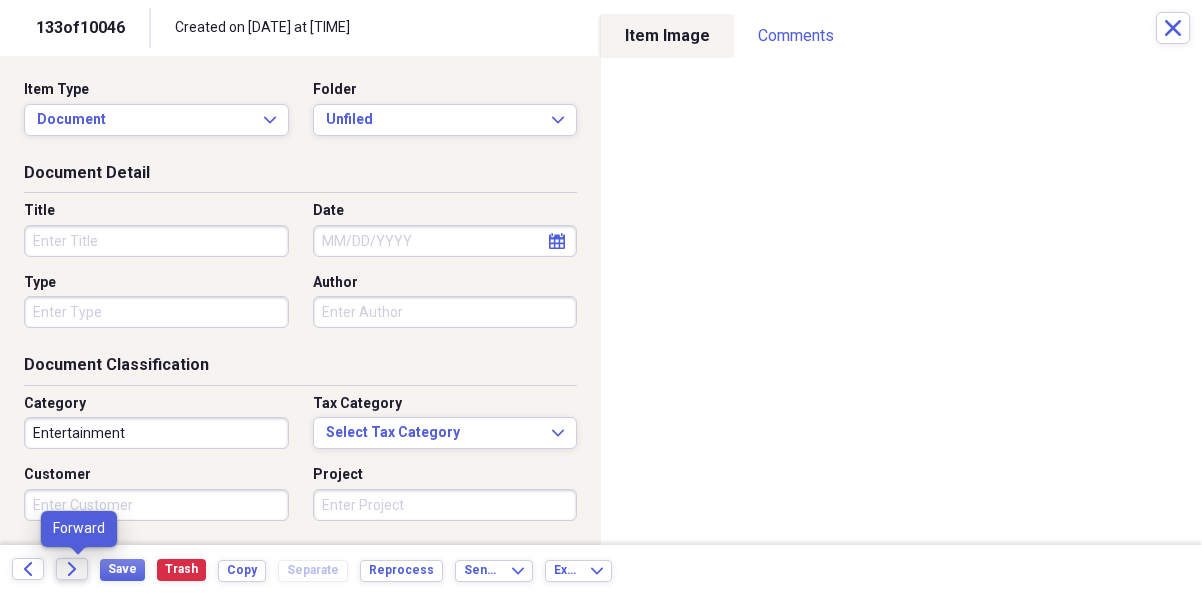 click on "Forward" 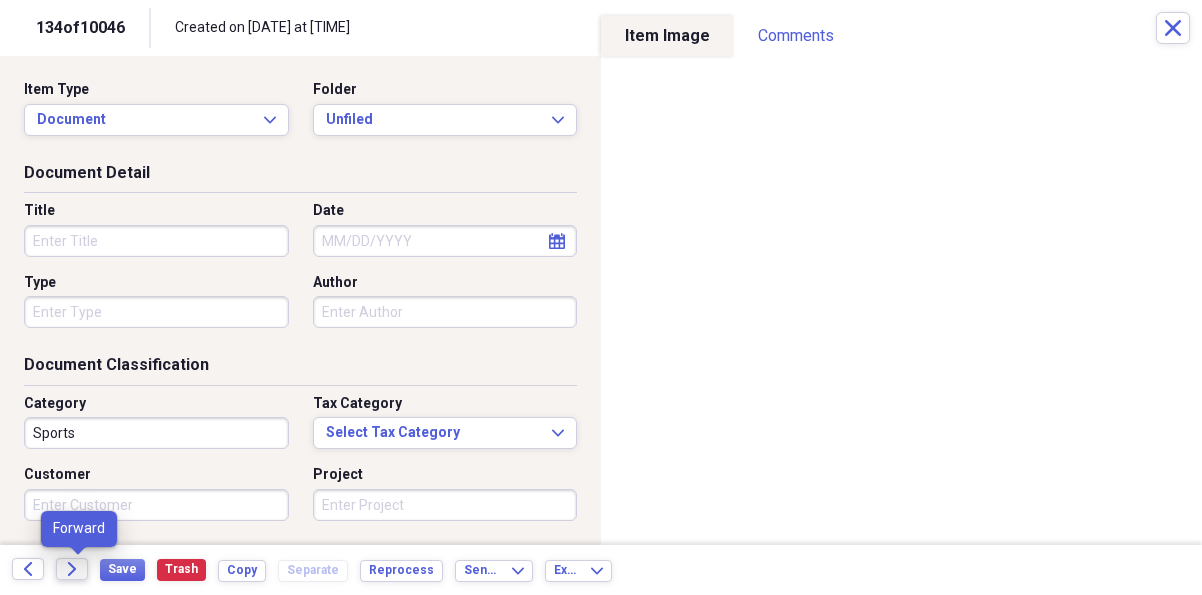 click on "Forward" 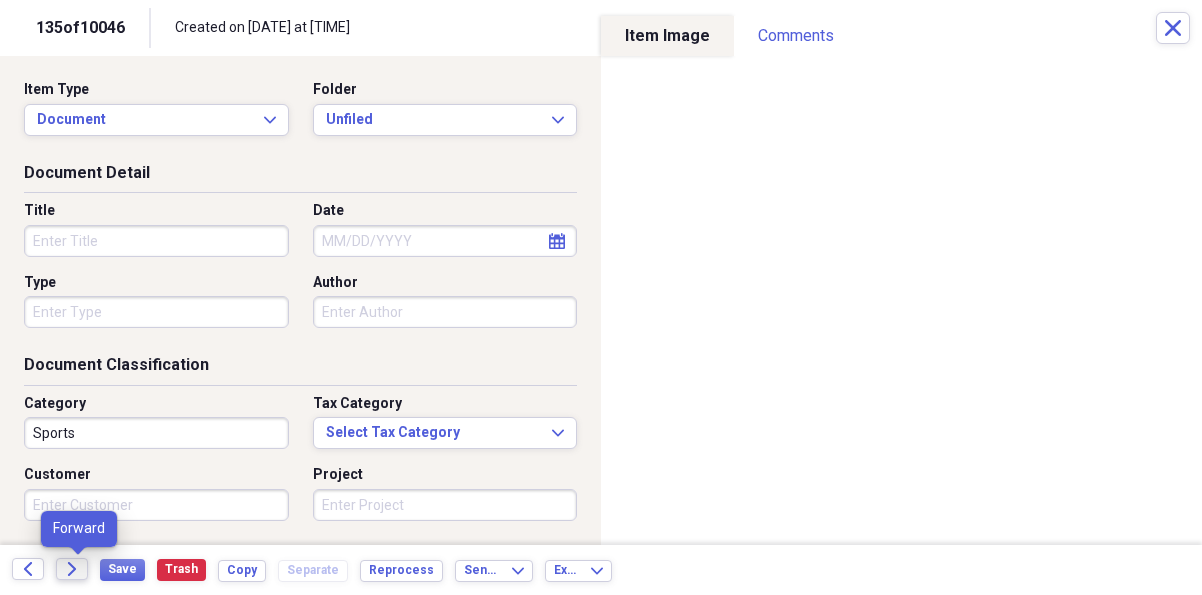 click on "Forward" 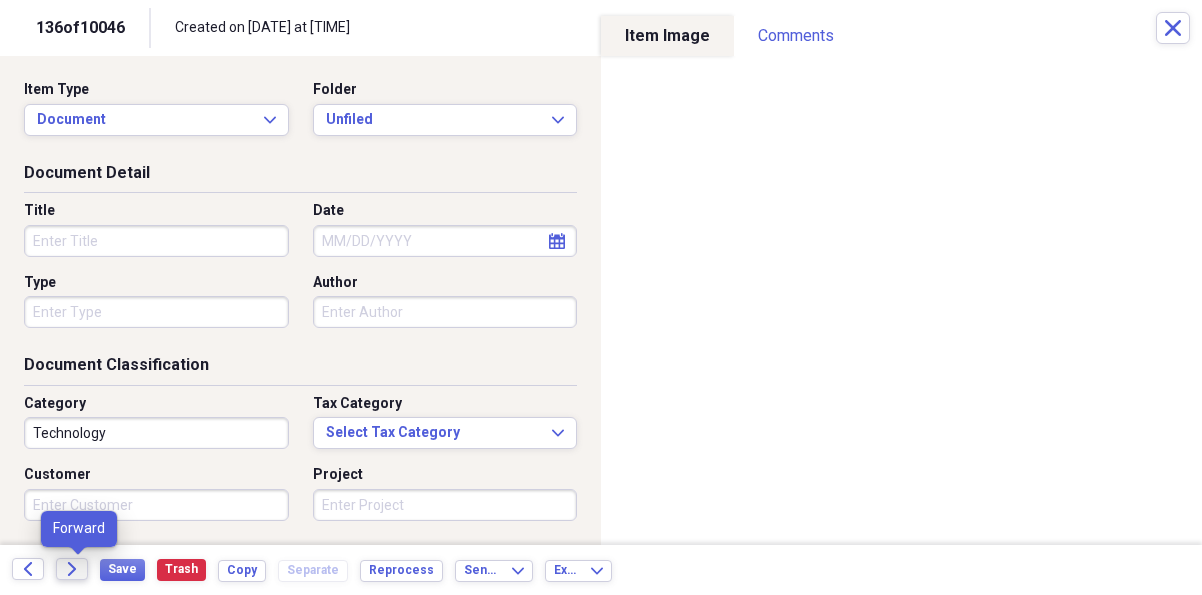 click on "Forward" 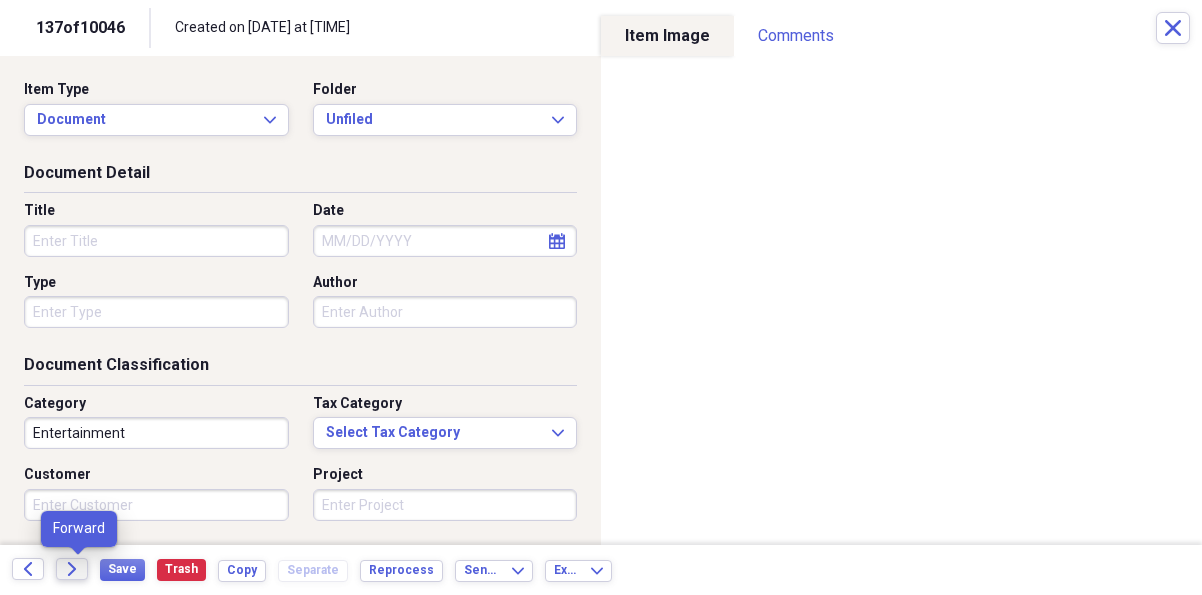 click on "Forward" 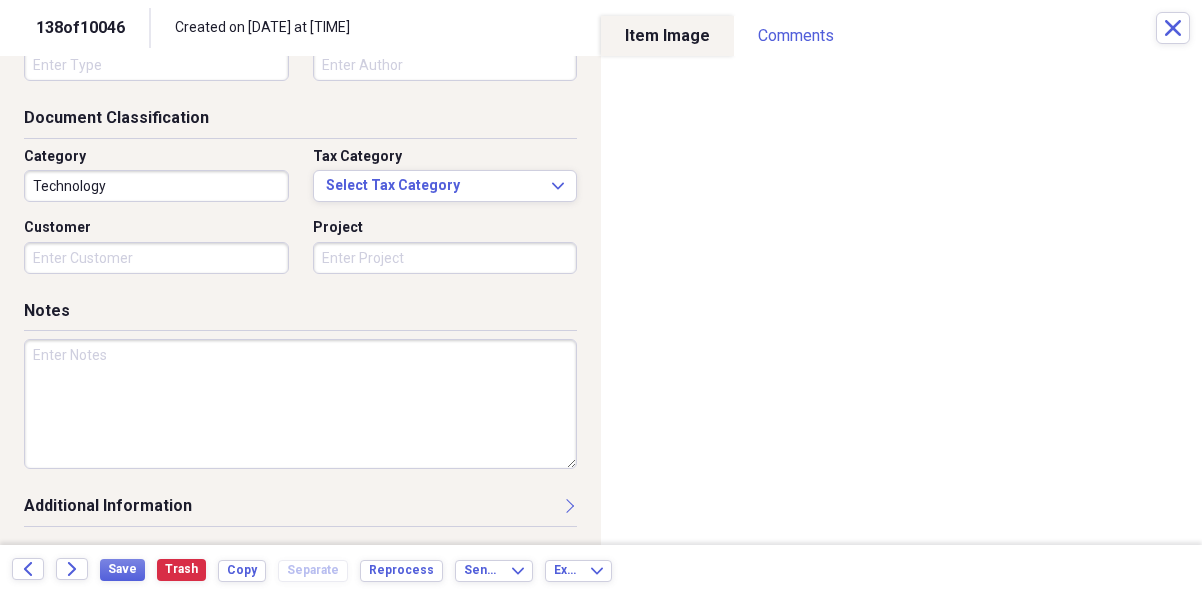 scroll, scrollTop: 0, scrollLeft: 0, axis: both 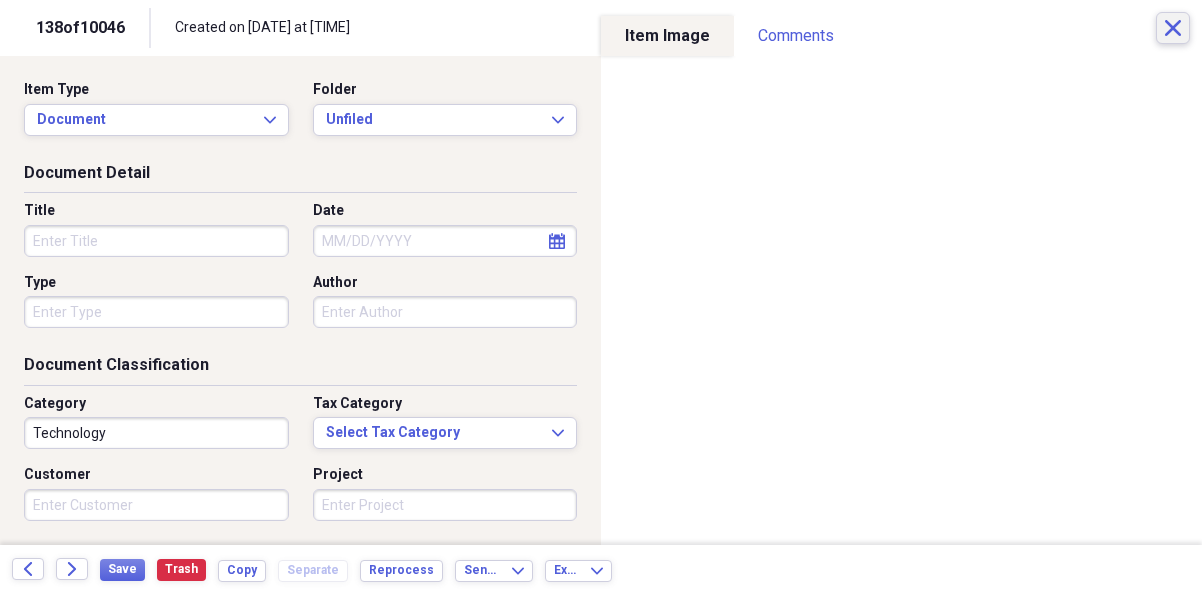 click on "Close" 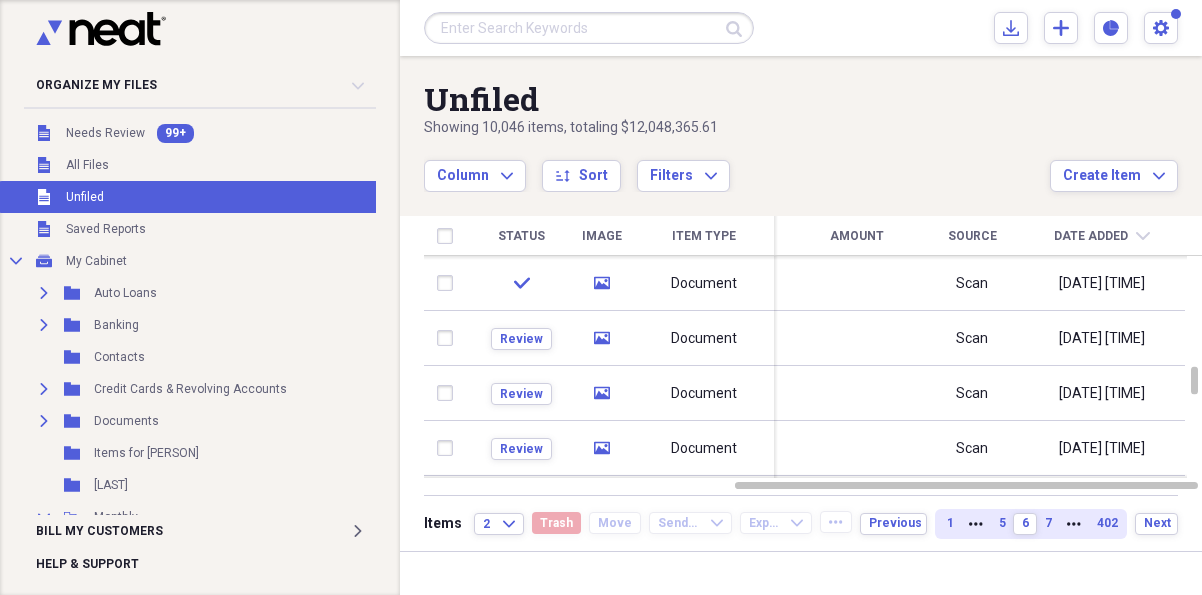 click at bounding box center [589, 28] 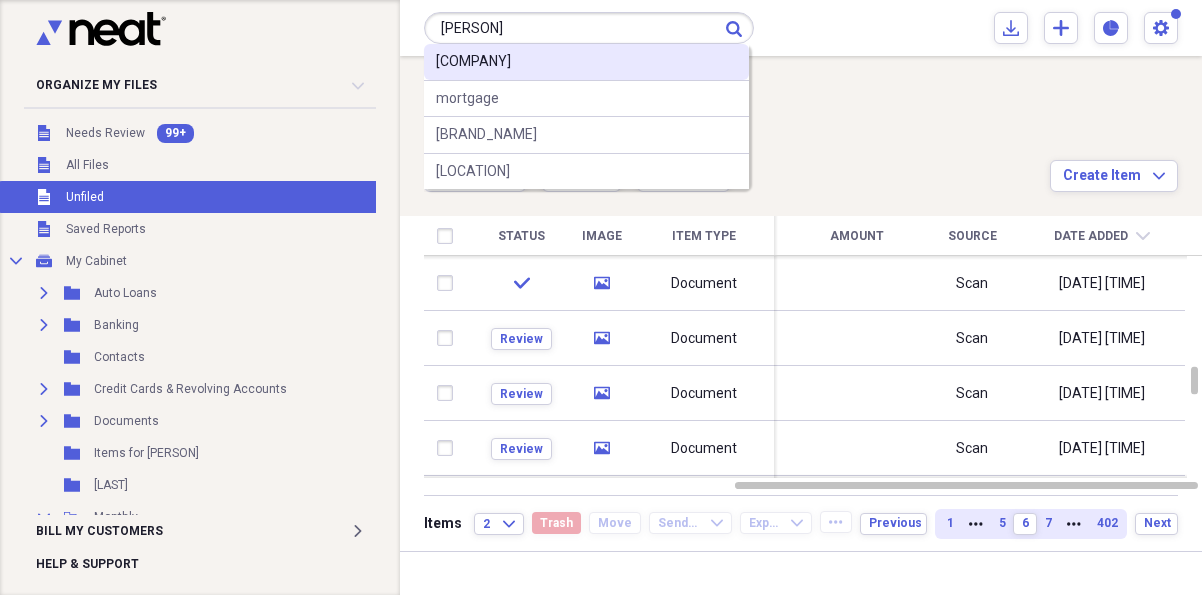 type on "[PERSON]" 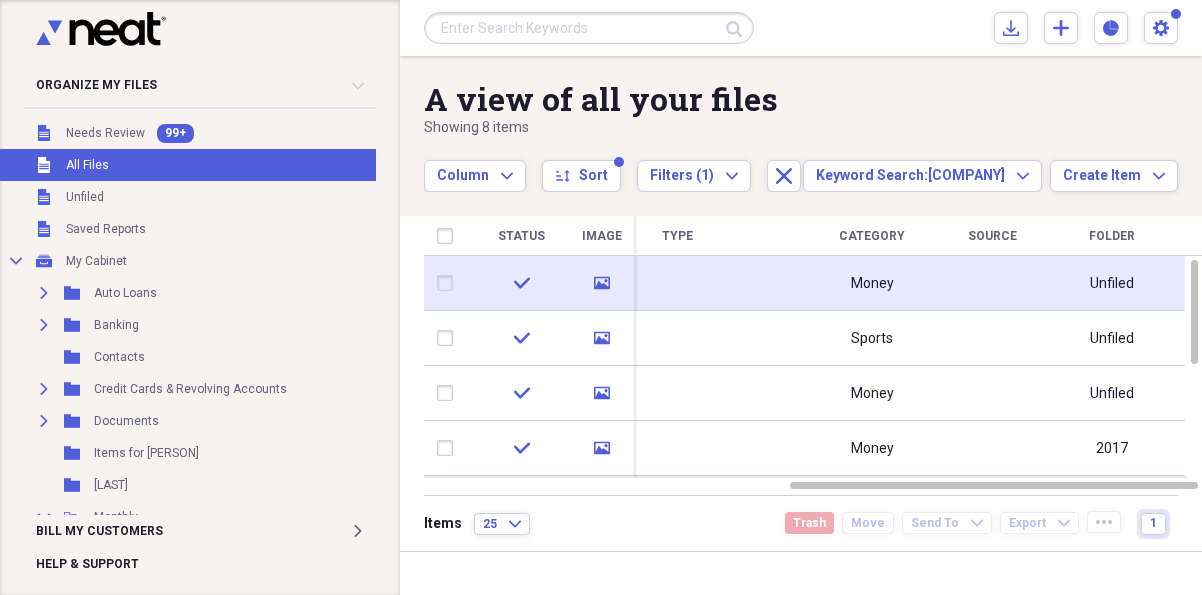 click at bounding box center (677, 283) 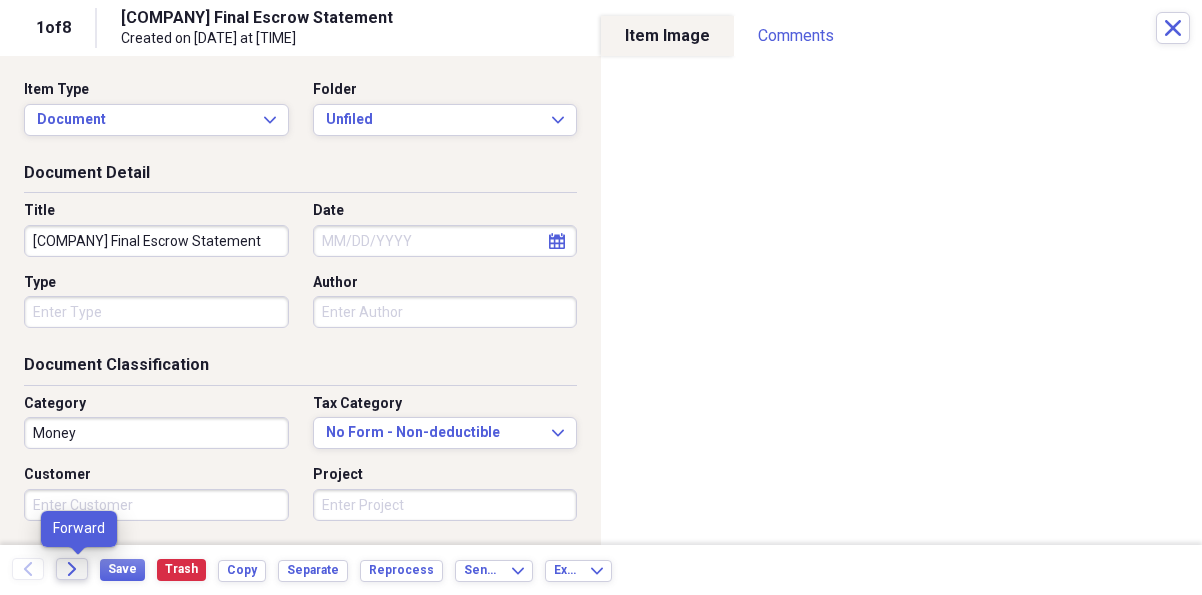 click on "Forward" 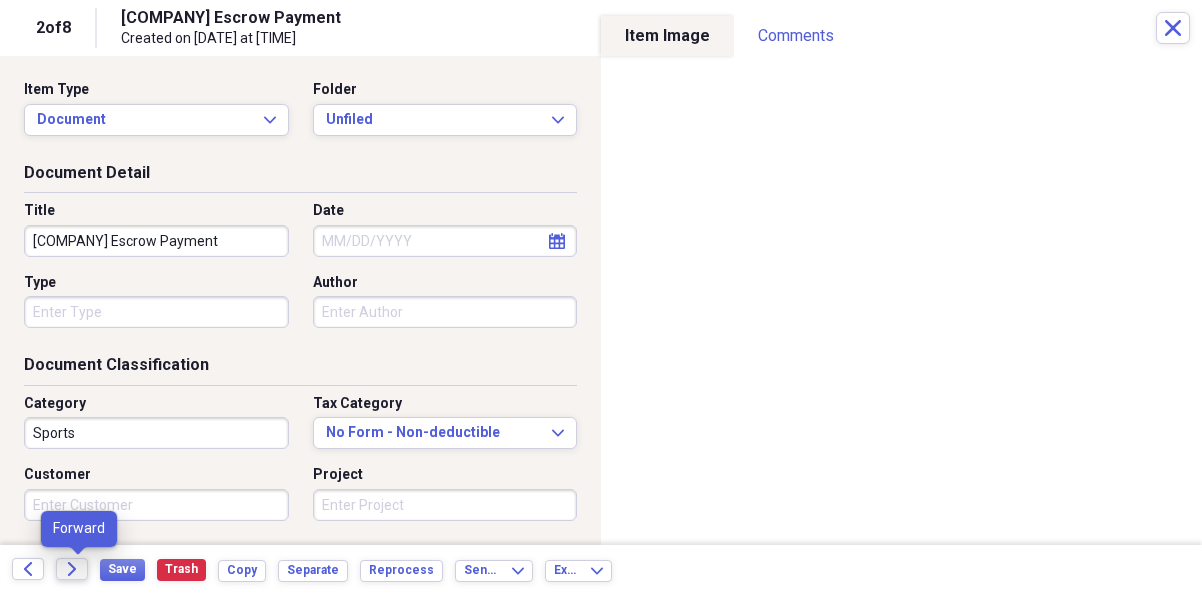 click on "Forward" 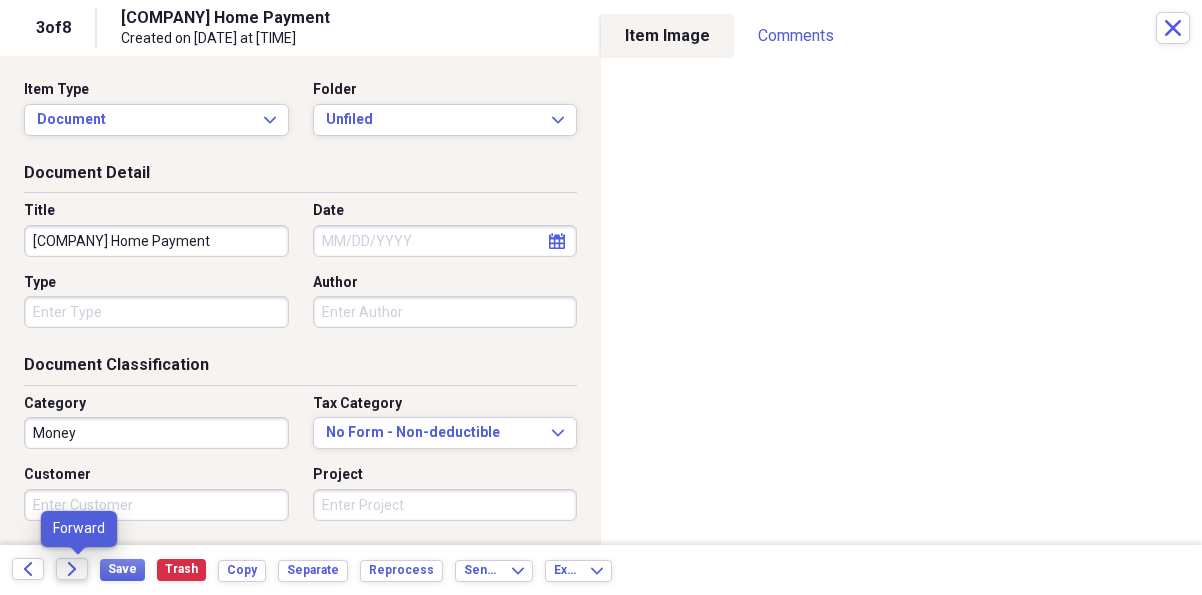 click on "Forward" 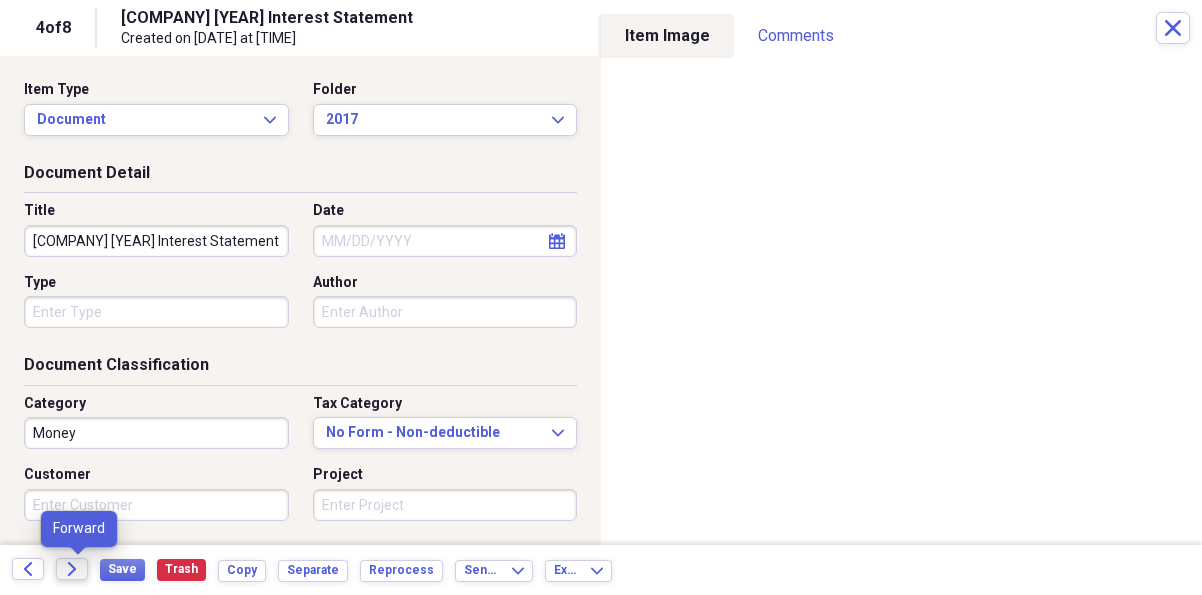 click on "Forward" 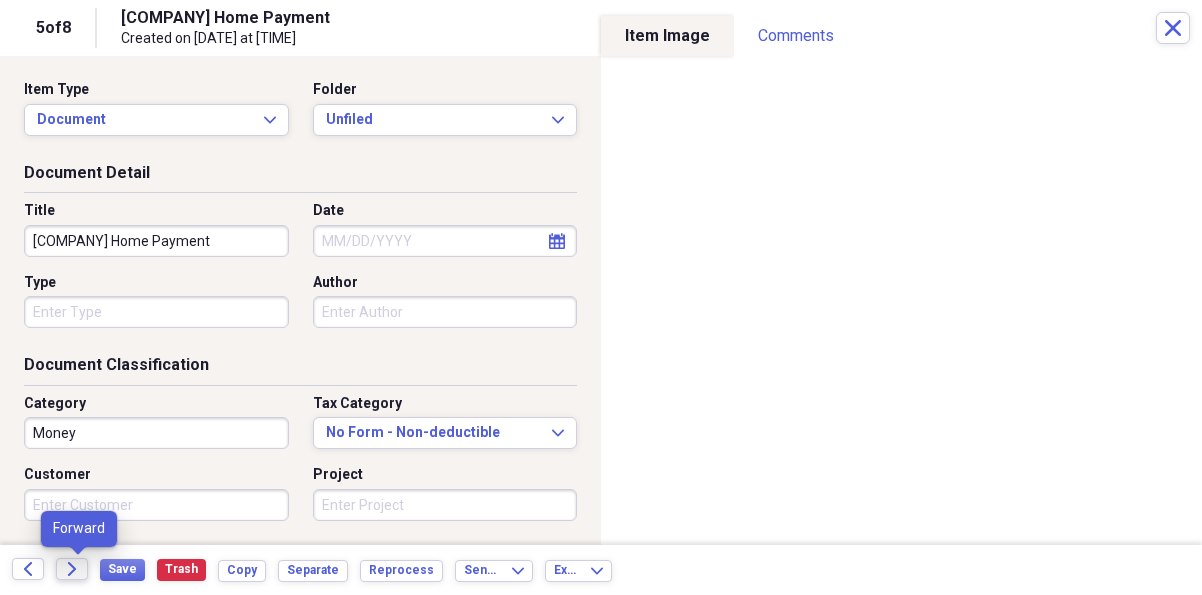 click on "Forward" 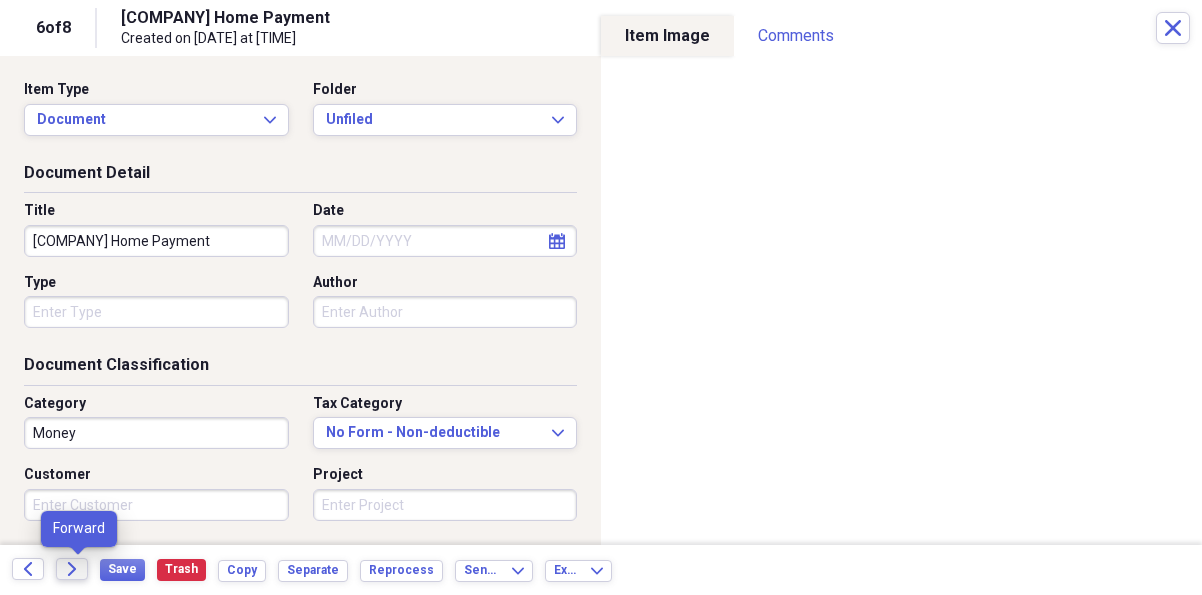 click on "Forward" 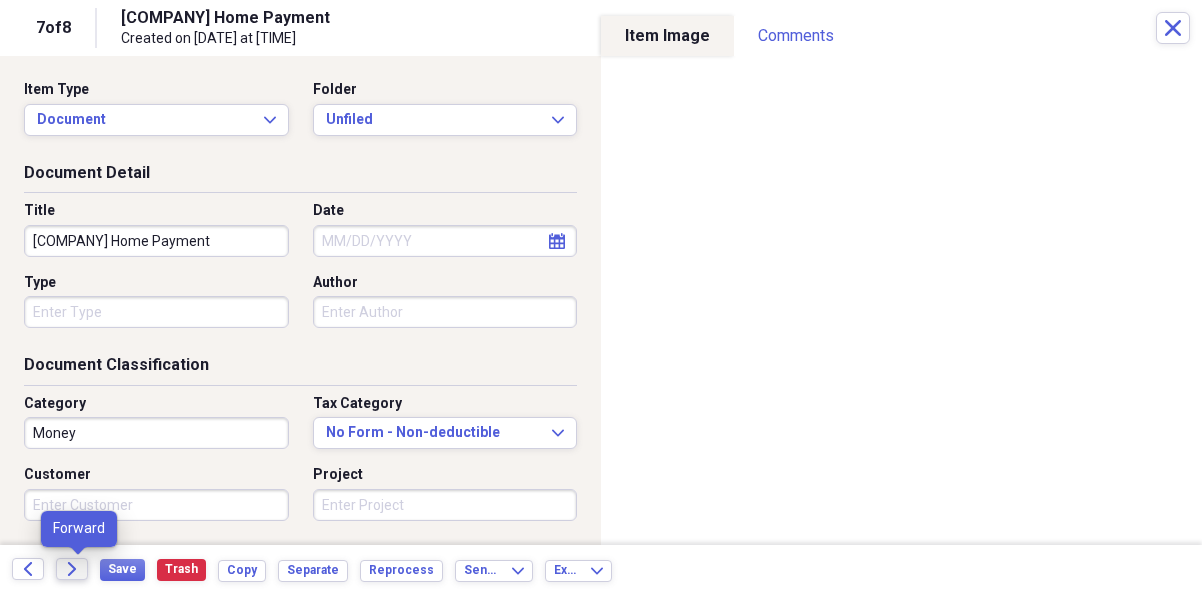 click on "Forward" 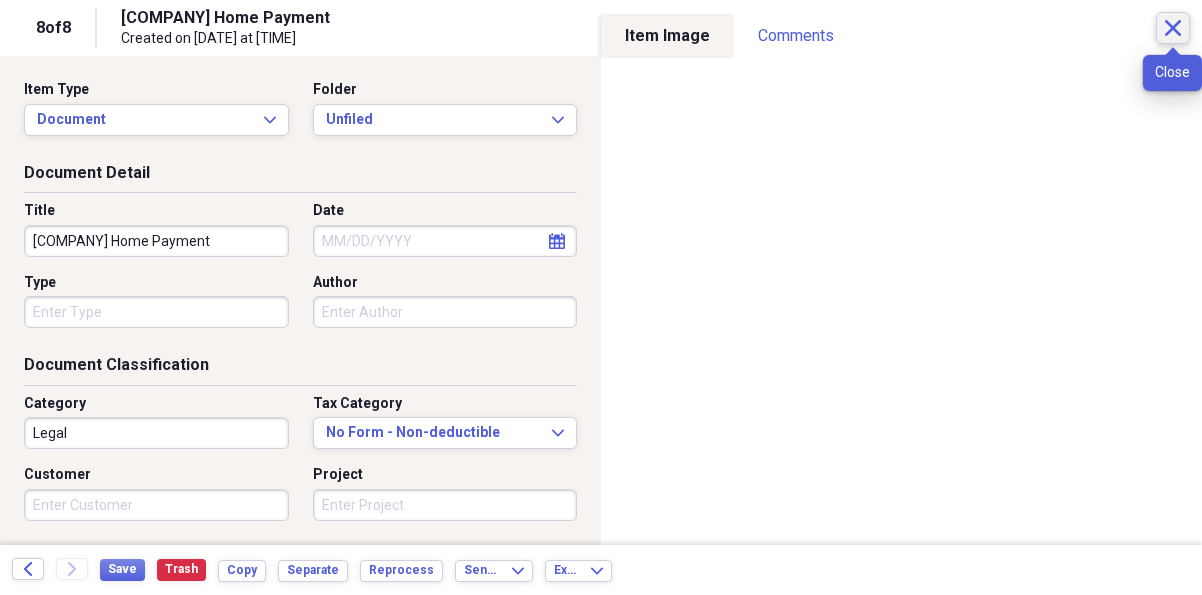 click on "Close" 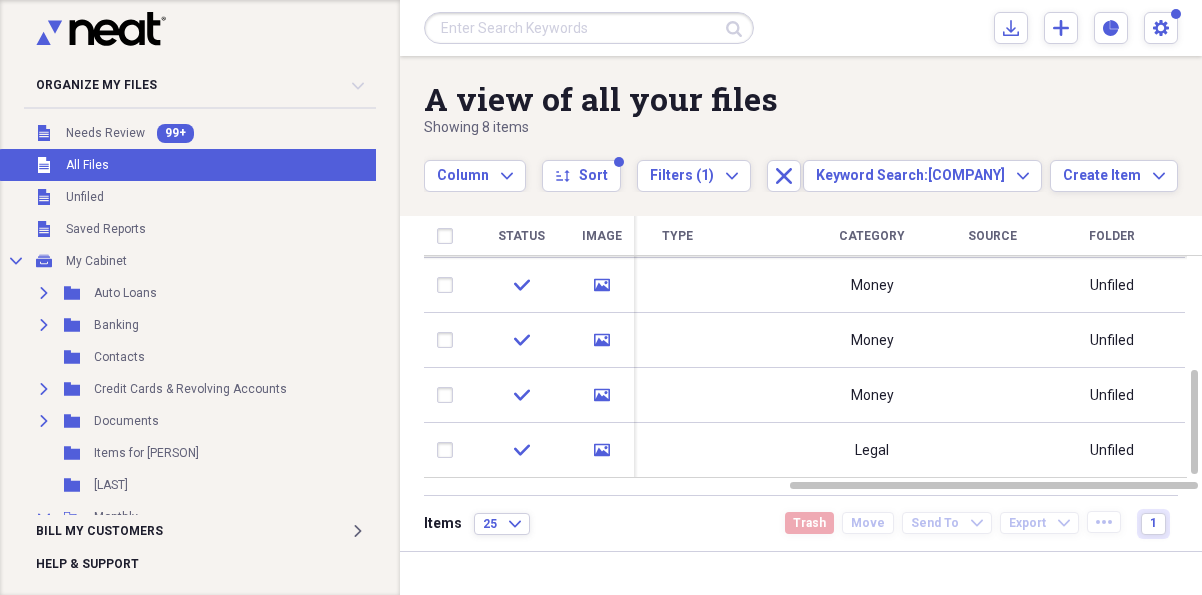 click on "Unfiled All Files" at bounding box center [203, 165] 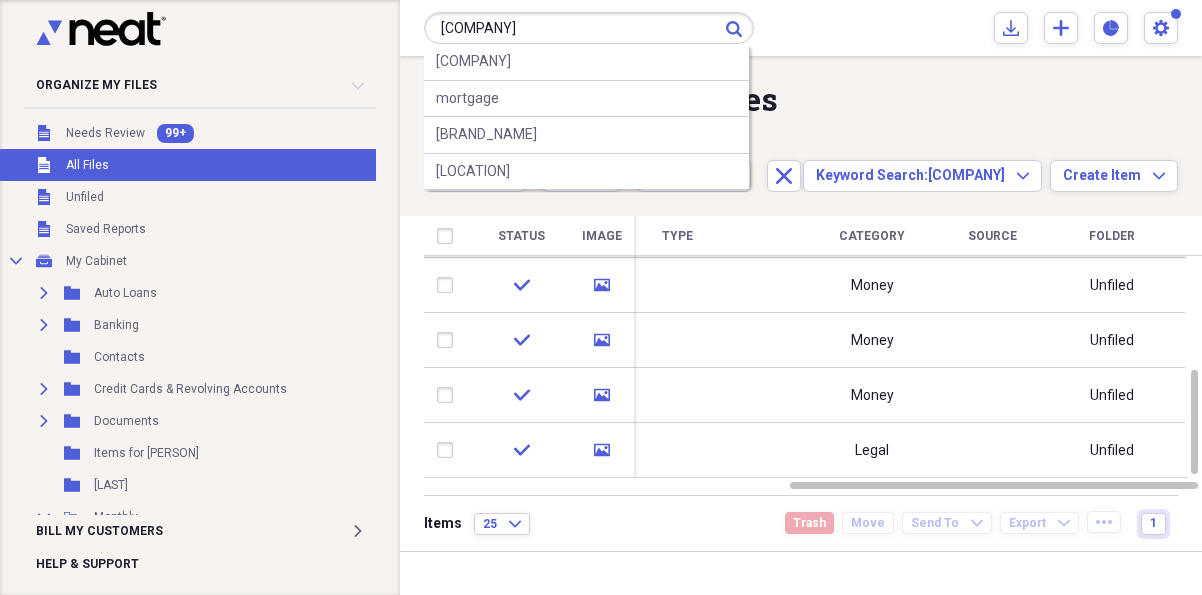 type on "[COMPANY]" 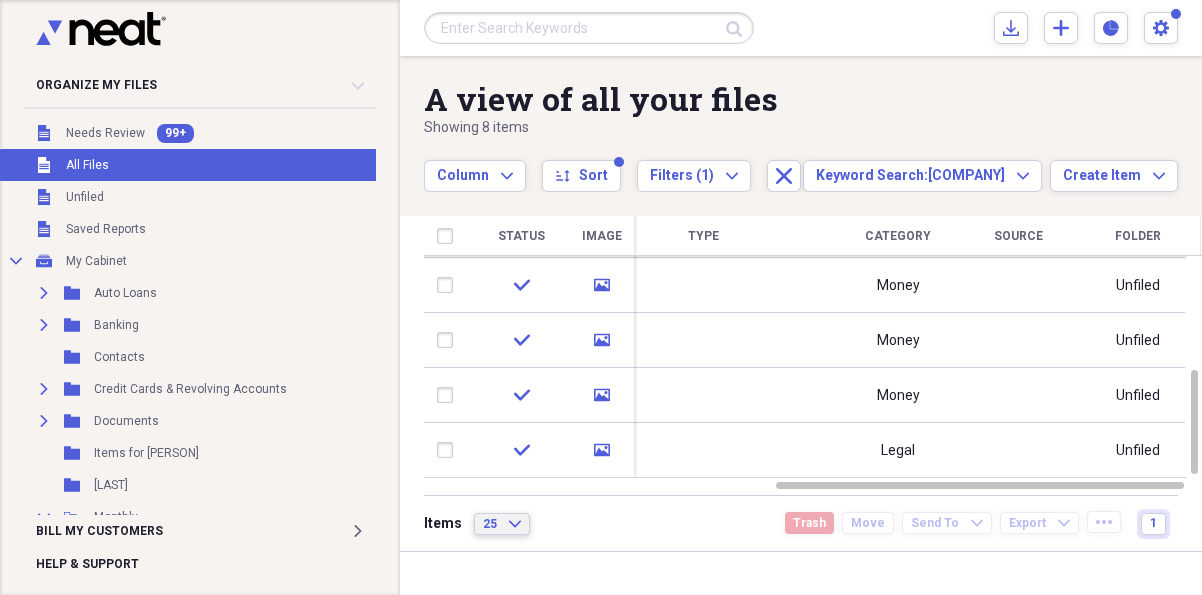 click on "25 Expand" at bounding box center (502, 524) 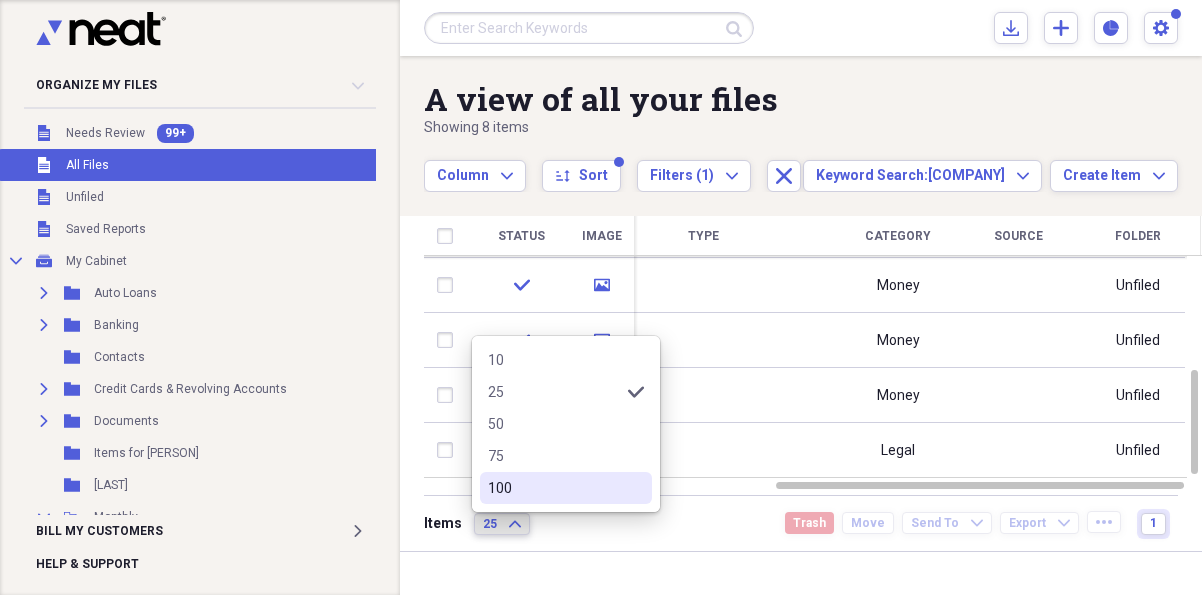 click on "100" at bounding box center (554, 488) 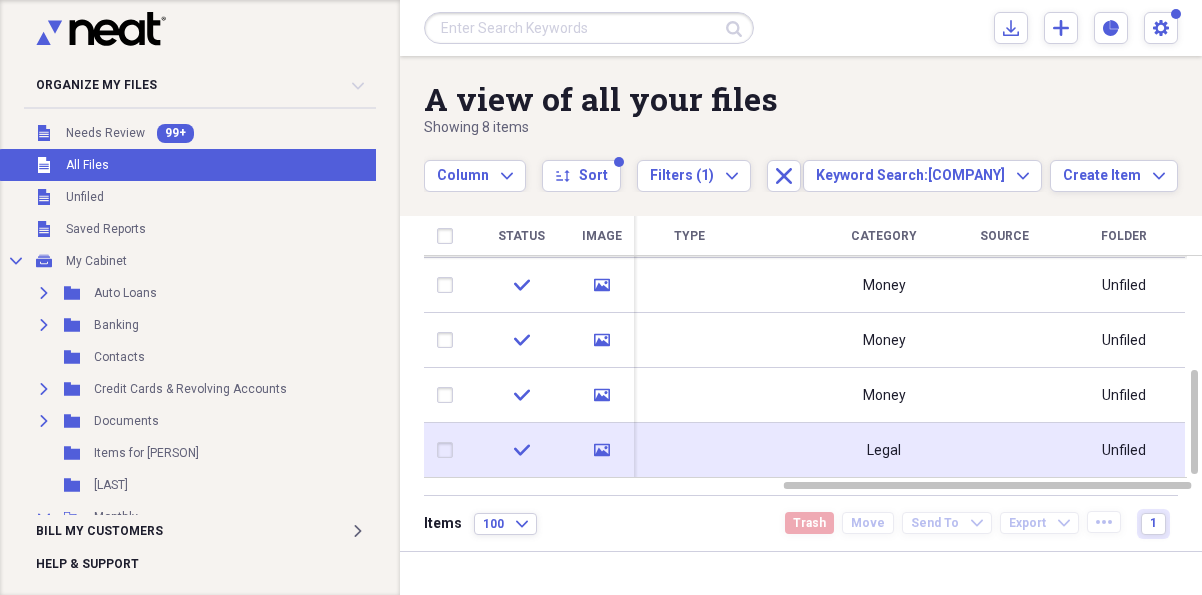 click at bounding box center (689, 450) 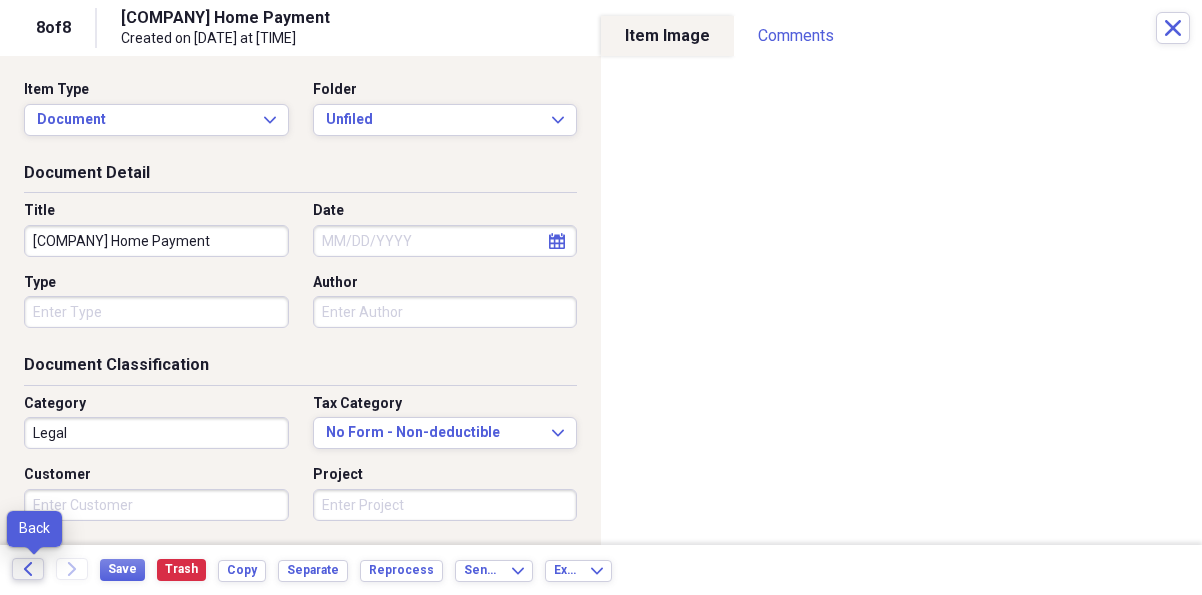 click on "Back" 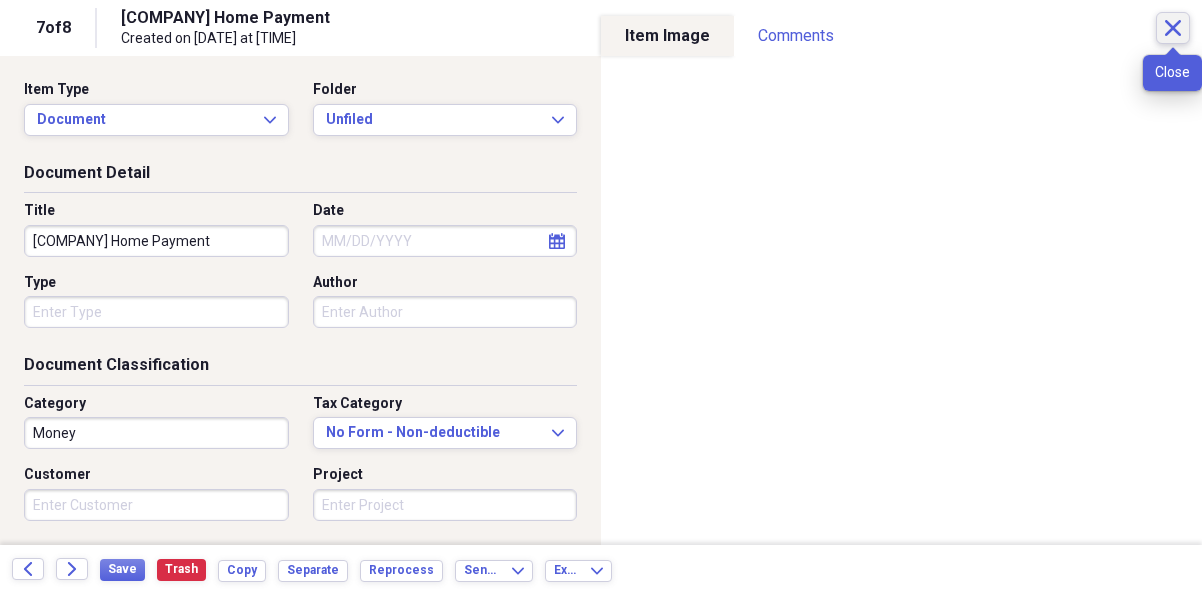 click on "Close" 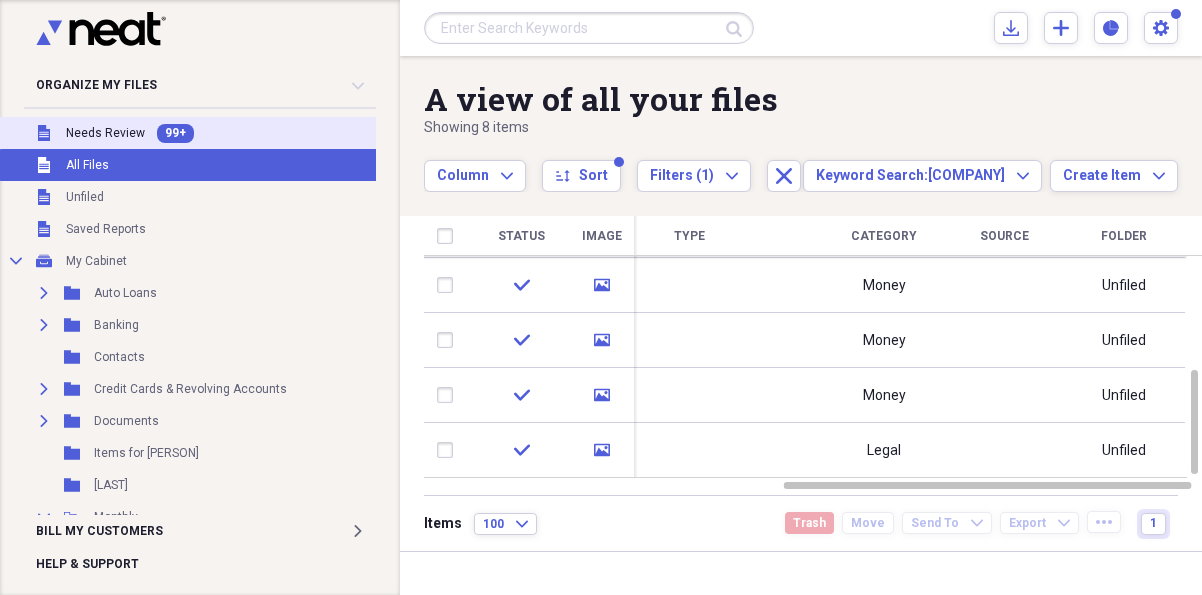 click on "Needs Review" at bounding box center [105, 133] 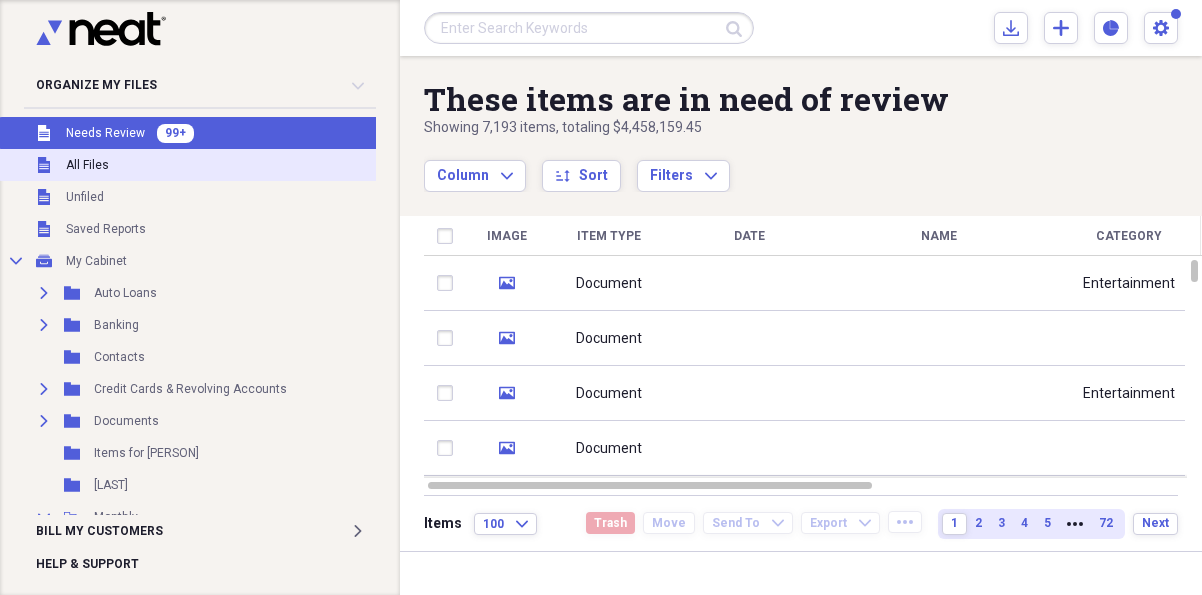 click on "Unfiled All Files" at bounding box center (203, 165) 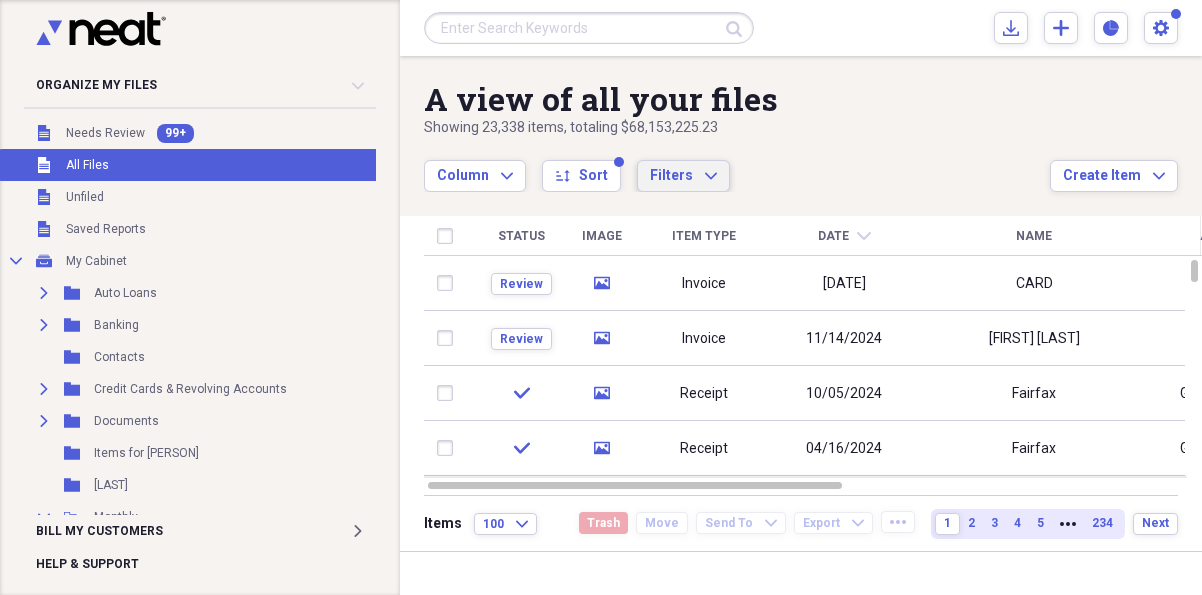 click on "Filters" at bounding box center (671, 175) 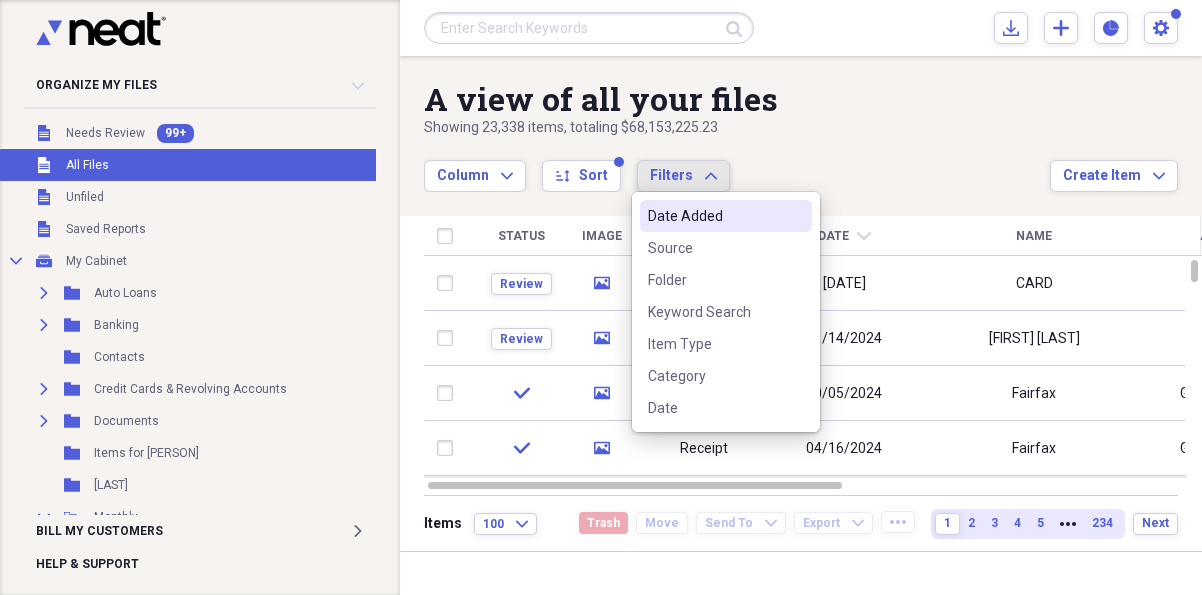 click on "Date Added" at bounding box center (714, 216) 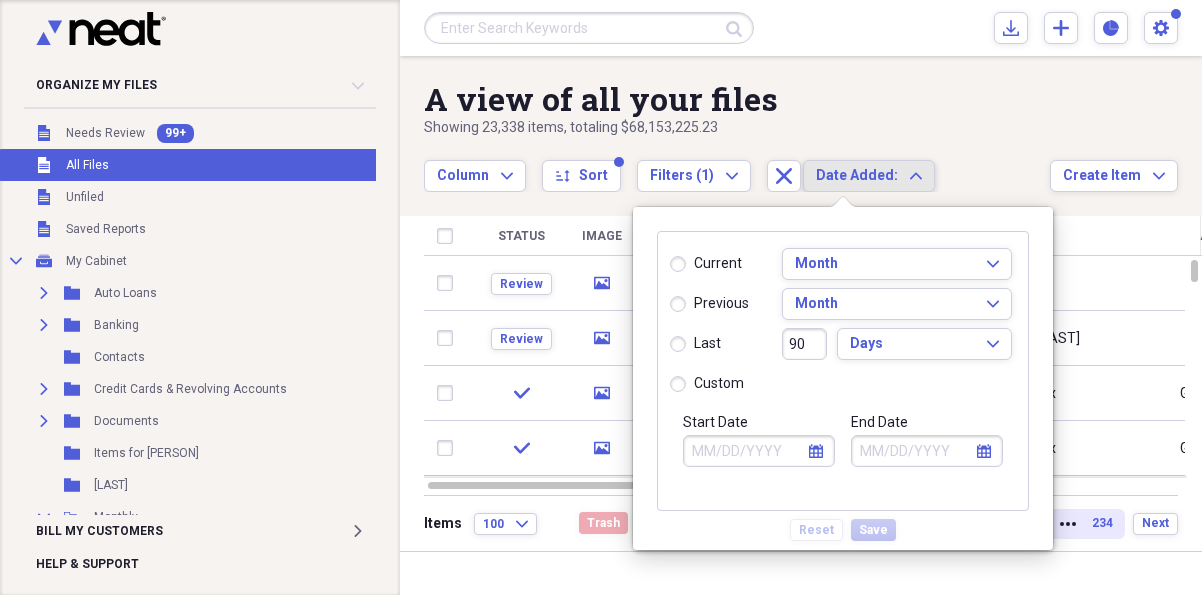 click on "Column Expand sort Sort Filters (1) Expand Close Date Added:  Expand" at bounding box center [737, 165] 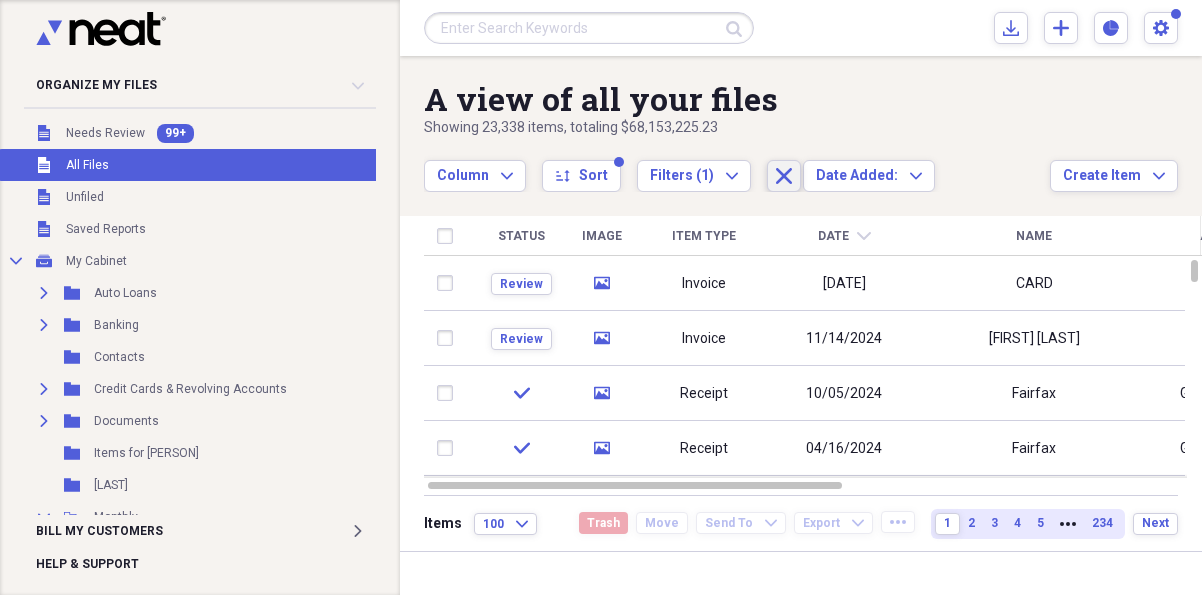 click 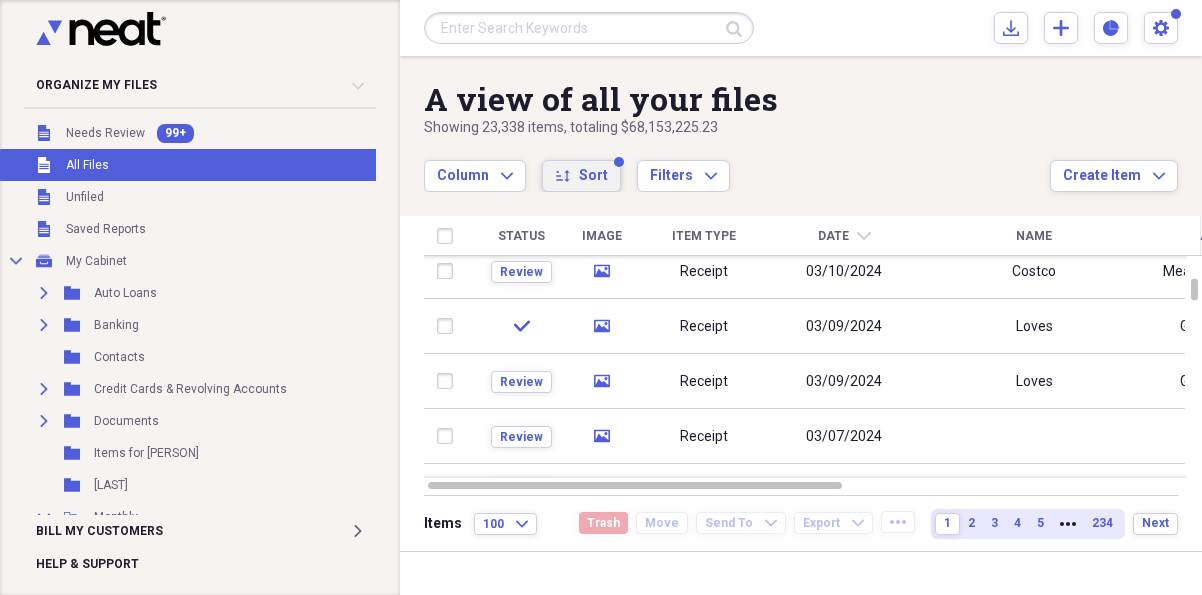 click on "Sort" at bounding box center [593, 176] 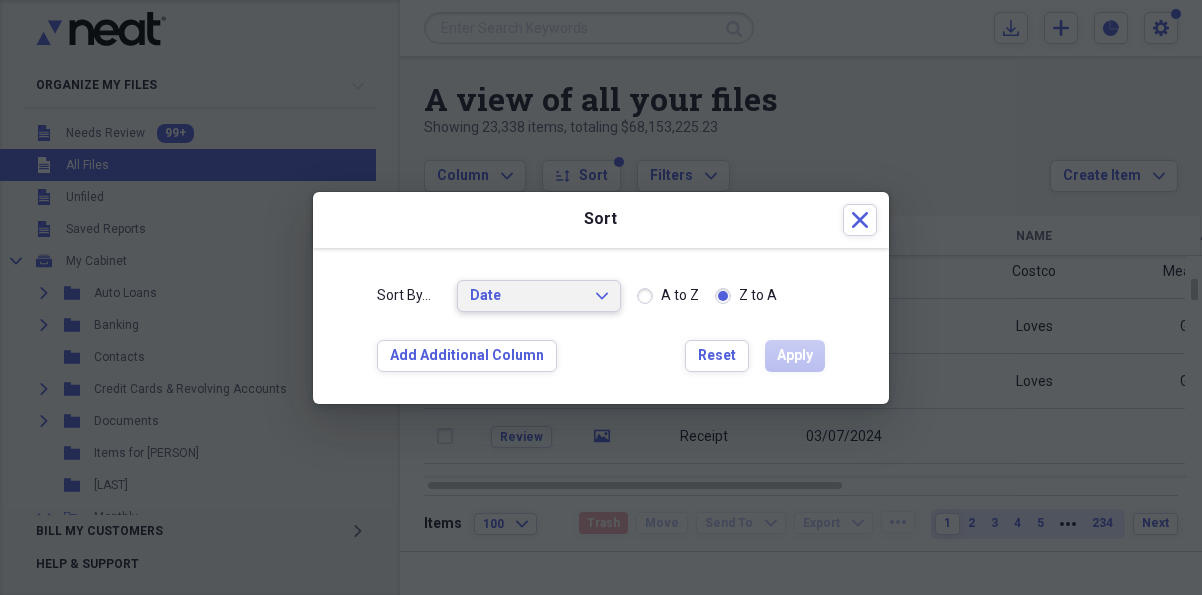 click on "Expand" 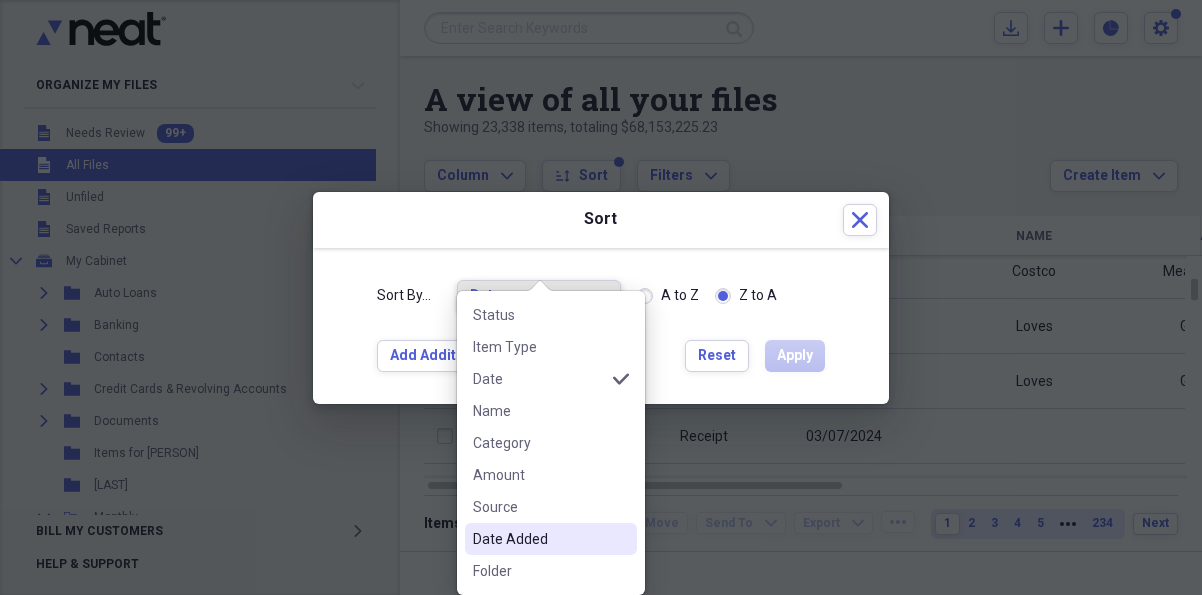 click on "Date Added" at bounding box center (539, 539) 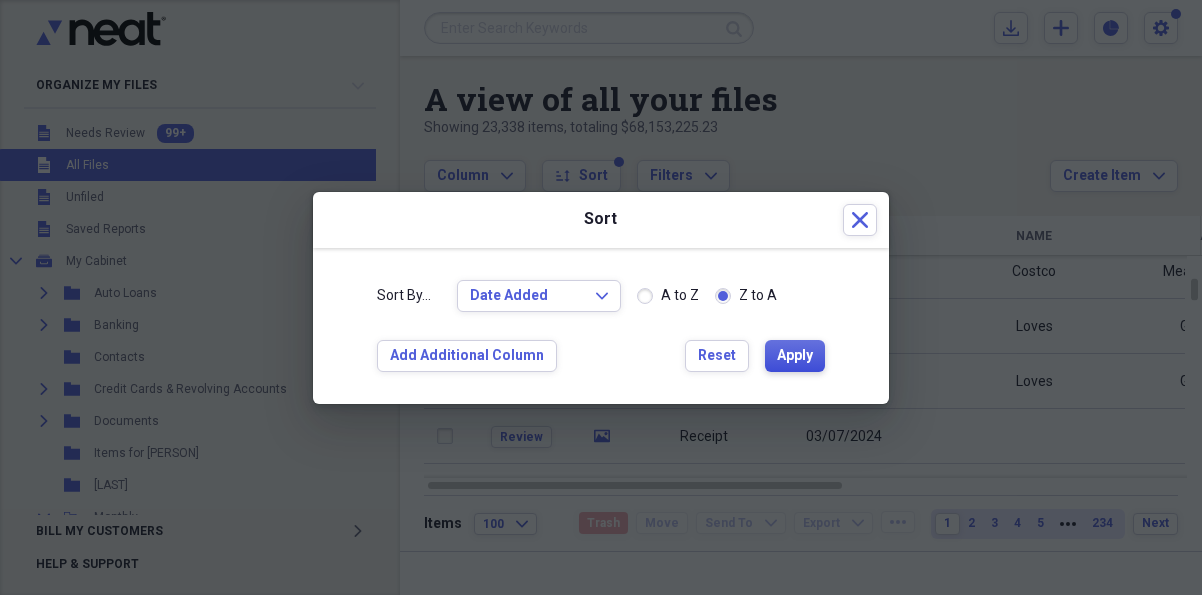 click on "Apply" at bounding box center (795, 356) 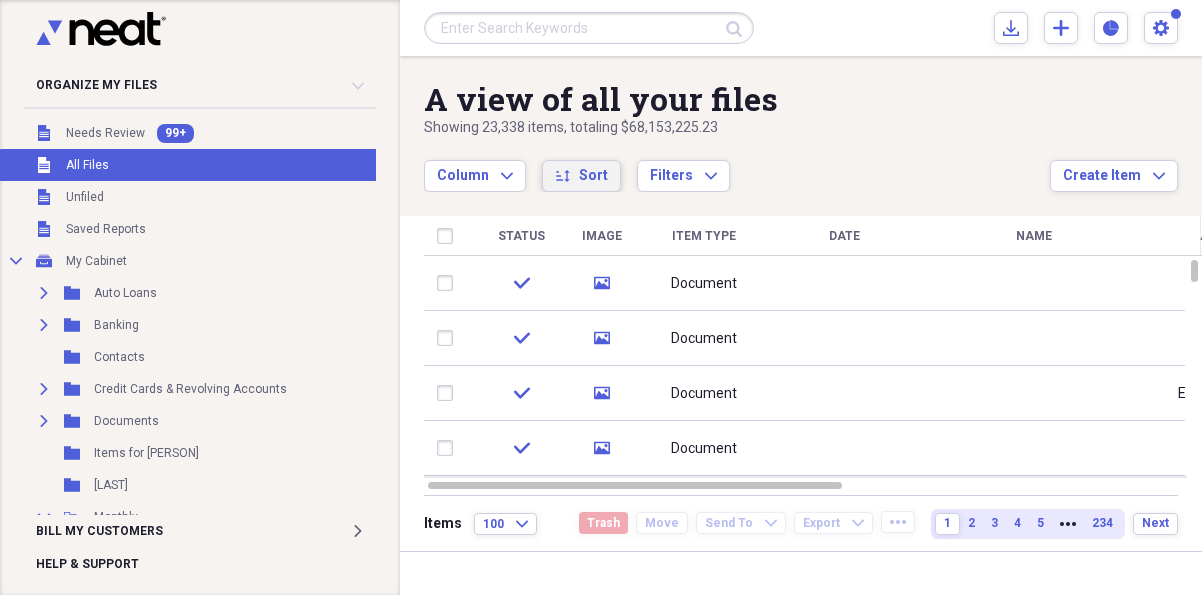 click on "Sort" at bounding box center (593, 176) 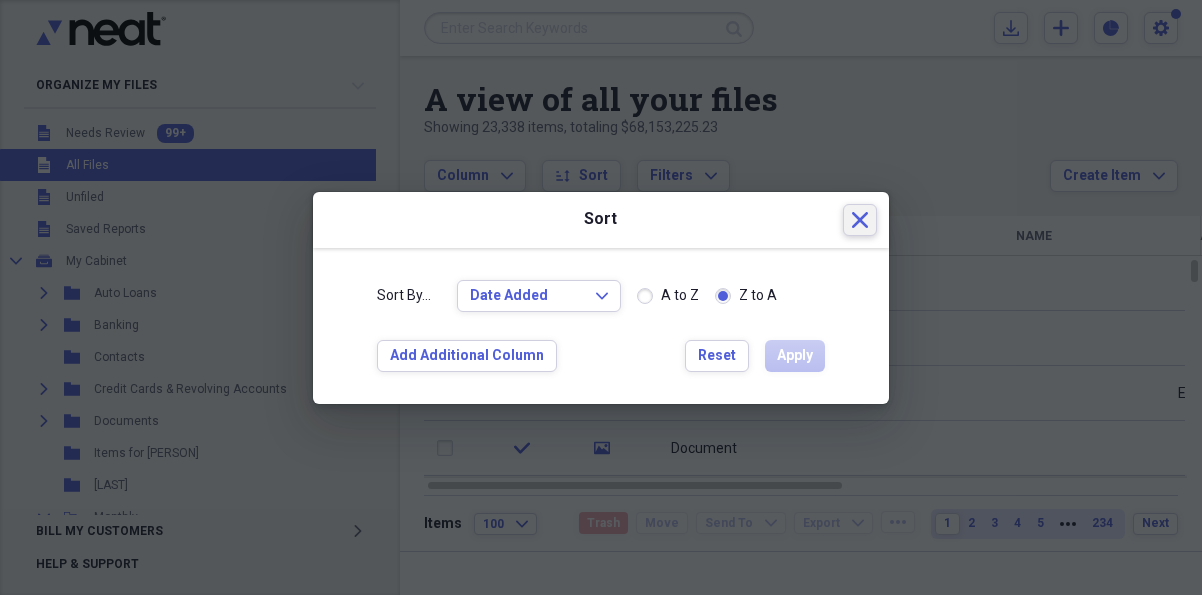 click on "Close" 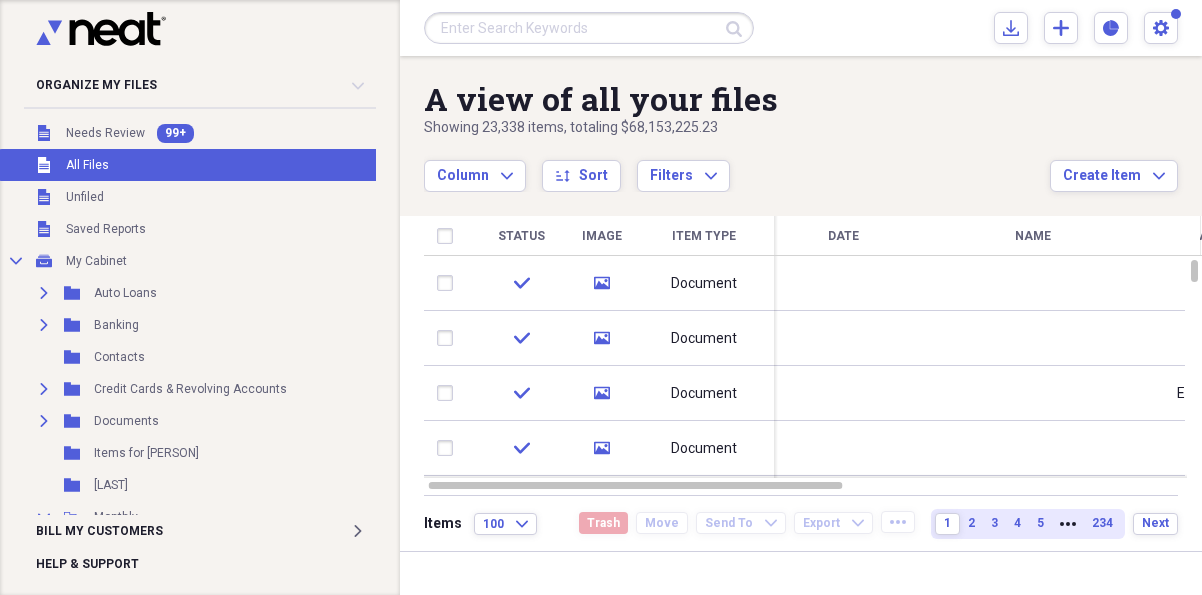 click at bounding box center (589, 28) 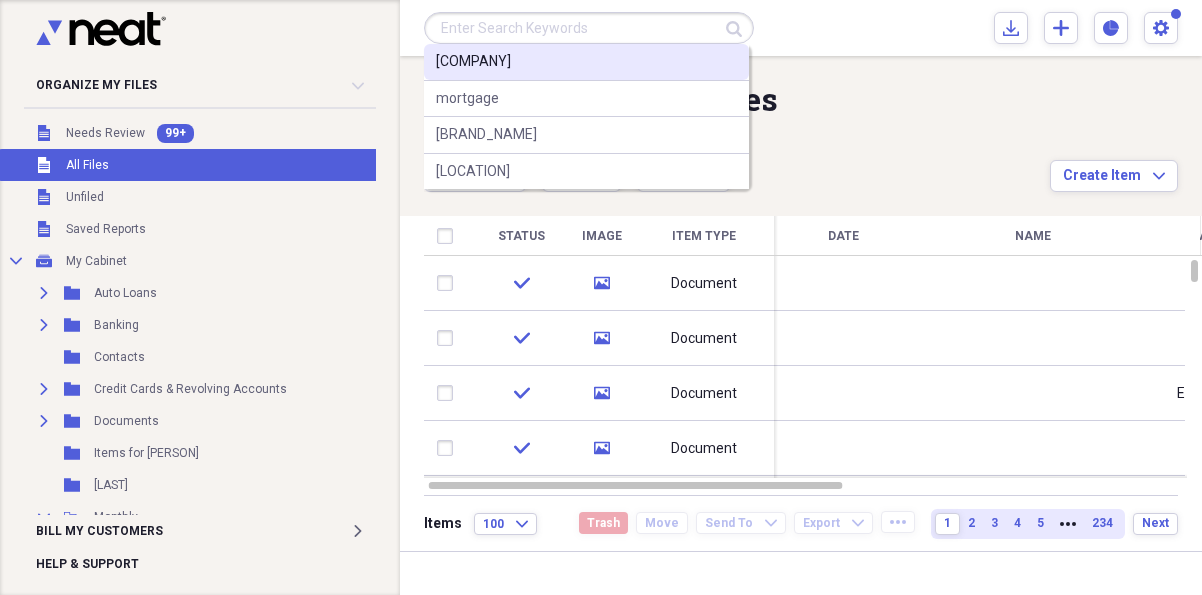 click on "[COMPANY]" at bounding box center [586, 62] 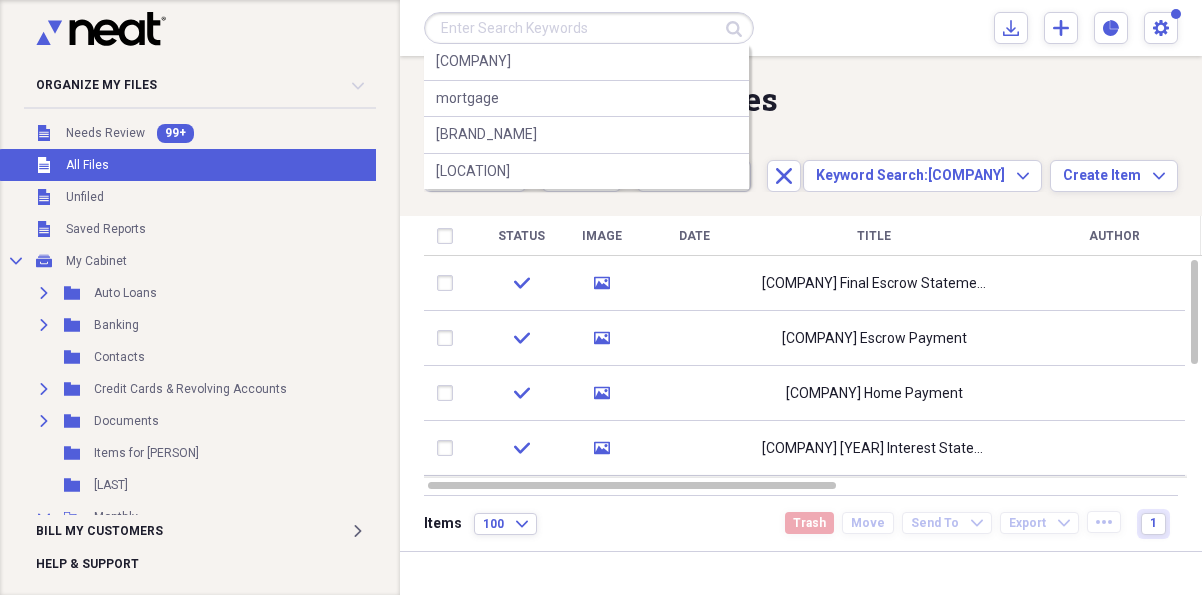 click at bounding box center [589, 28] 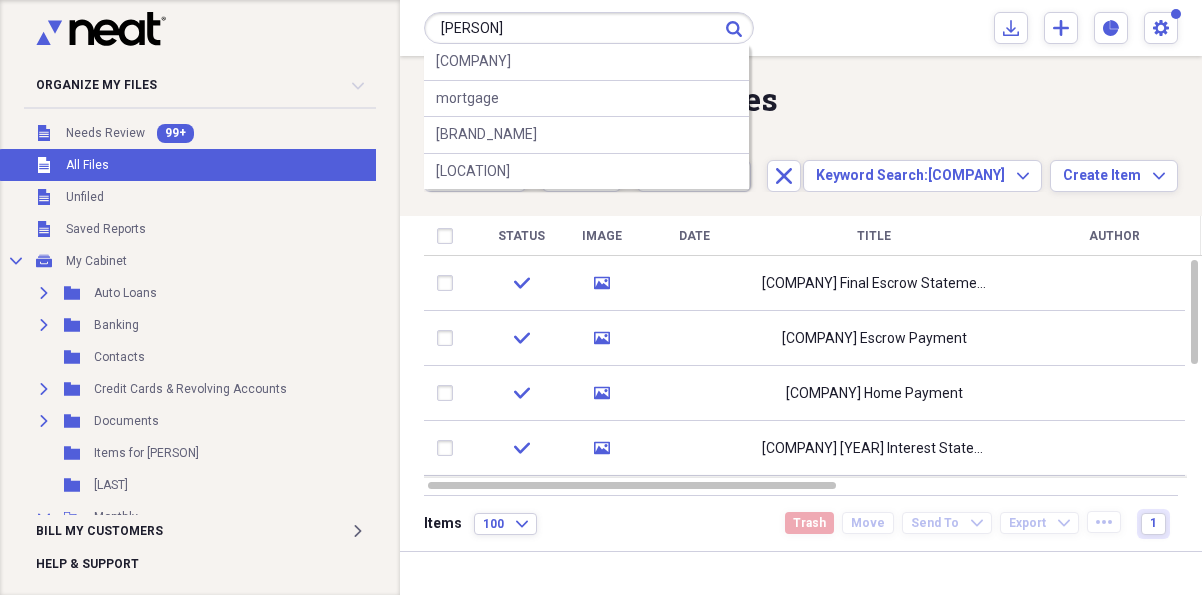 type on "[PERSON]" 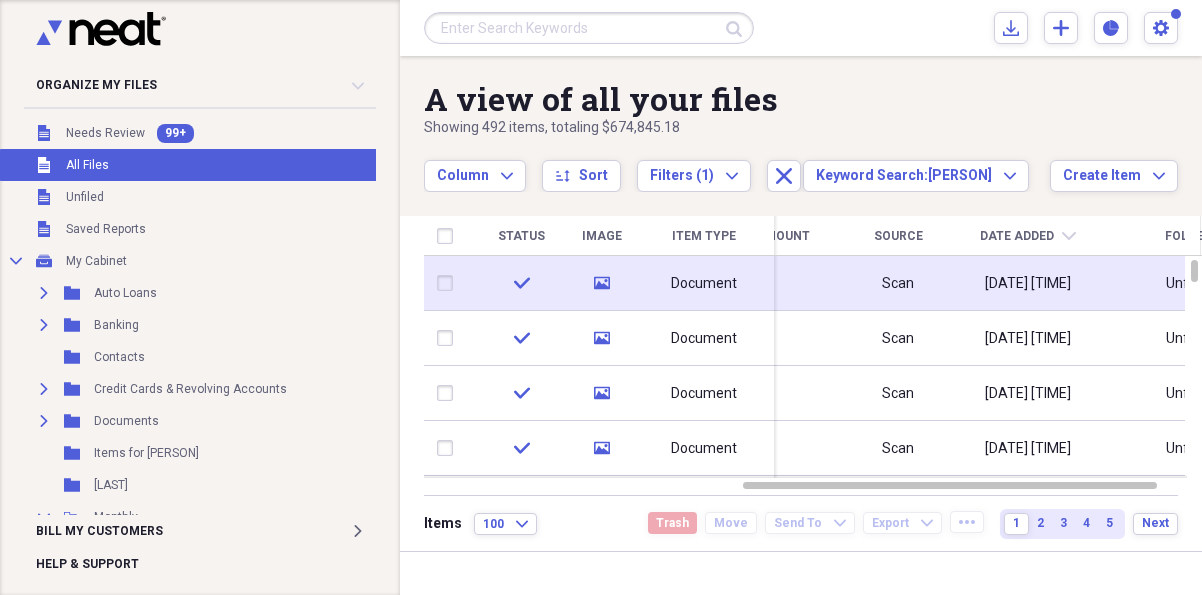 click 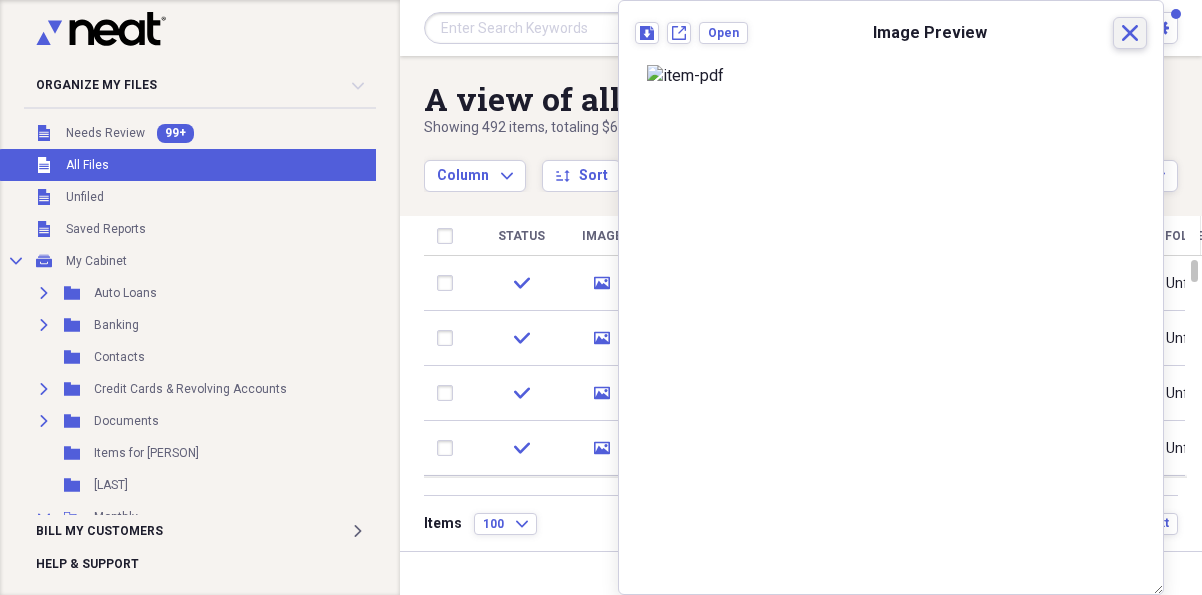 click 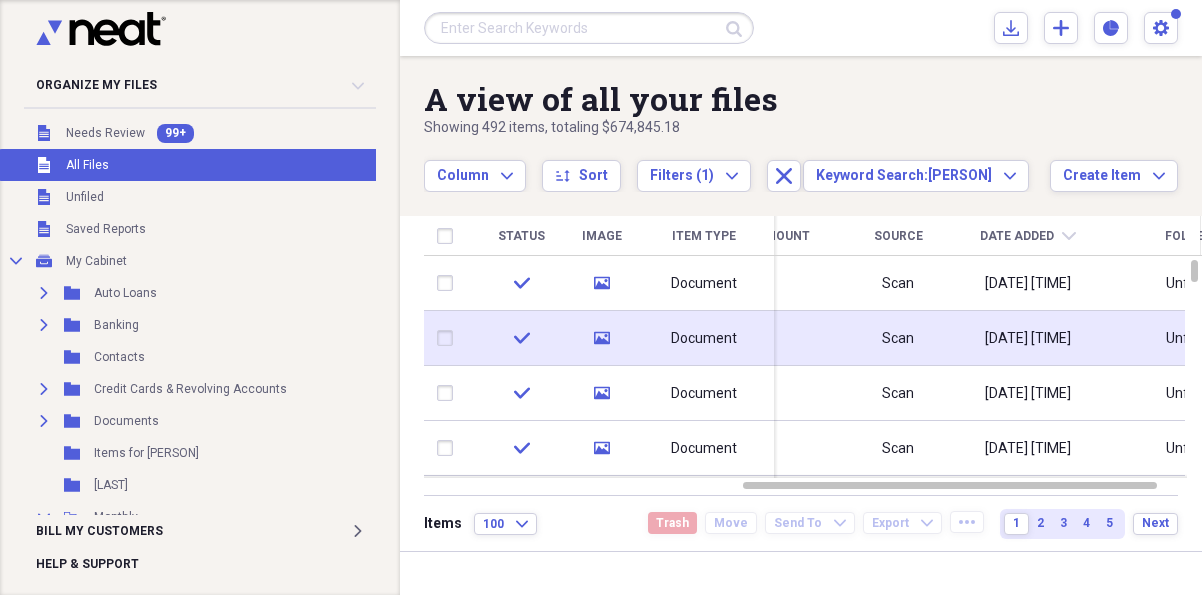 click at bounding box center (783, 338) 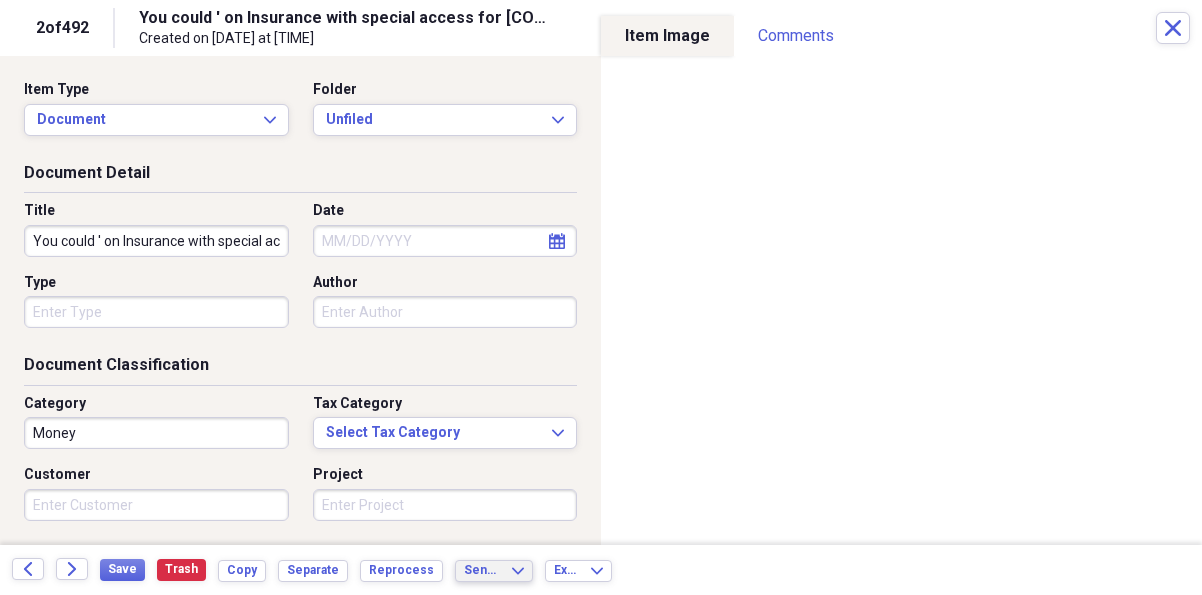 click on "Send To" at bounding box center (482, 570) 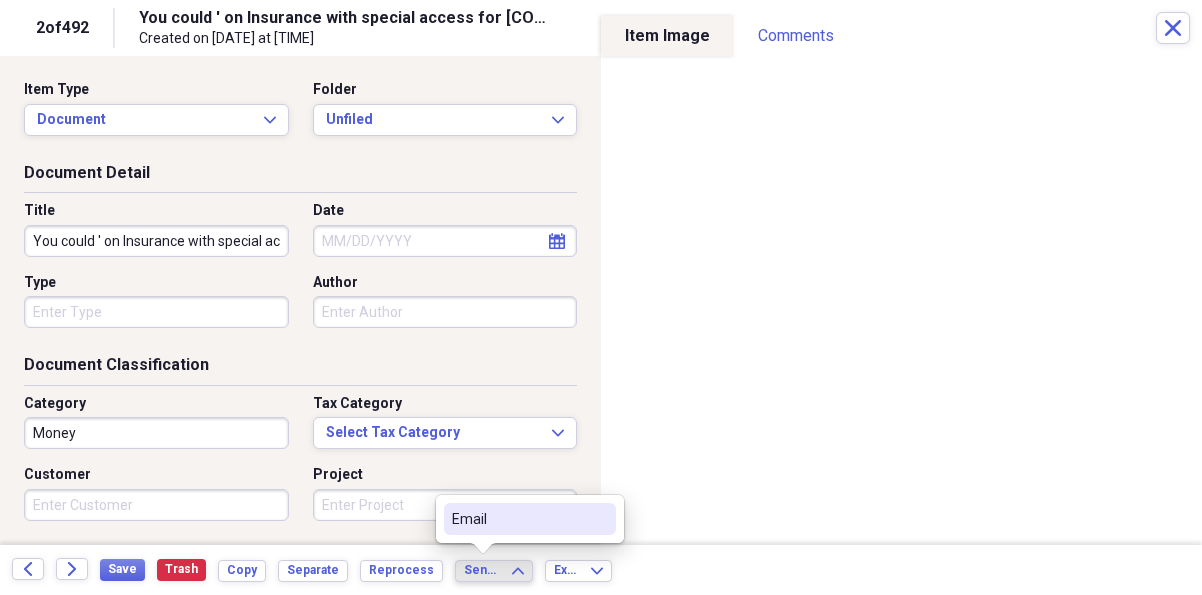 click on "Email" at bounding box center (518, 519) 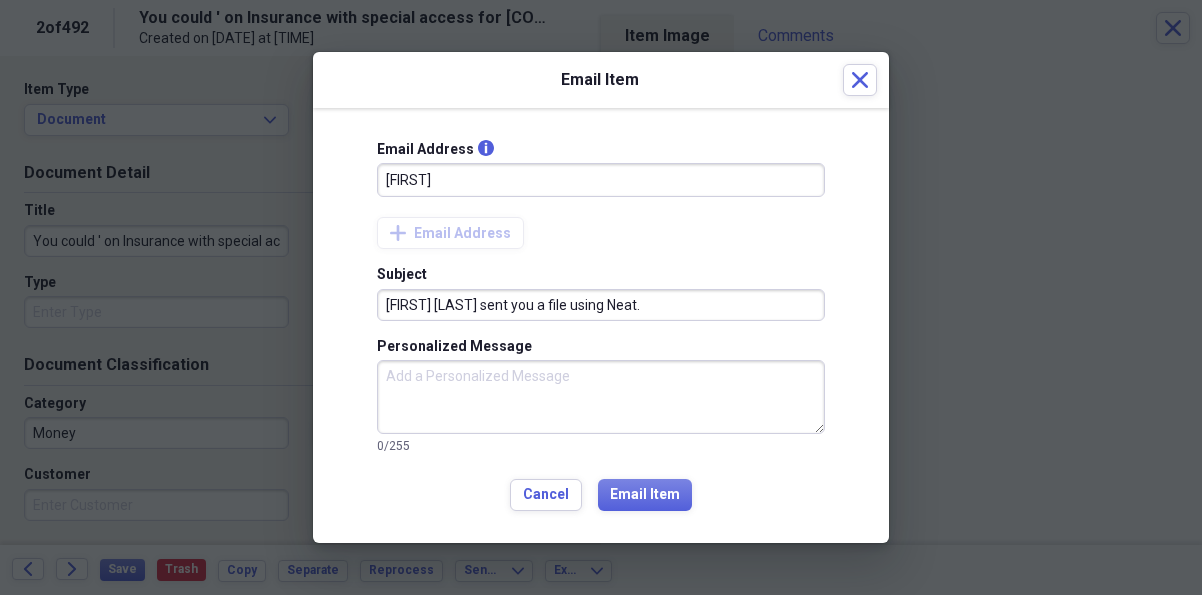 type on "[EMAIL]" 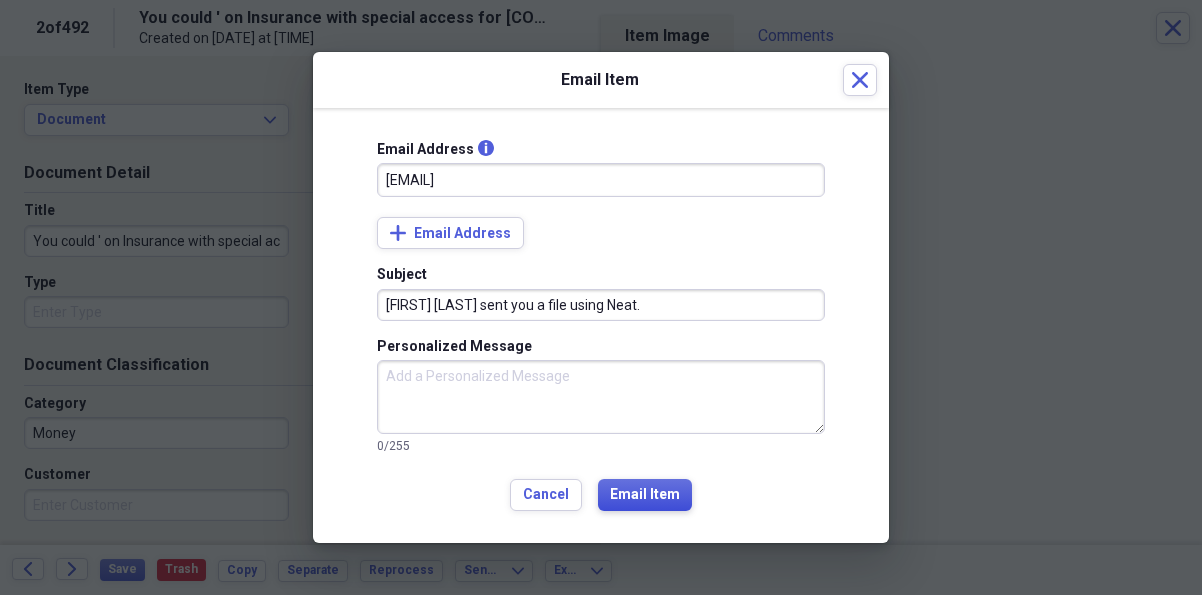 click on "Email Item" at bounding box center [645, 495] 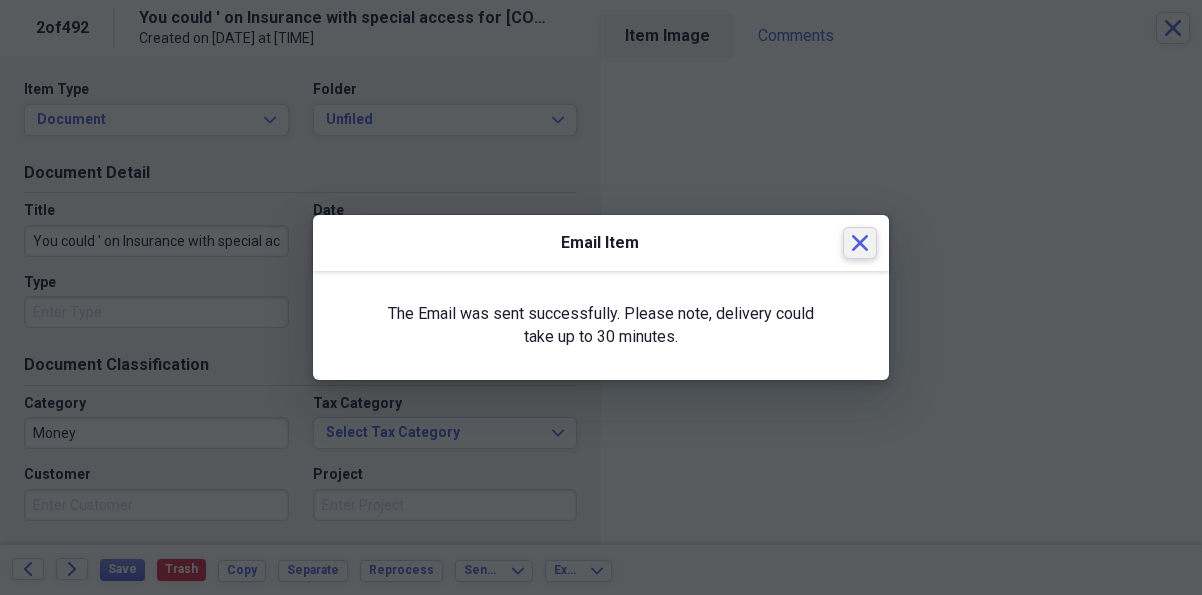 click 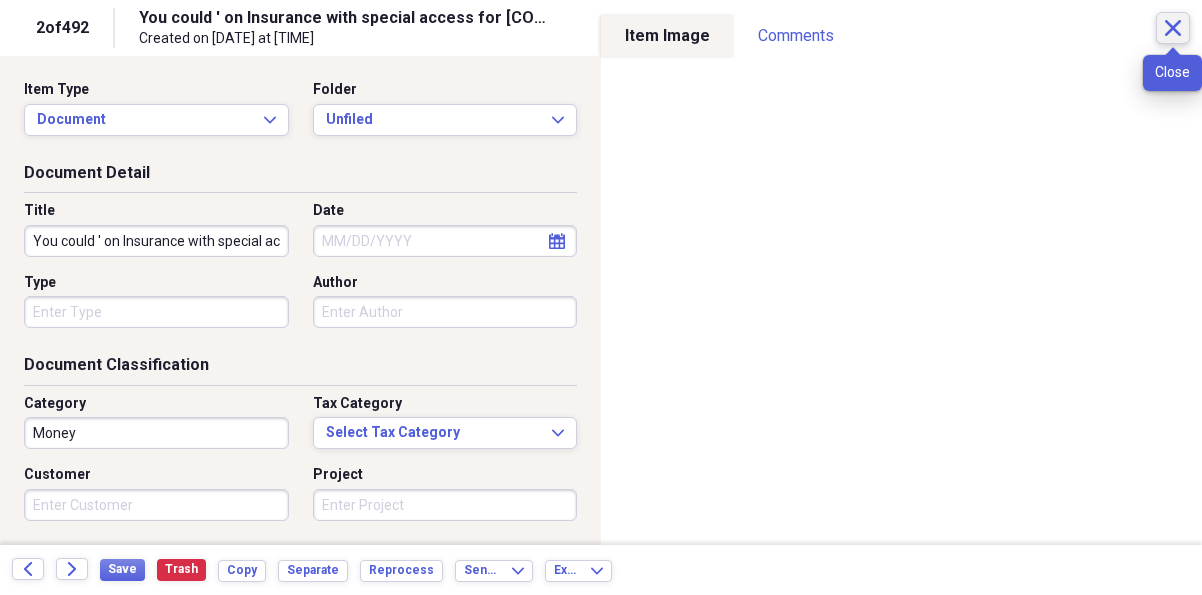 click on "Close" 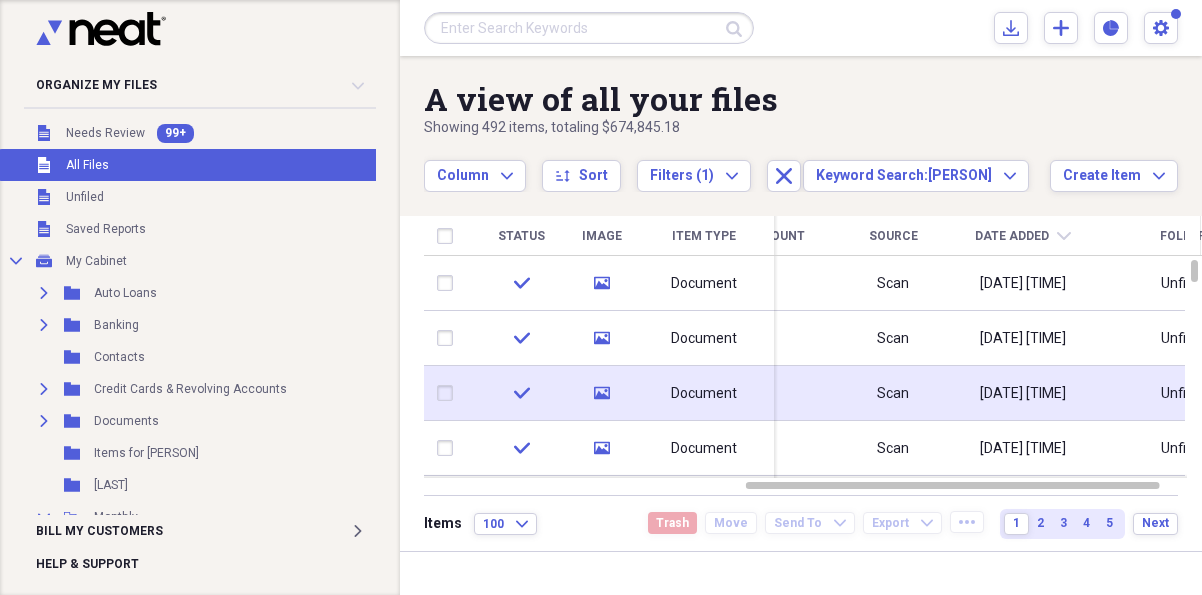 click on "[DATE] [TIME]" at bounding box center (1023, 394) 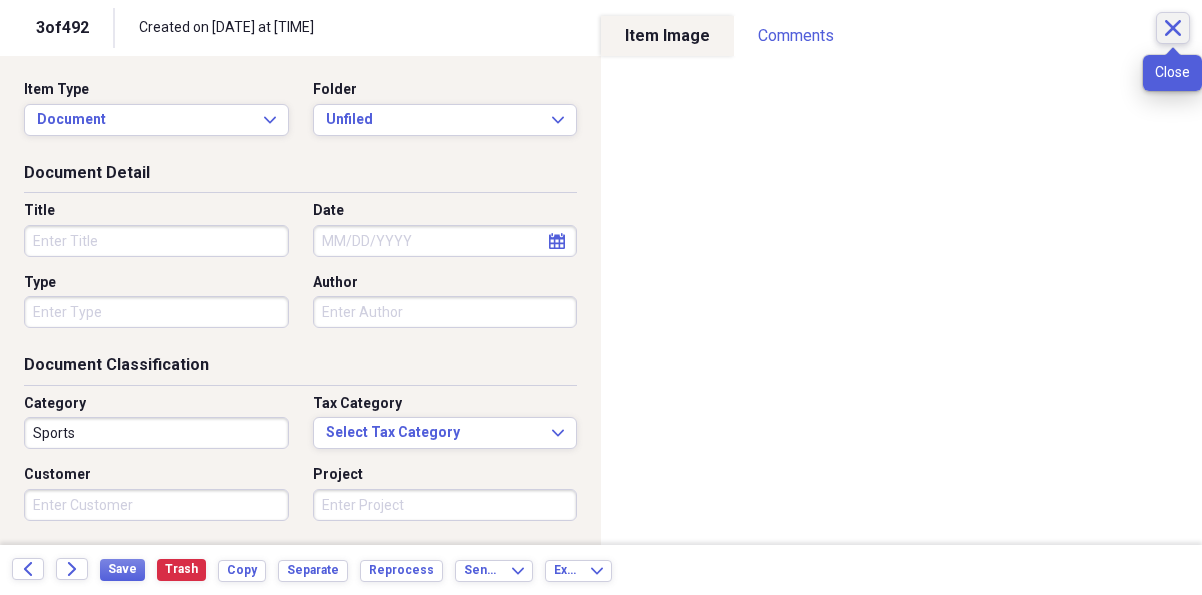 click 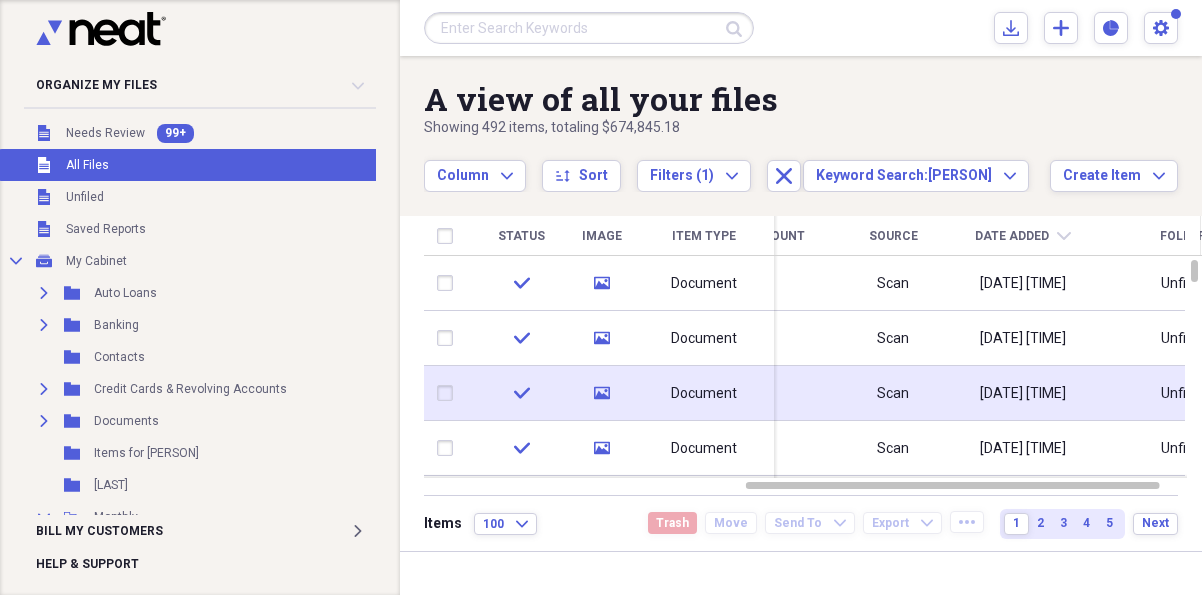 click on "[DATE] [TIME]" at bounding box center (1023, 393) 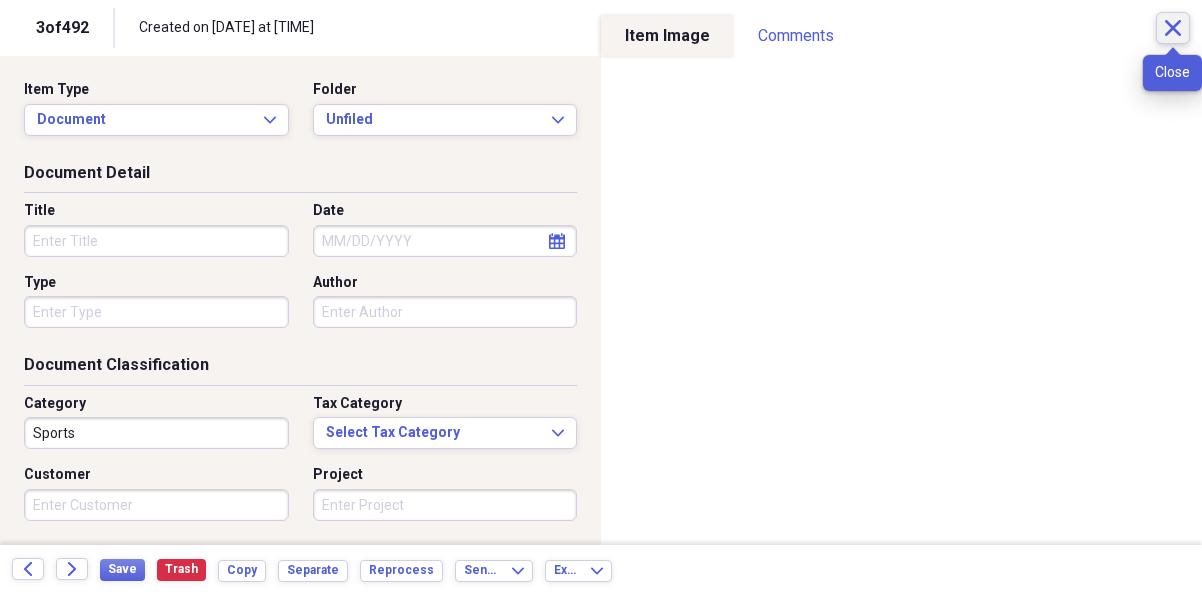 click on "Close" 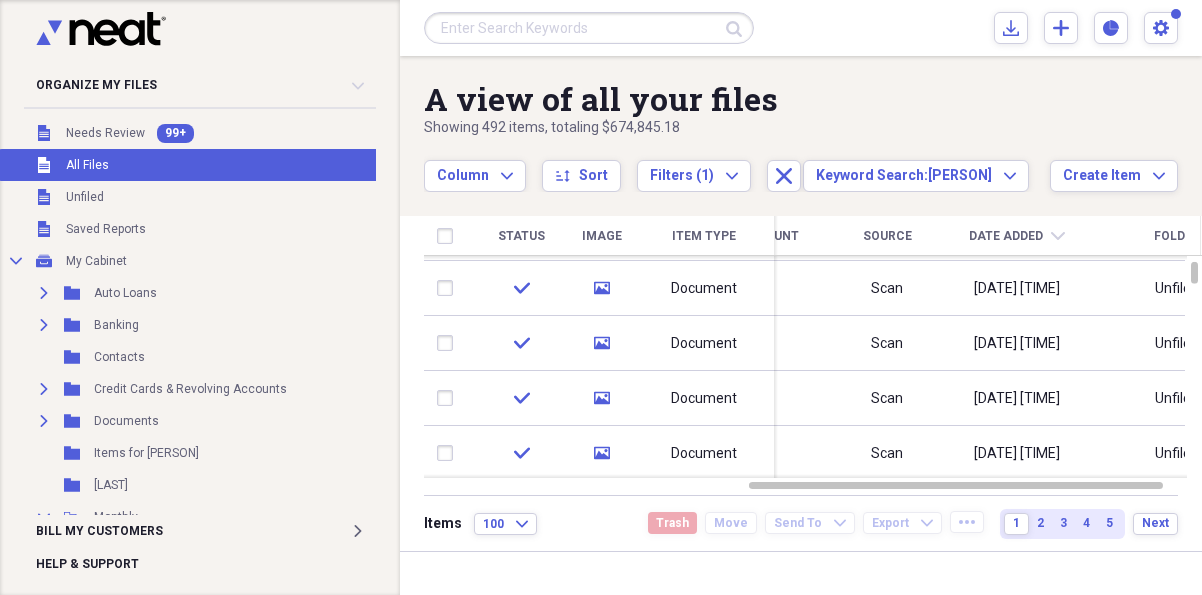 click on "[DATE] [TIME]" at bounding box center (1017, 399) 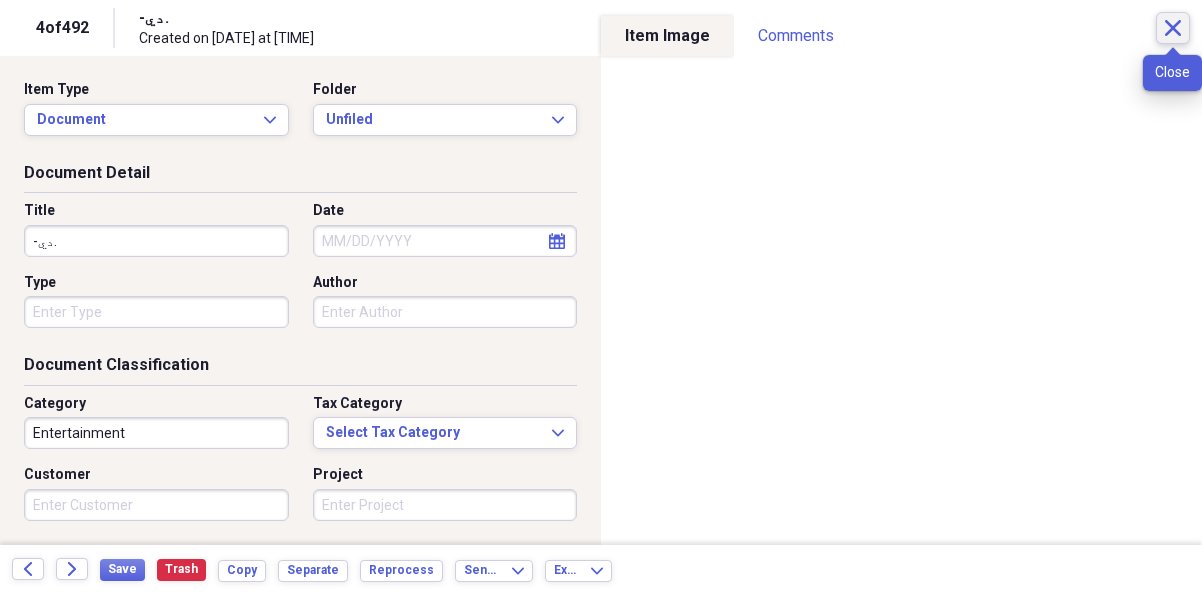 click on "Close" 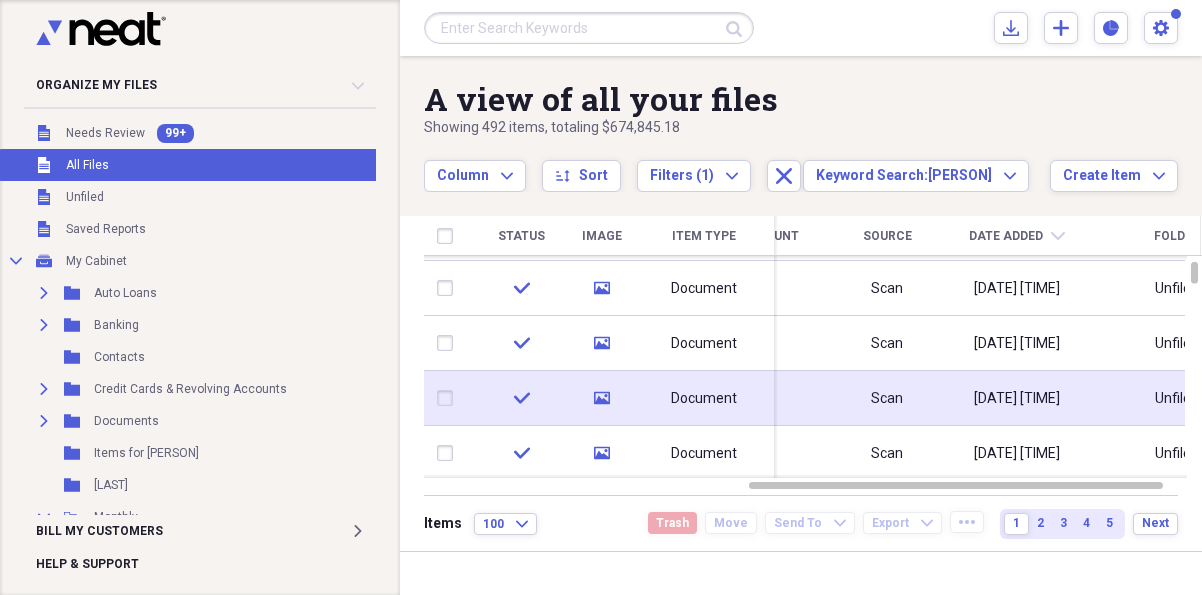 click on "[DATE] [TIME]" at bounding box center (1017, 398) 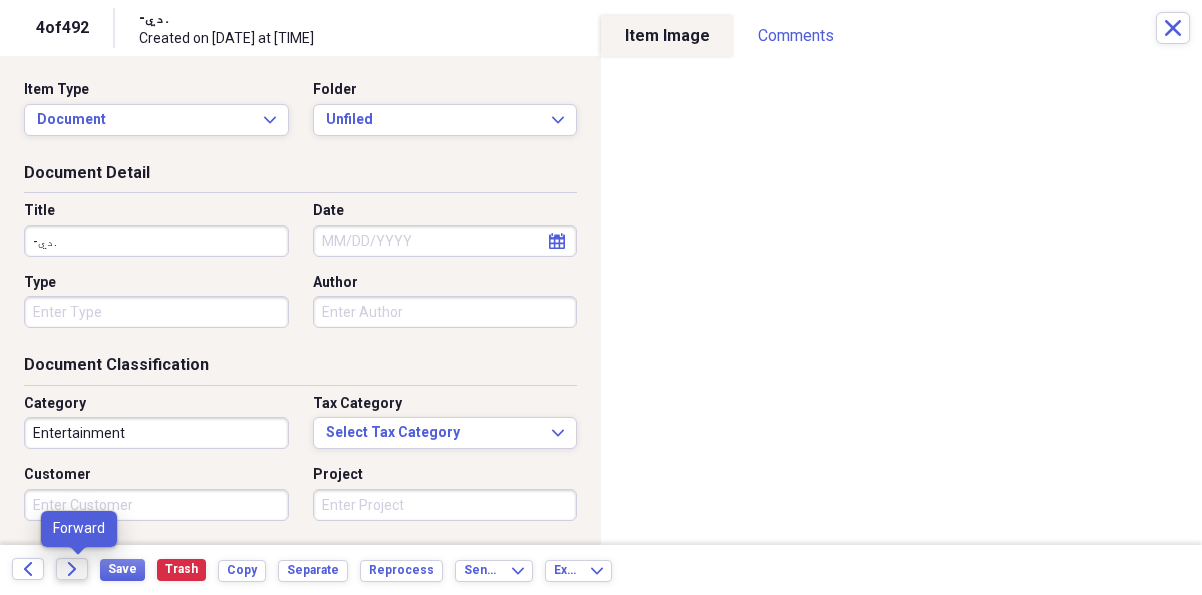 click on "Forward" at bounding box center [72, 569] 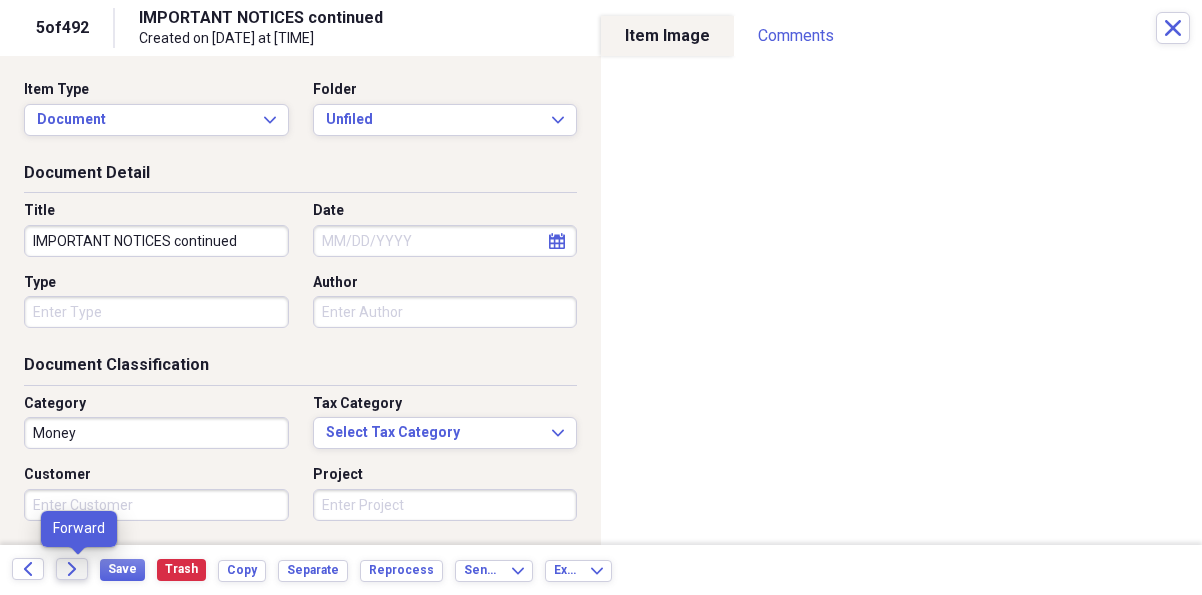 click on "Forward" 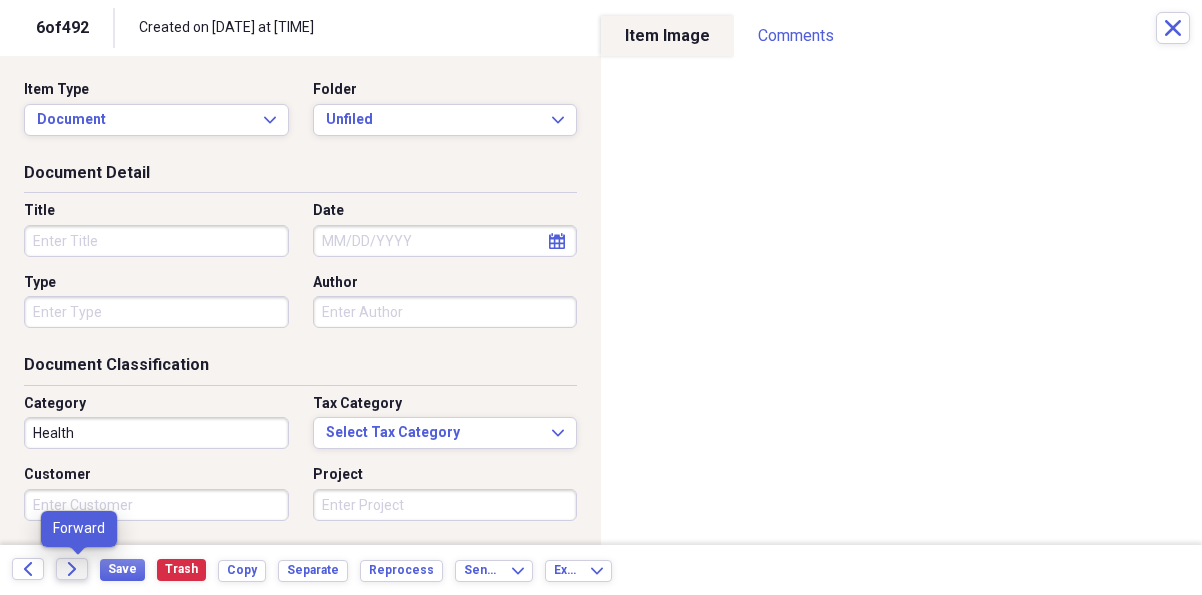 click on "Forward" 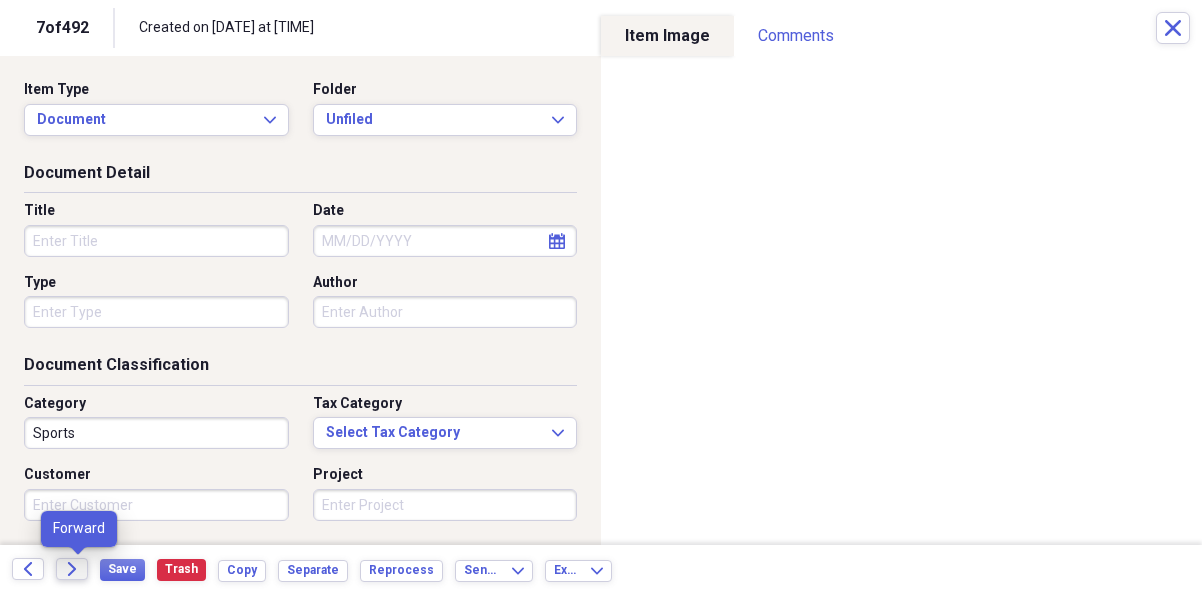 click on "Forward" 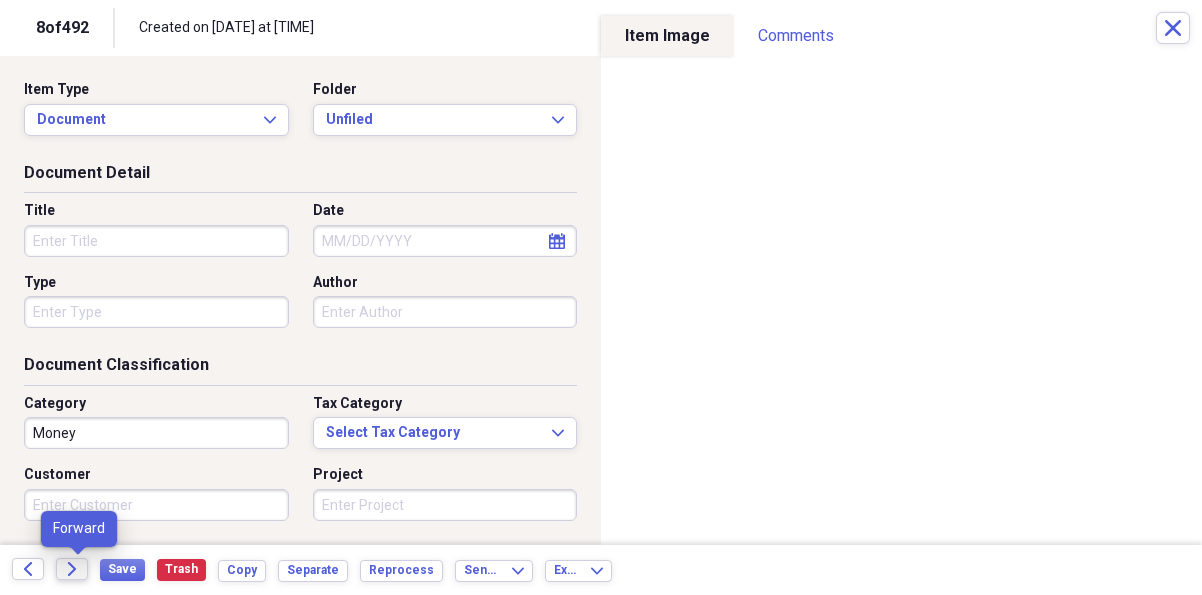 click on "Forward" 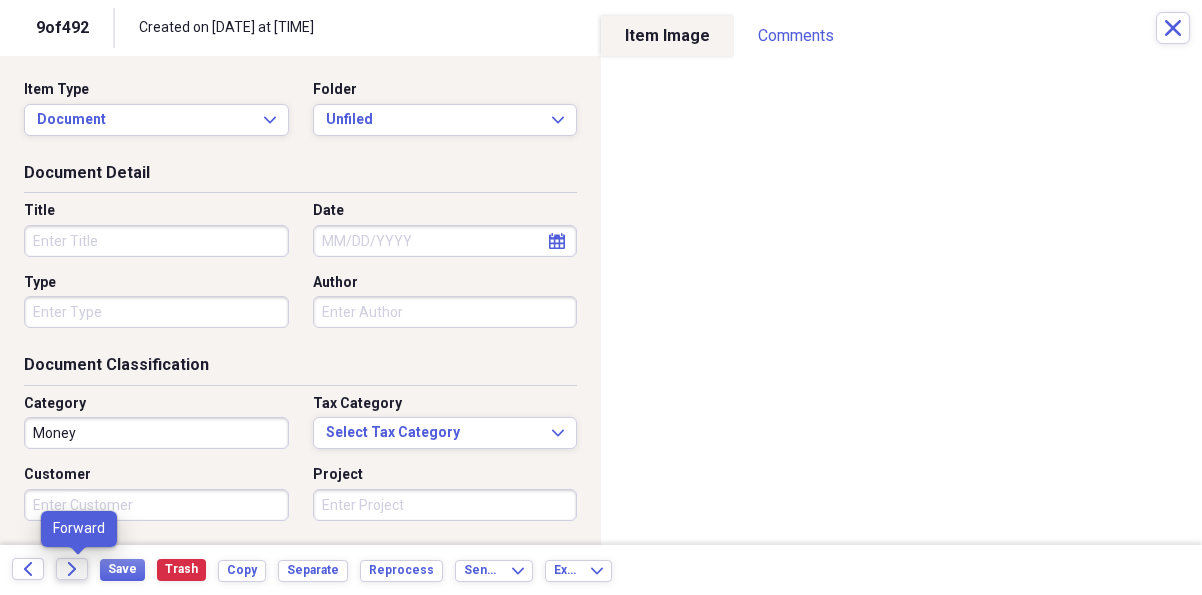 click 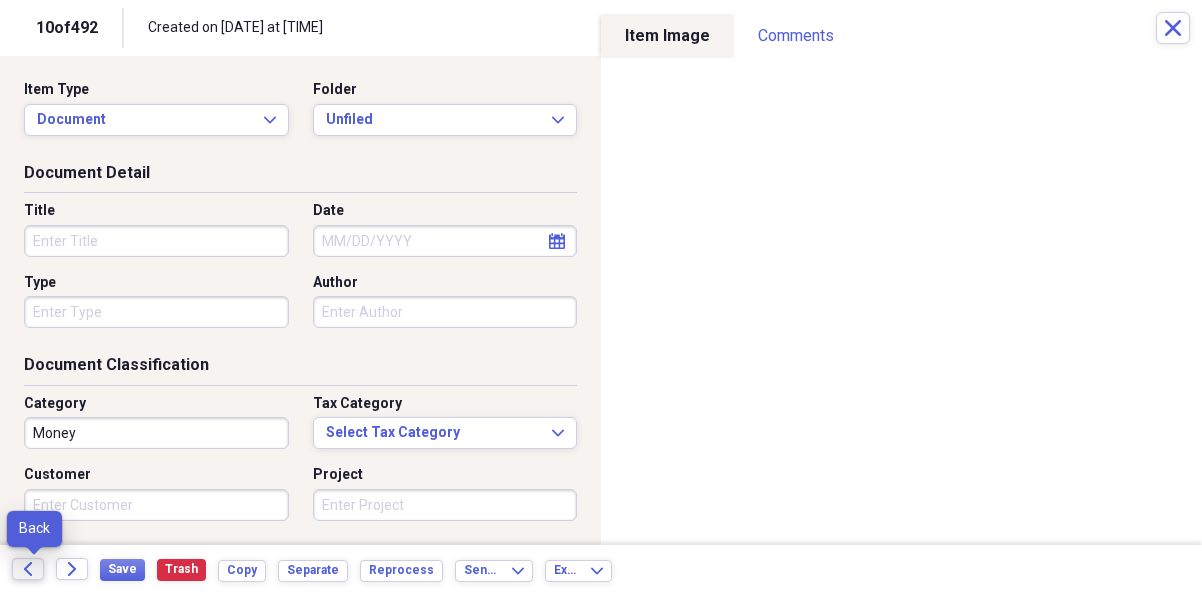 click 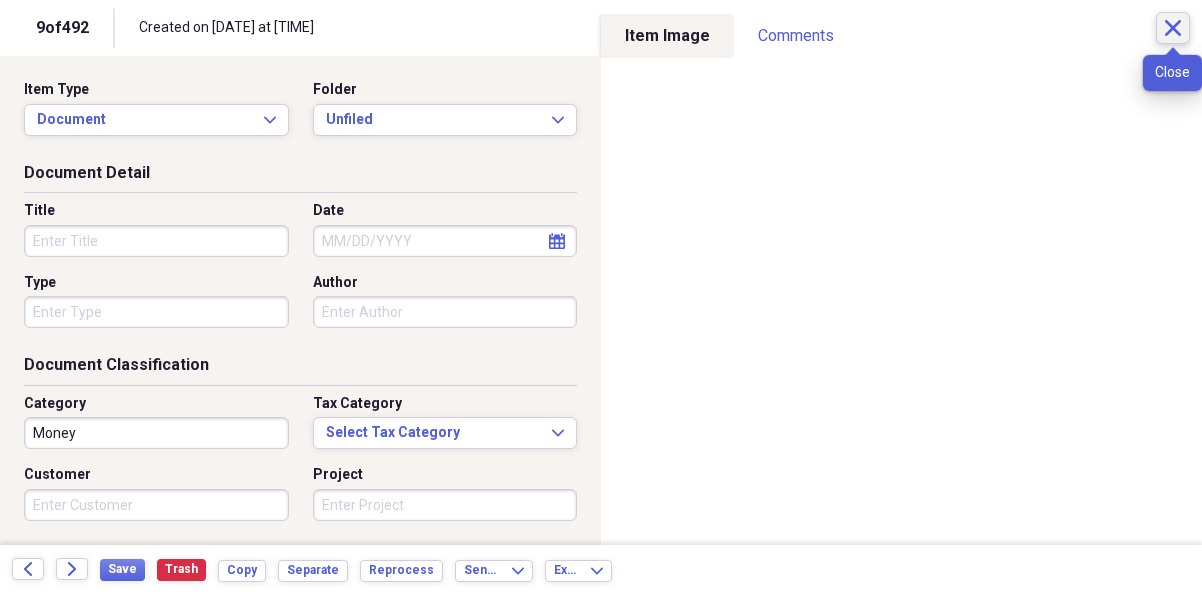 click on "Close" 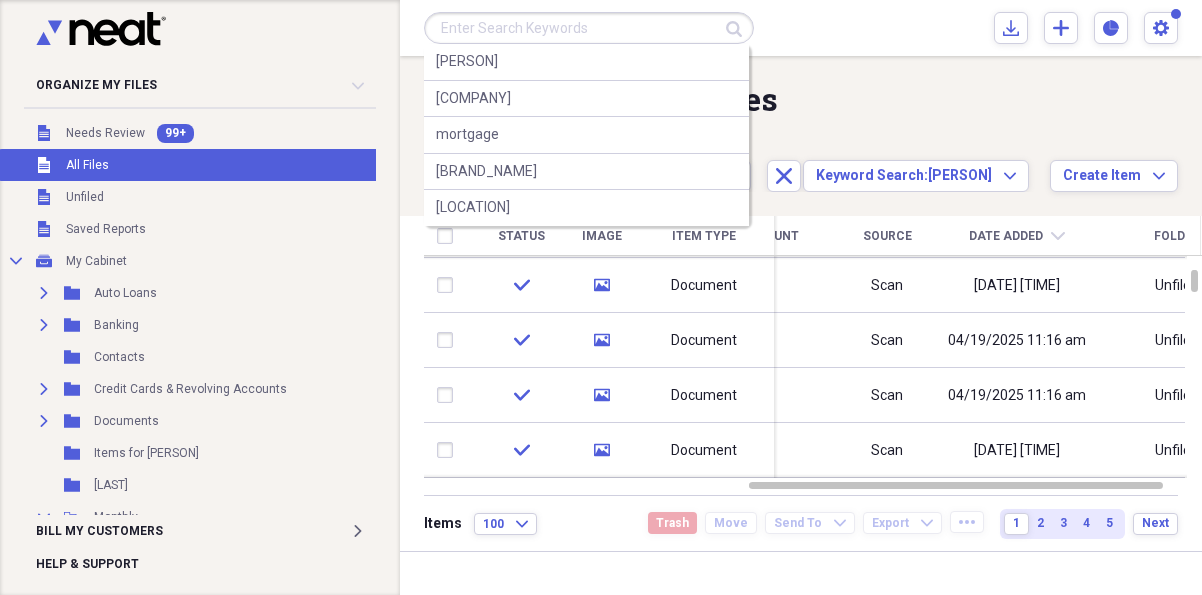 click at bounding box center (589, 28) 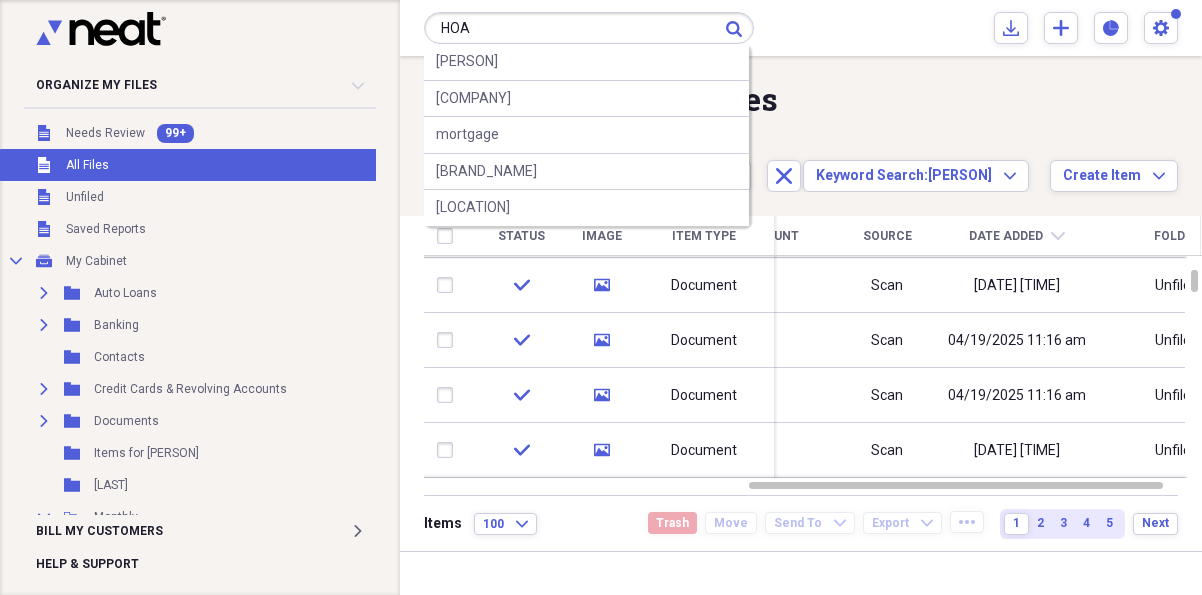 type on "HOA" 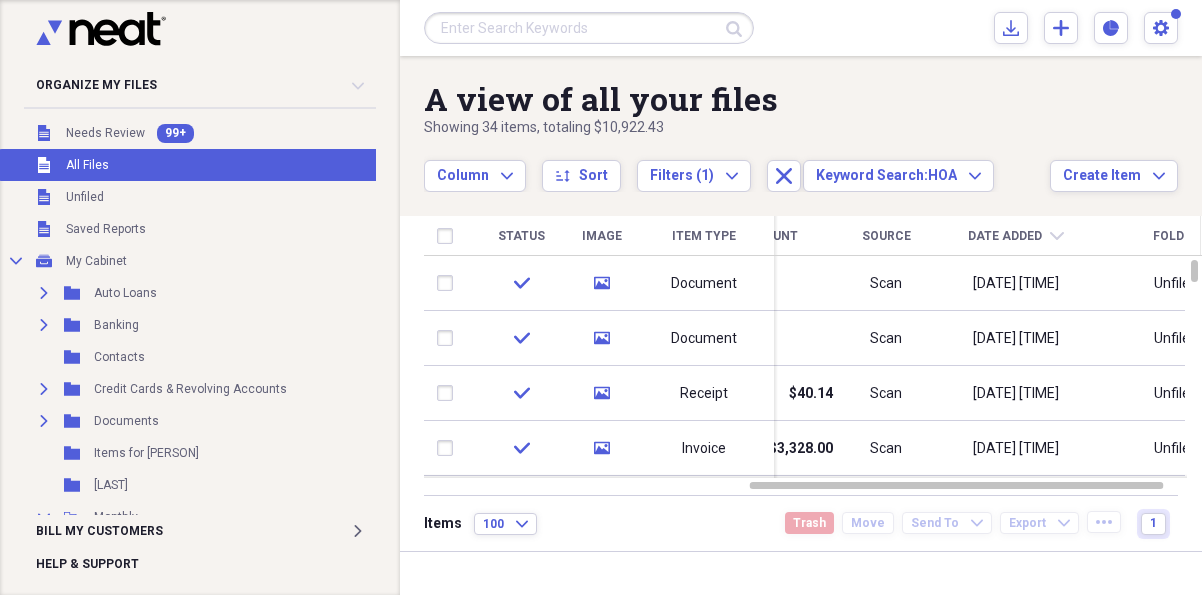 click on "Unfiled All Files" at bounding box center (203, 165) 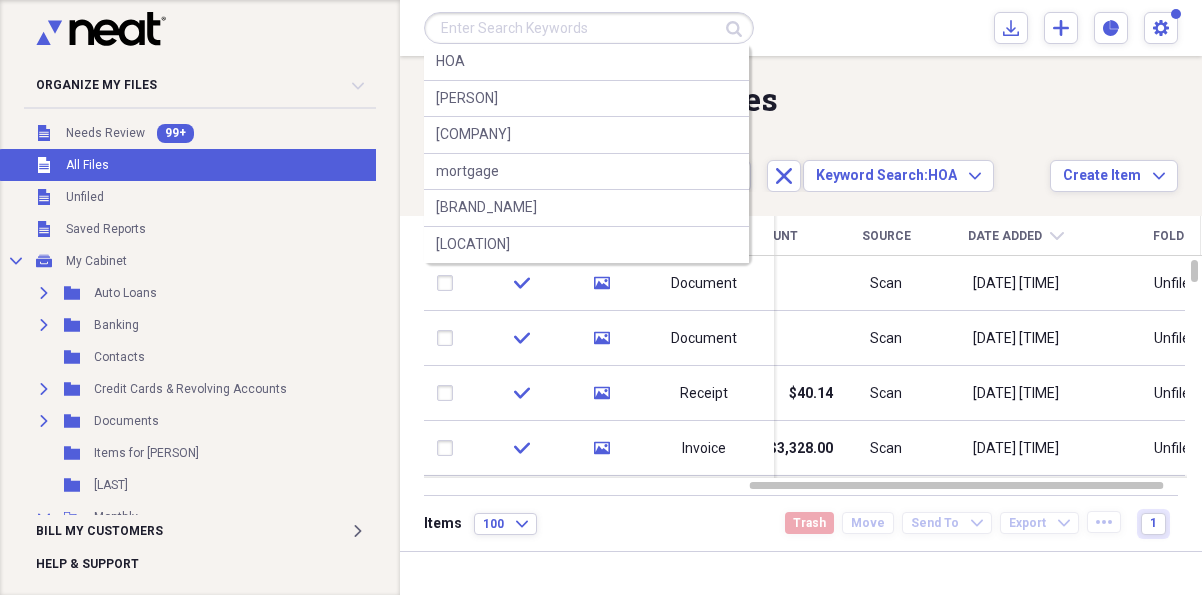 click at bounding box center [589, 28] 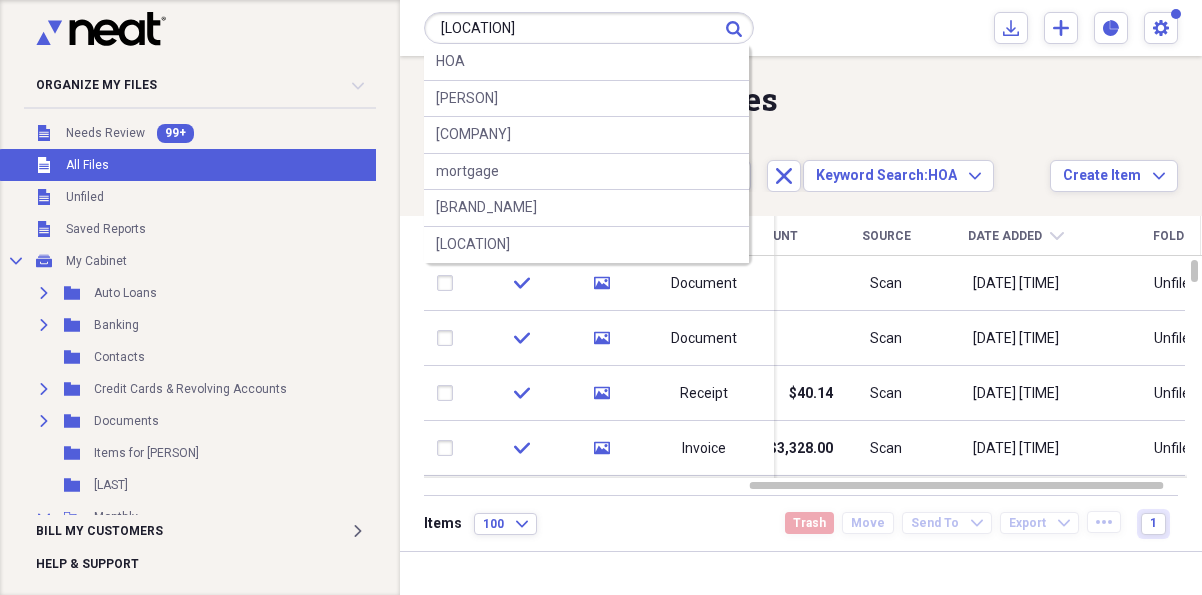 type on "[LOCATION]" 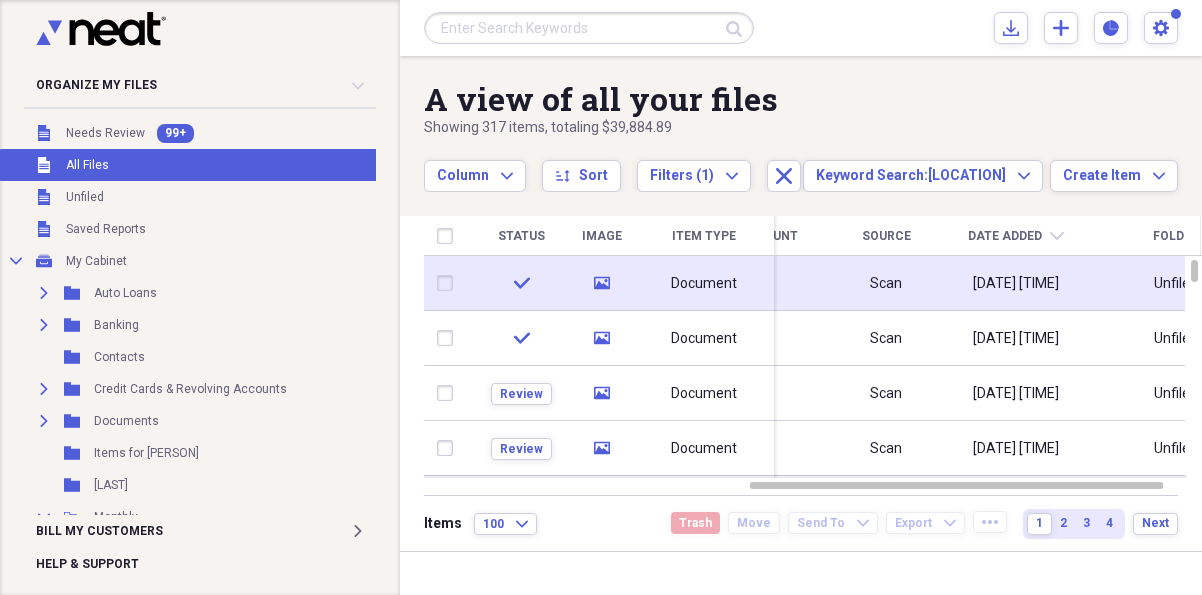 click on "[DATE] [TIME]" at bounding box center [1016, 284] 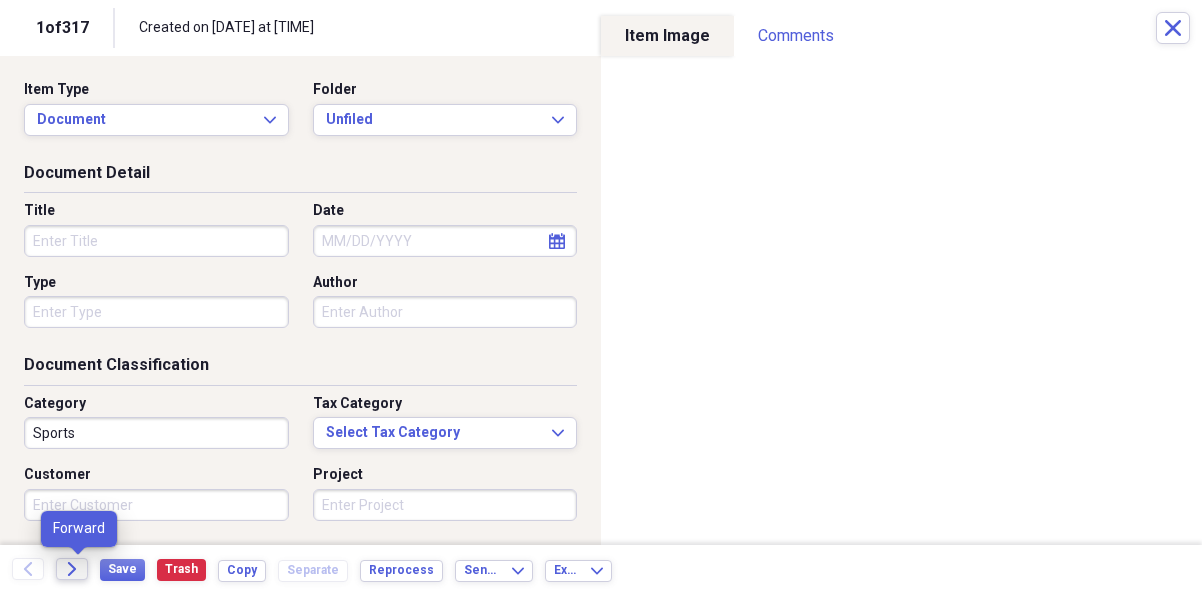 click on "Forward" 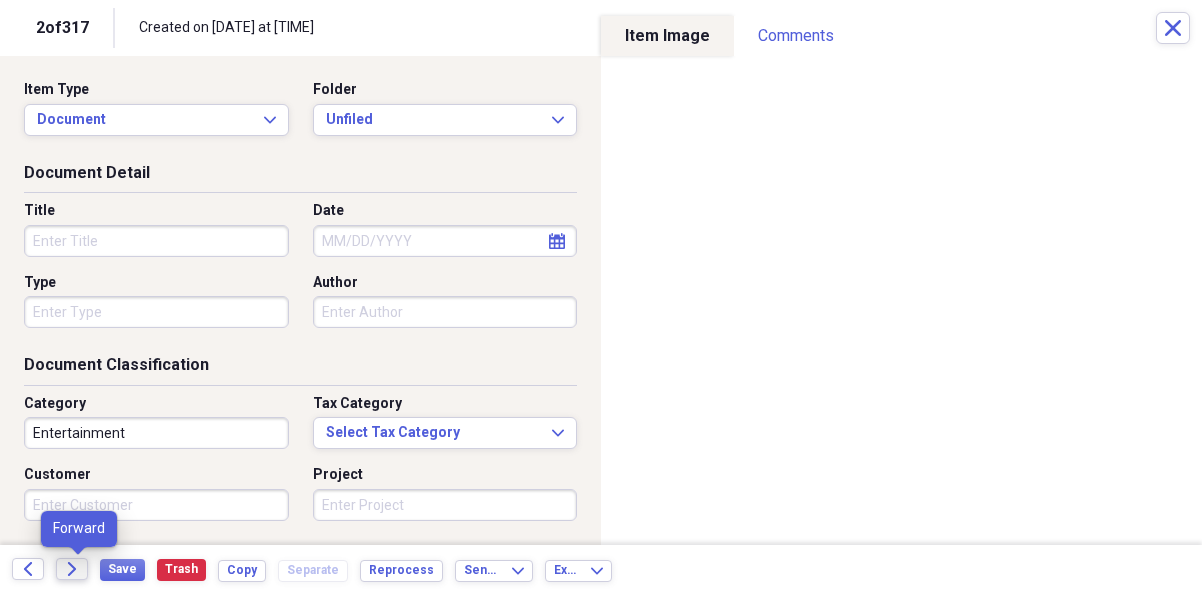 click on "Forward" 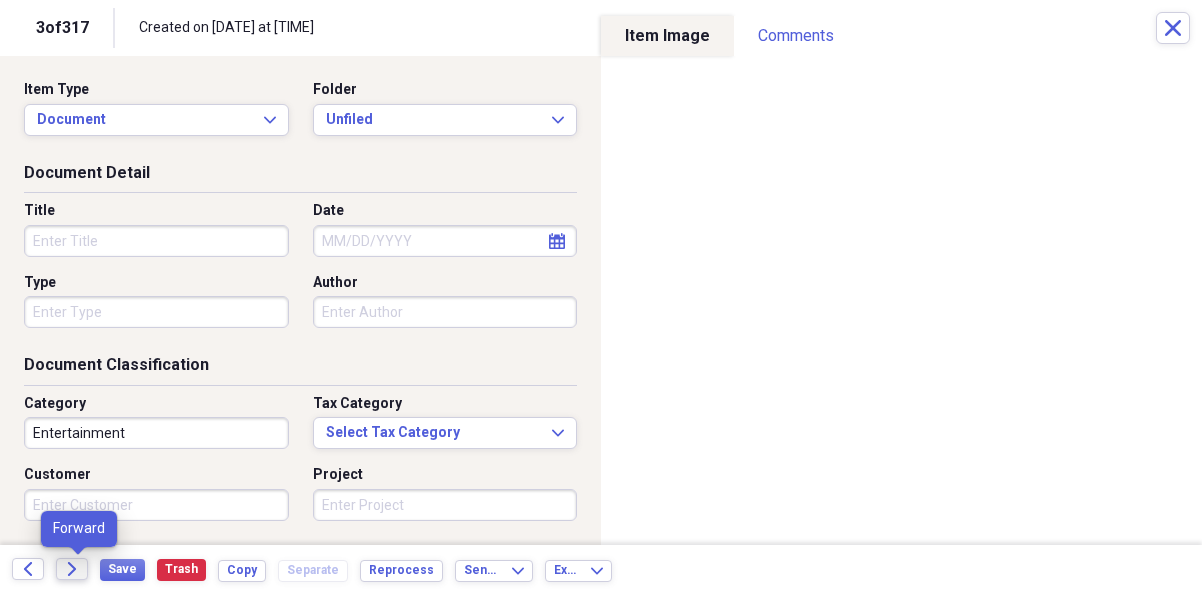 click on "Forward" 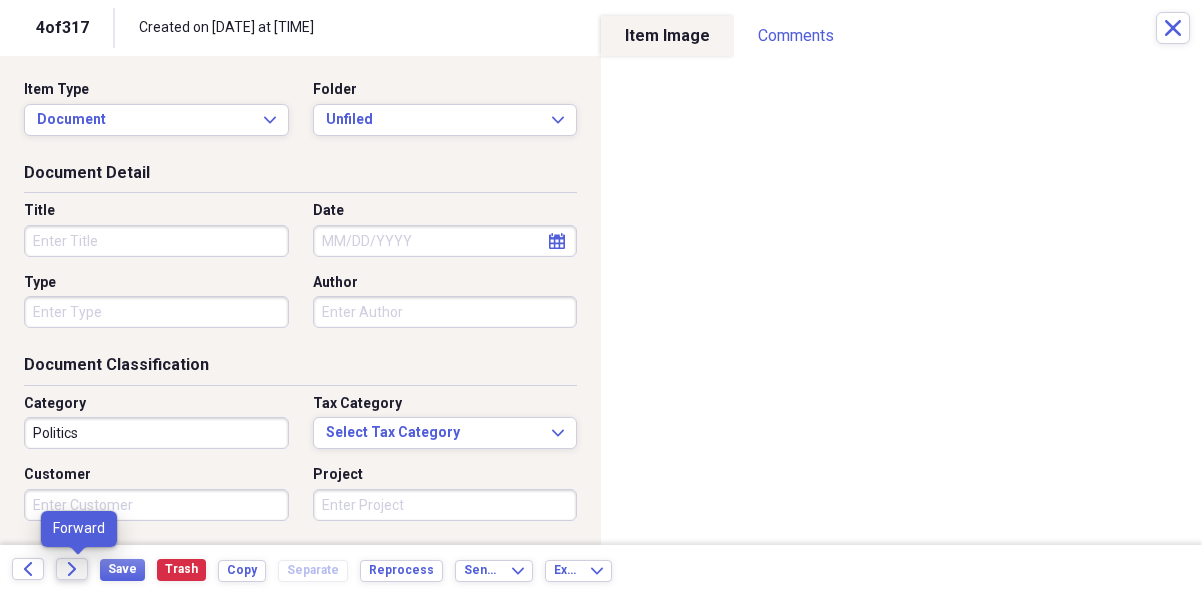 click on "Forward" 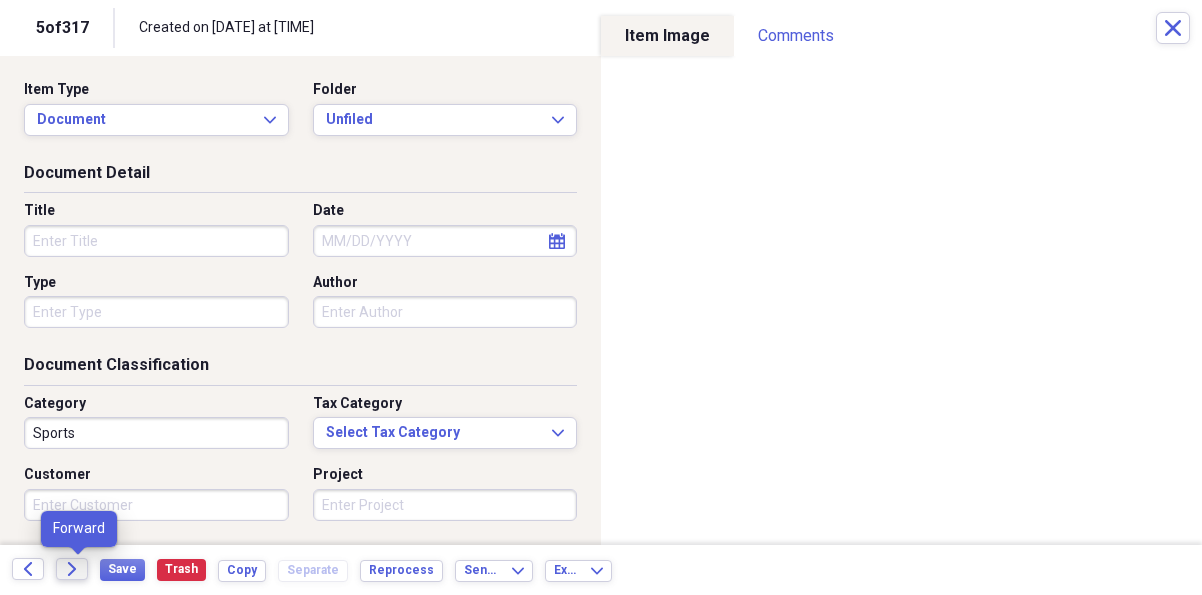 click on "Forward" 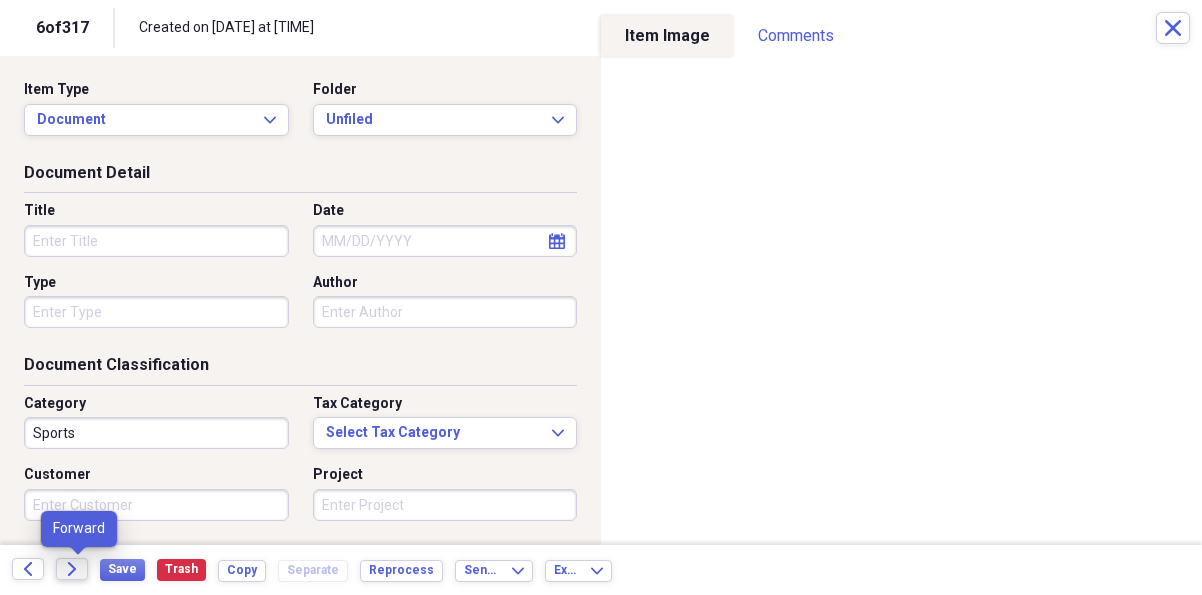 click on "Forward" 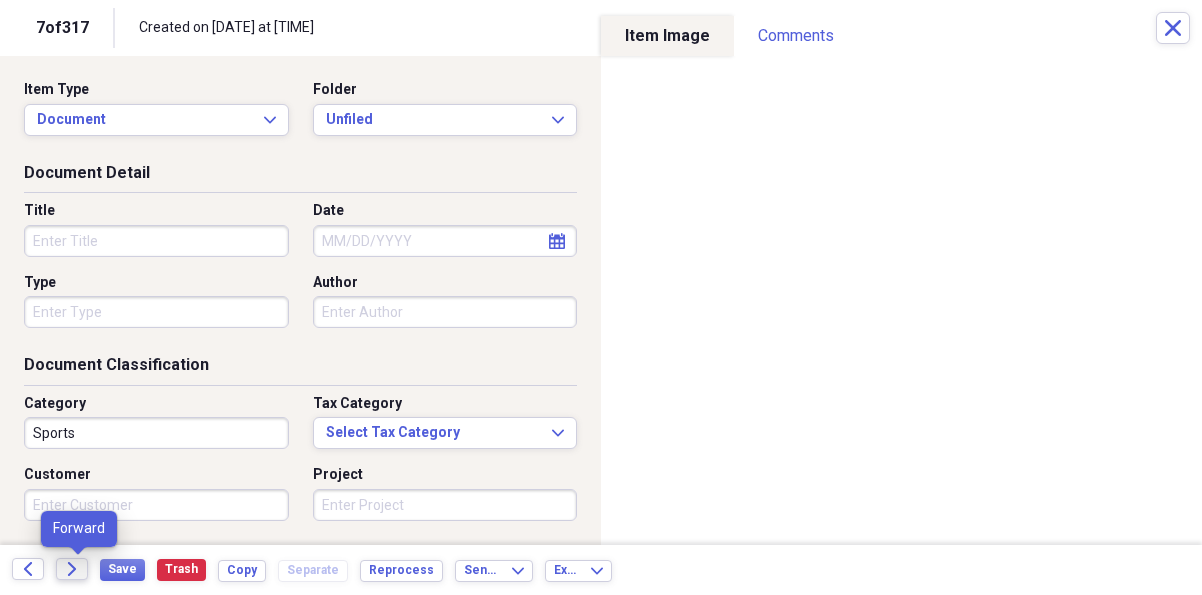 click on "Forward" 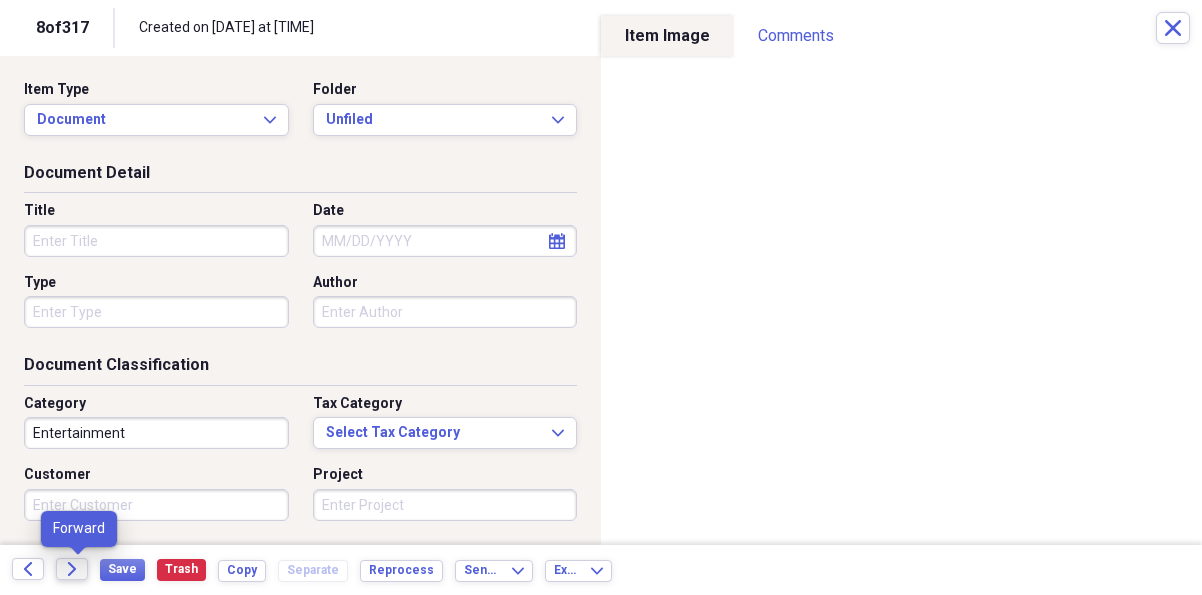click on "Forward" 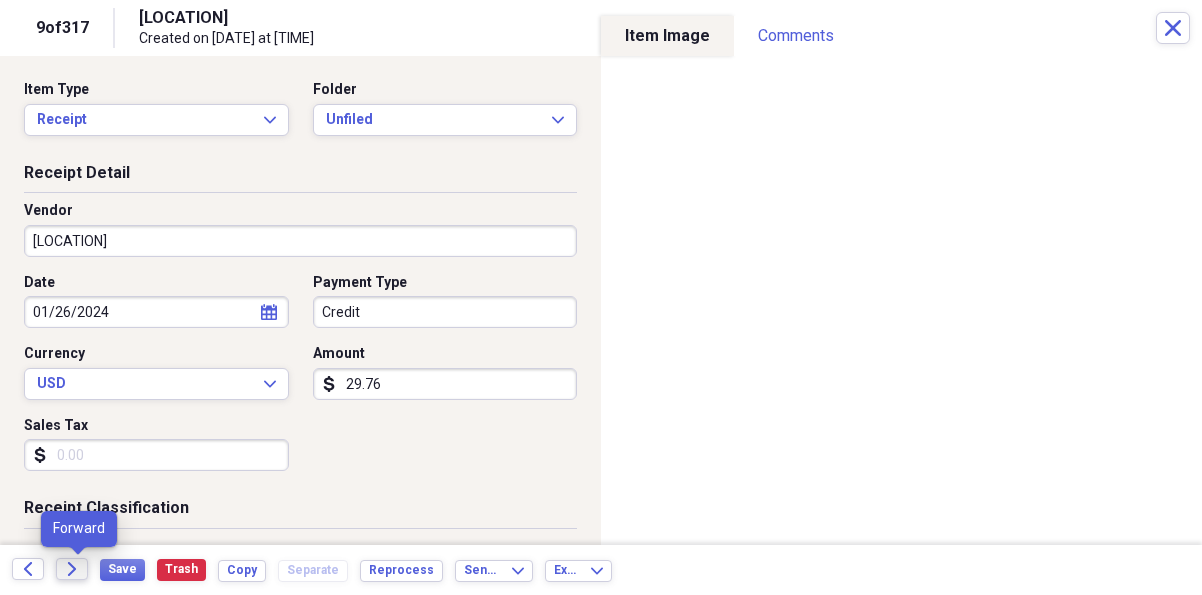 click on "Forward" 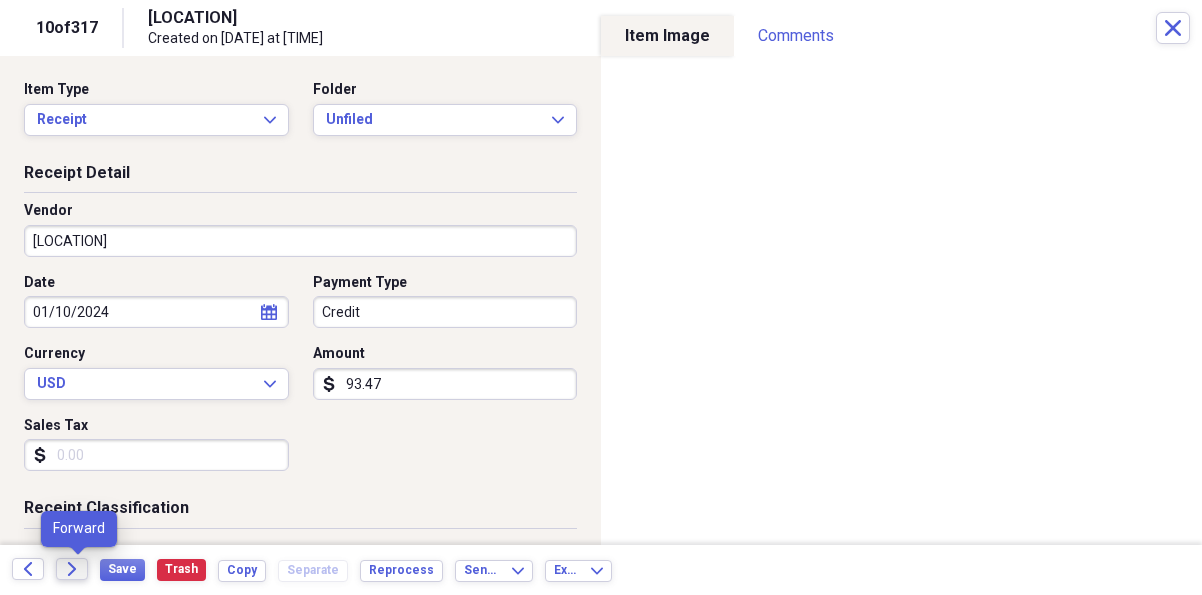 click on "Forward" 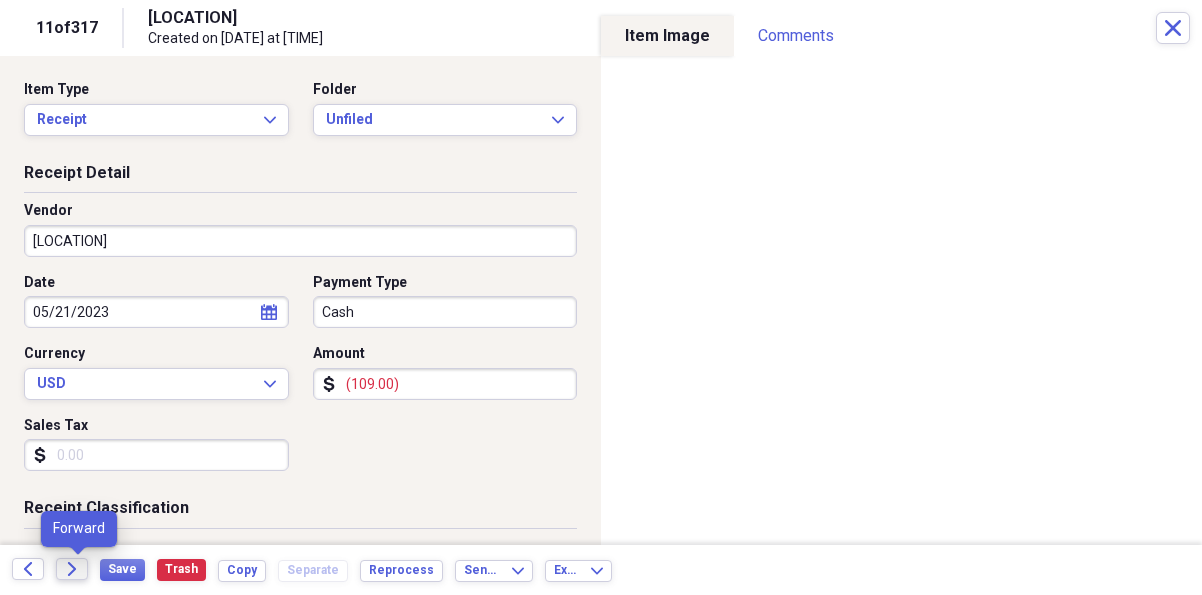 click on "Forward" 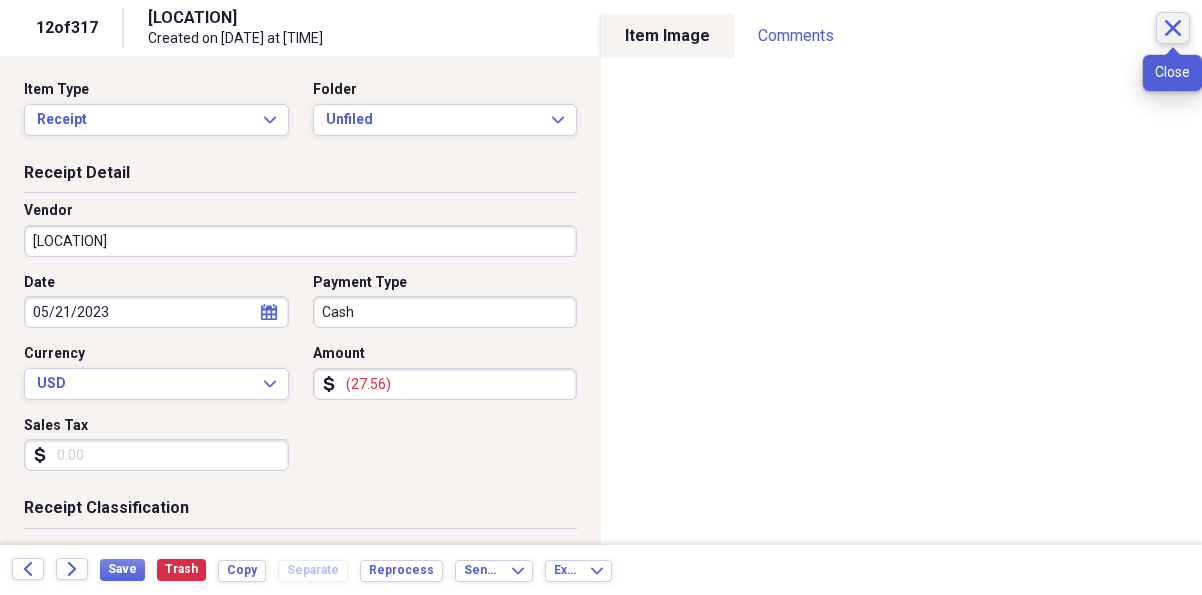 click on "Close" at bounding box center (1173, 28) 